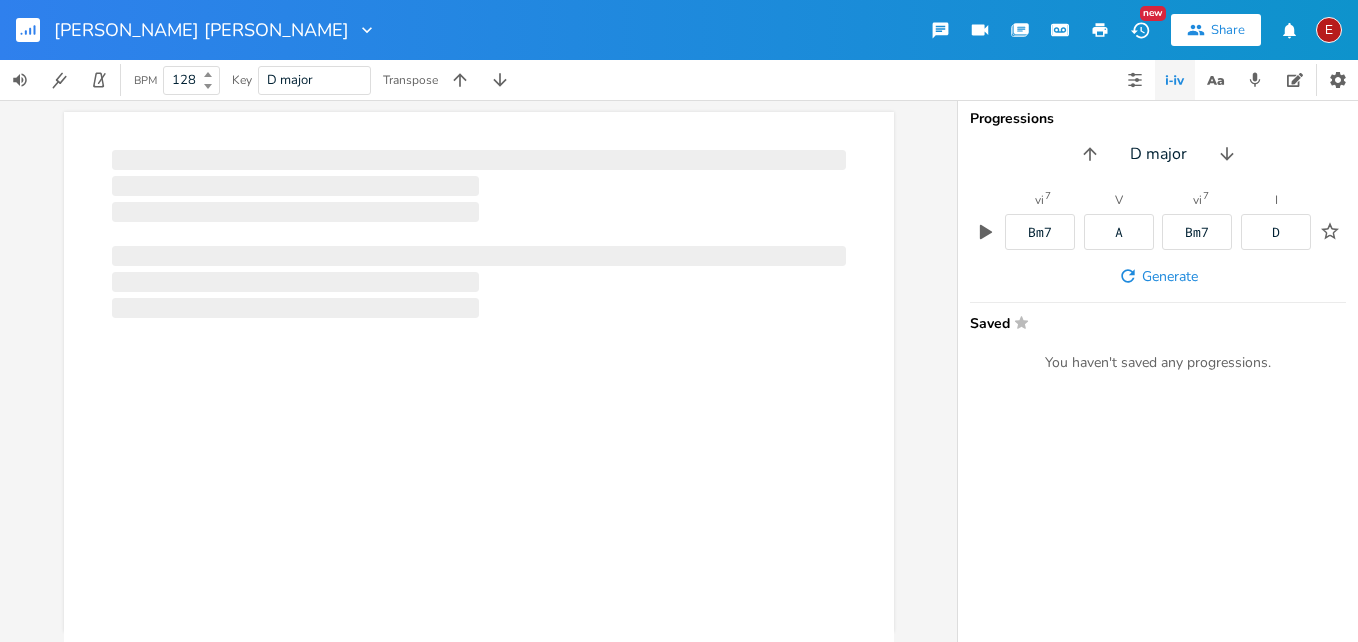 scroll, scrollTop: 0, scrollLeft: 0, axis: both 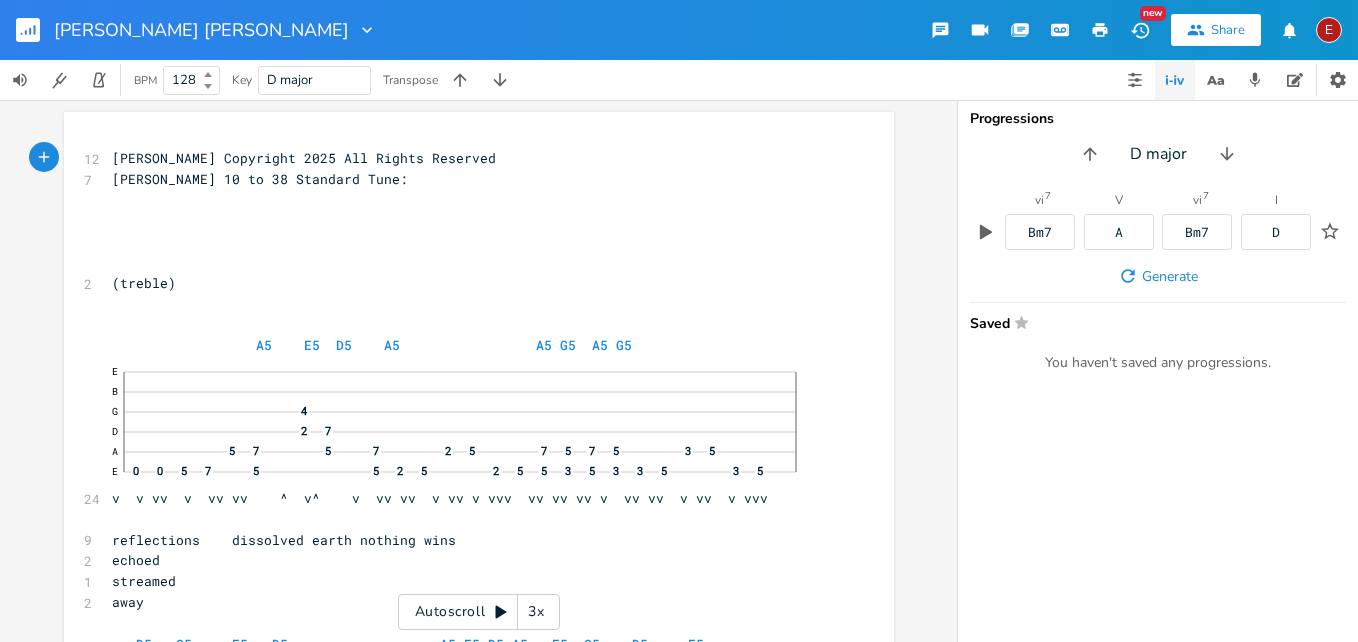 click on "3x" at bounding box center (536, 612) 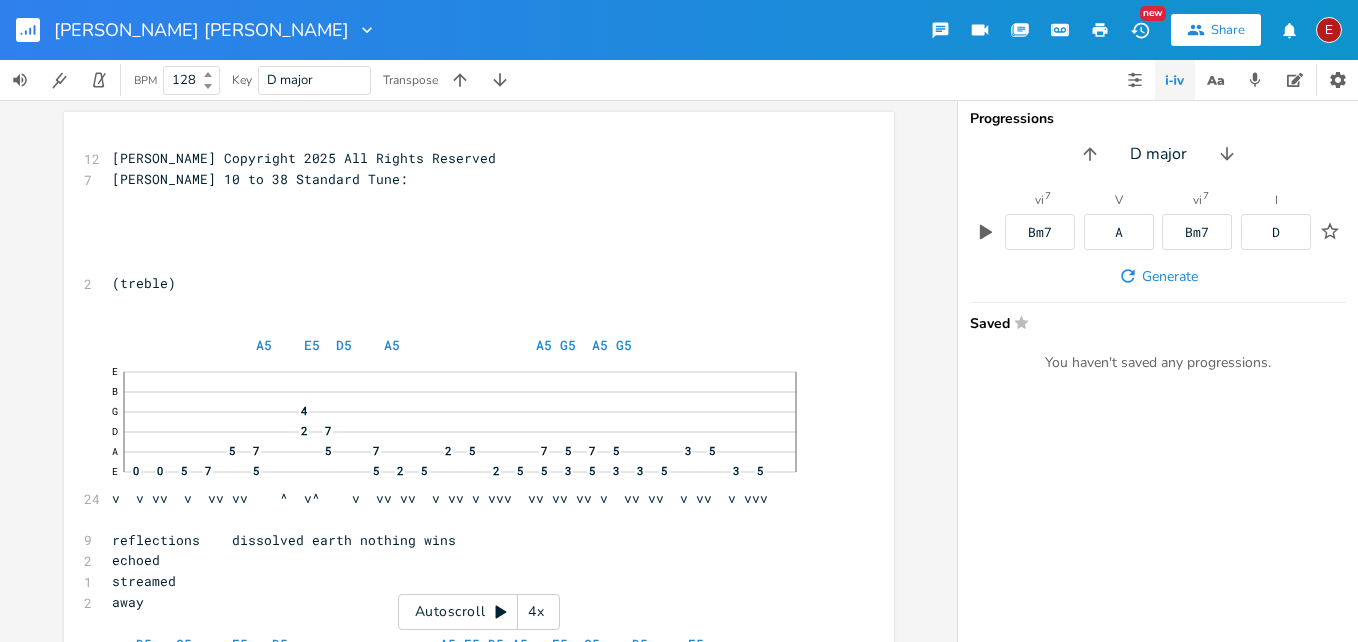click on "4x" at bounding box center [536, 612] 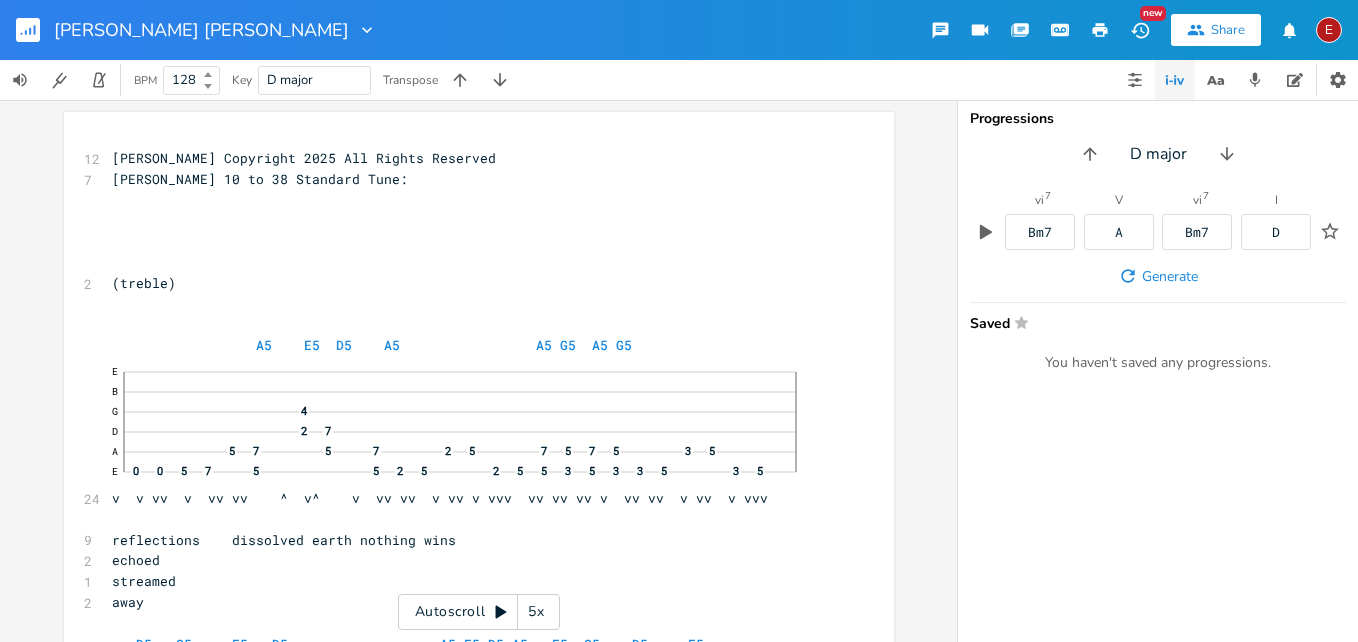 click 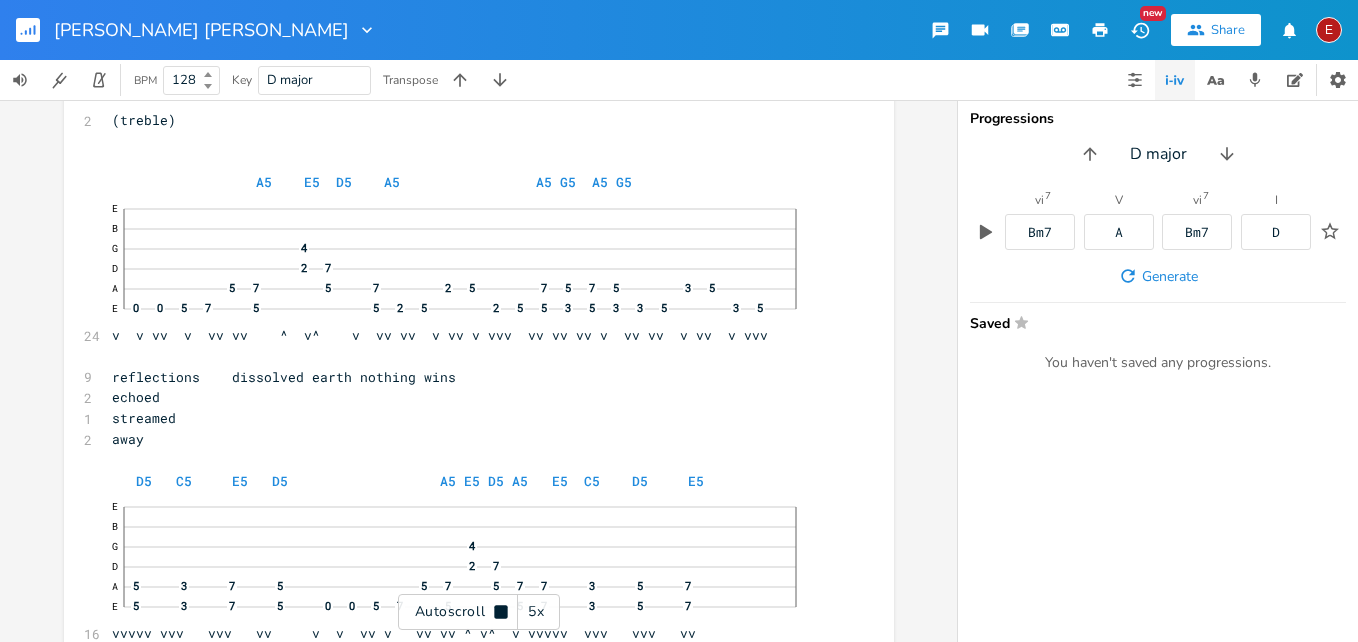 click 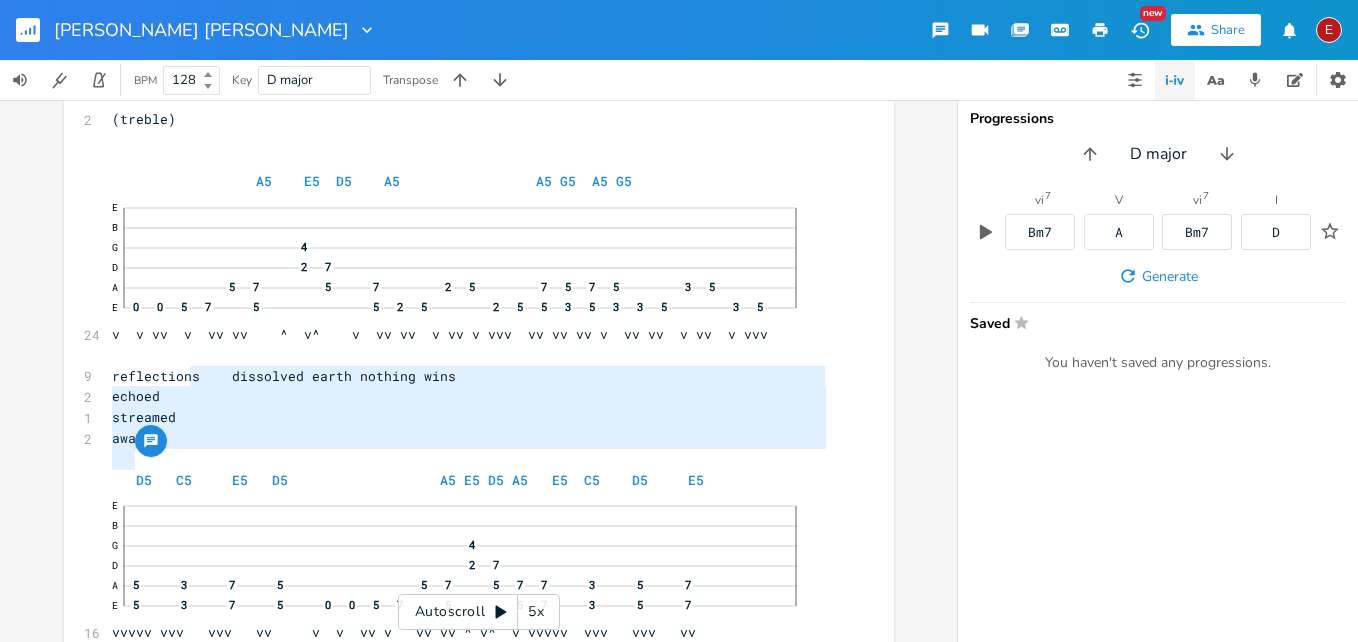 type on "ons    dissolved earth nothing wins
echoed
streamed
away" 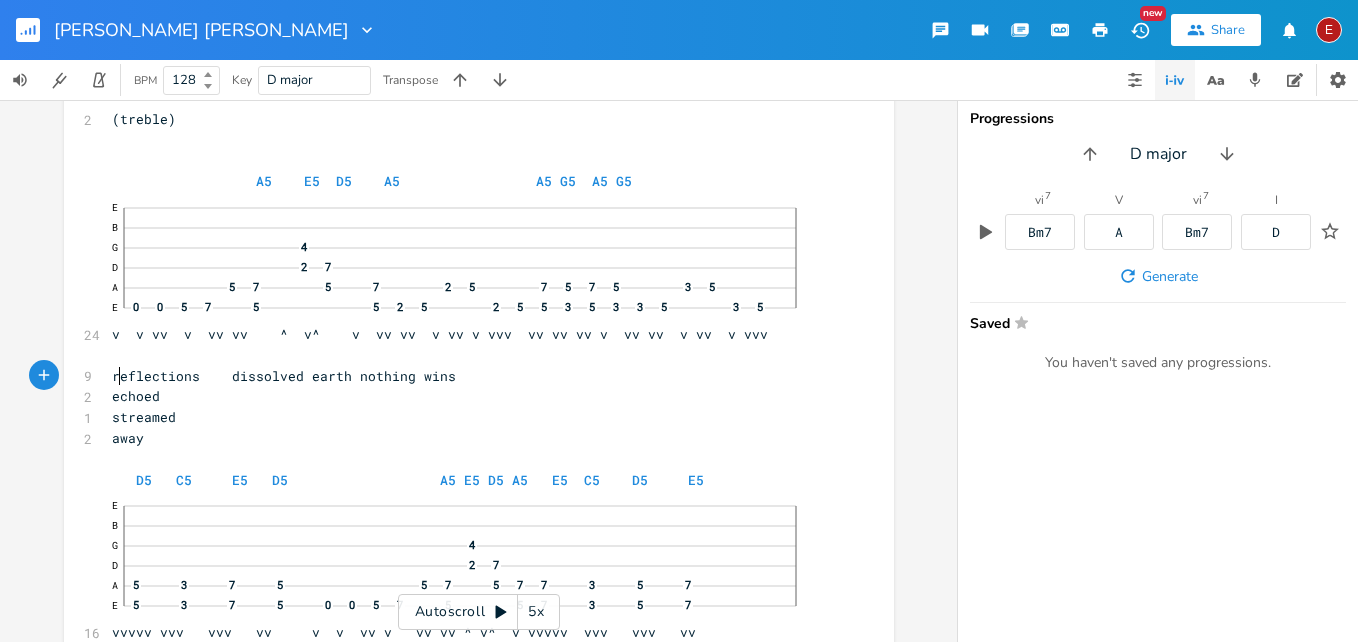 click on "reflections    dissolved earth nothing wins" at bounding box center (469, 376) 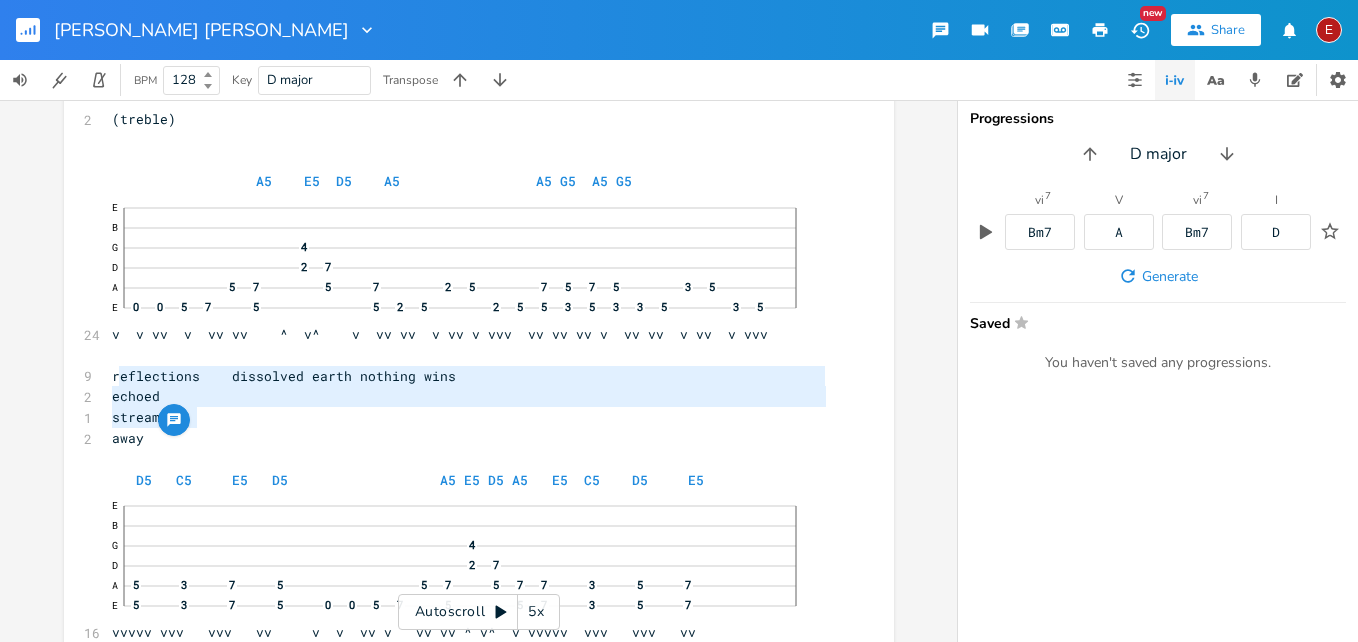 type on "reflections    dissolved earth nothing wins" 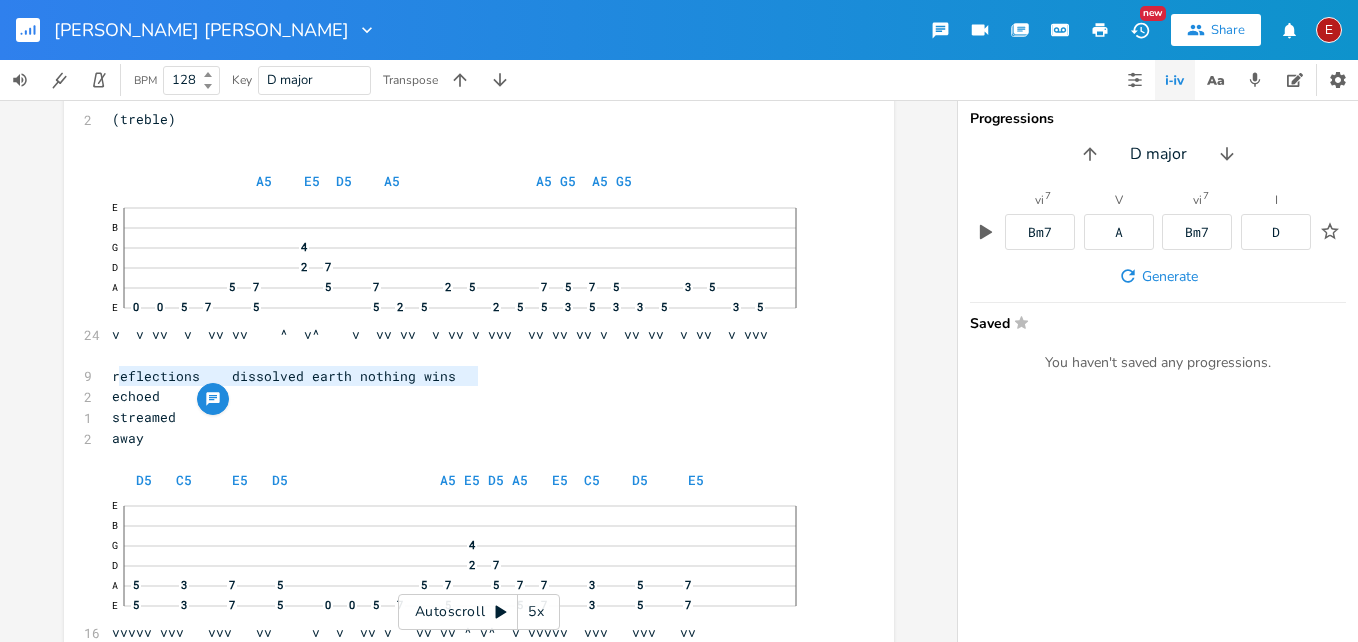 drag, startPoint x: 114, startPoint y: 366, endPoint x: 492, endPoint y: 382, distance: 378.33847 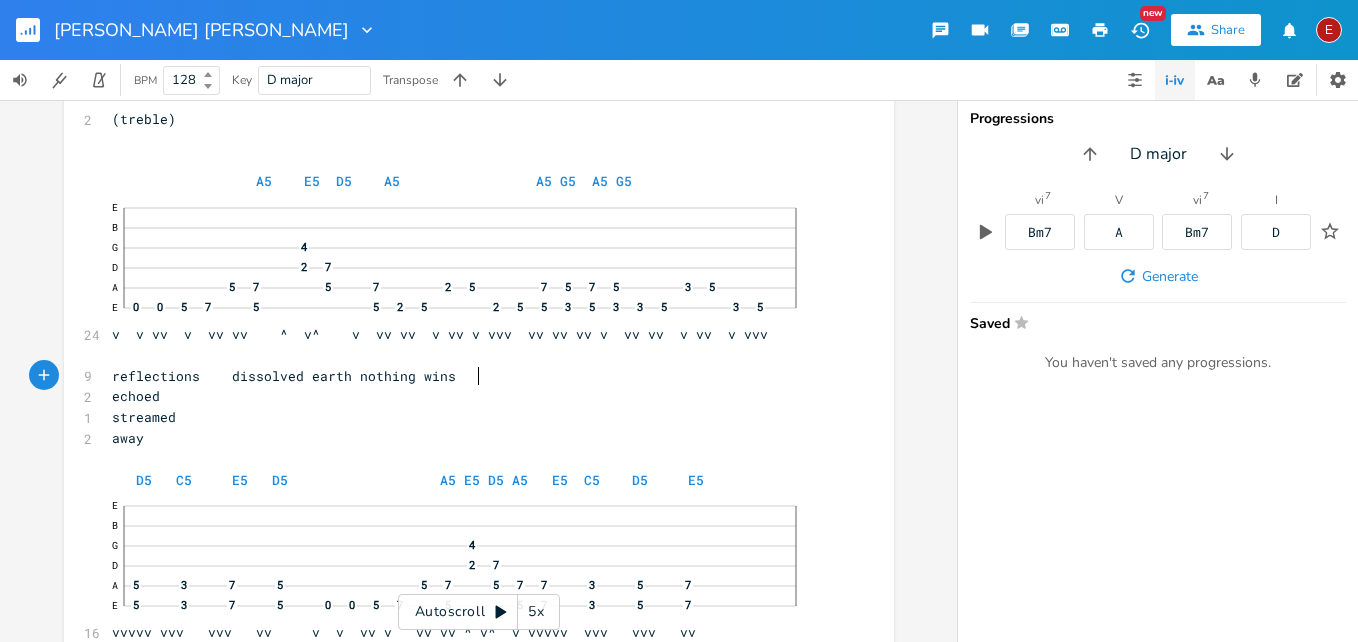 click on "reflections    dissolved earth nothing wins" at bounding box center (469, 376) 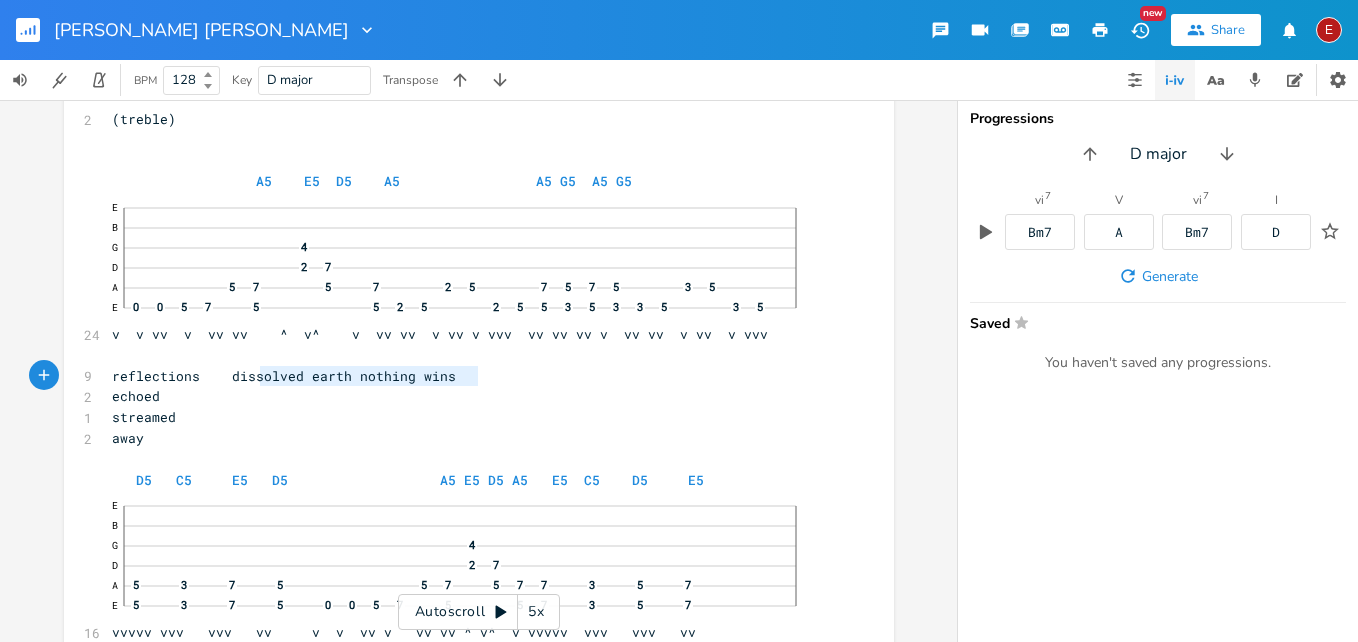 type on "echoed" 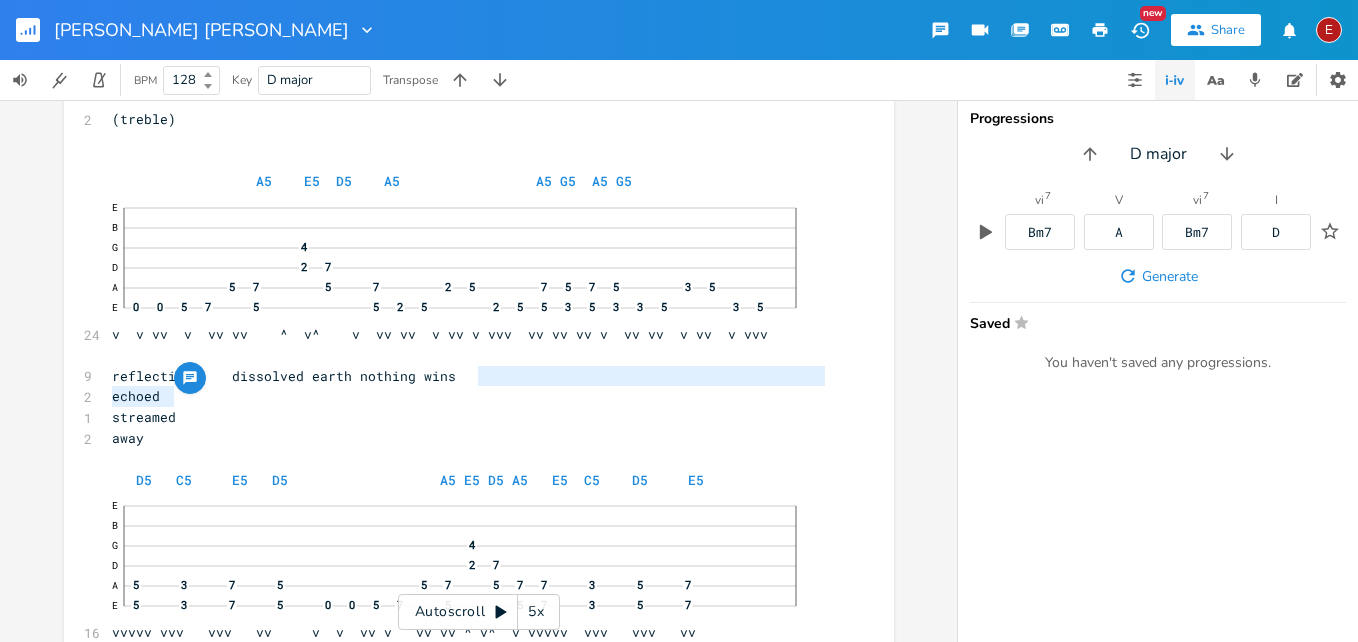 drag, startPoint x: 492, startPoint y: 382, endPoint x: 238, endPoint y: 391, distance: 254.1594 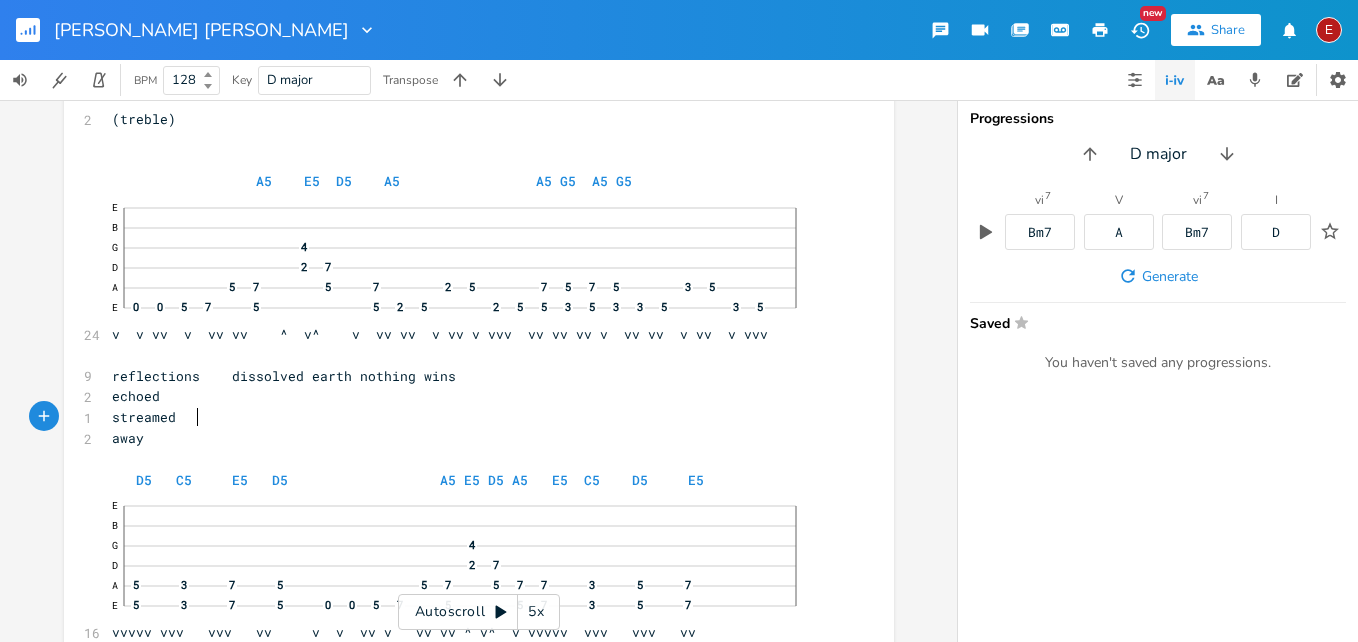 click on "streamed" at bounding box center (469, 417) 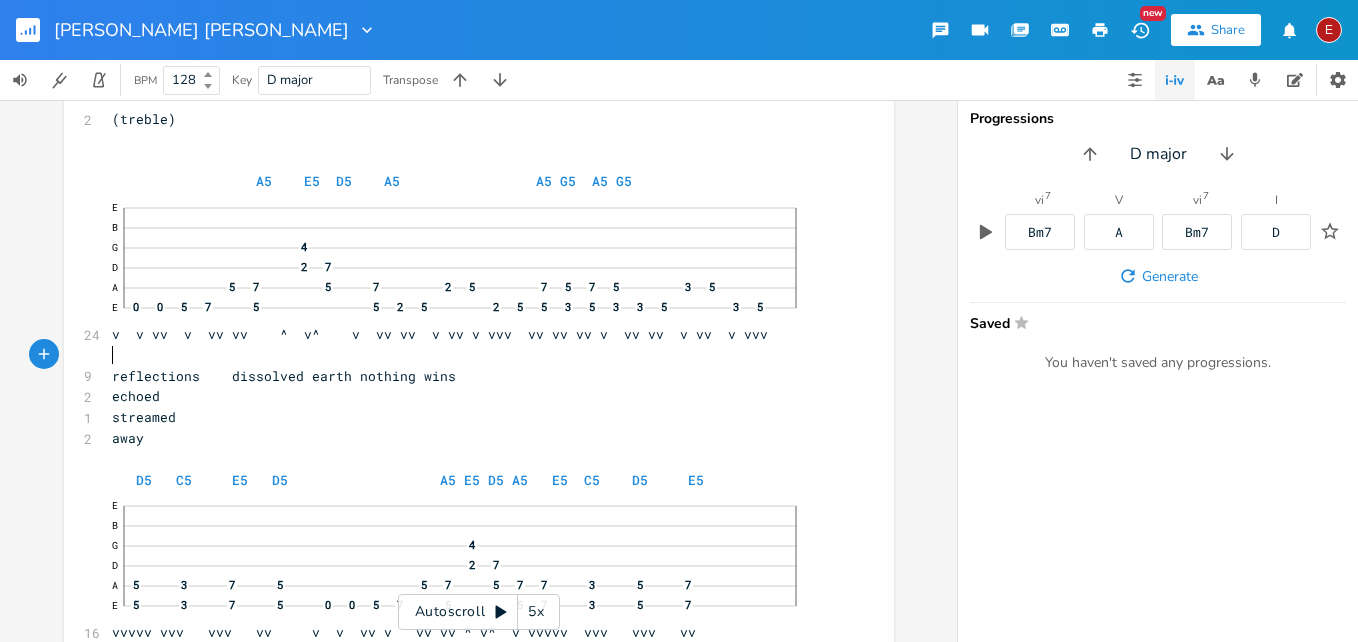 click on "​" at bounding box center (469, 355) 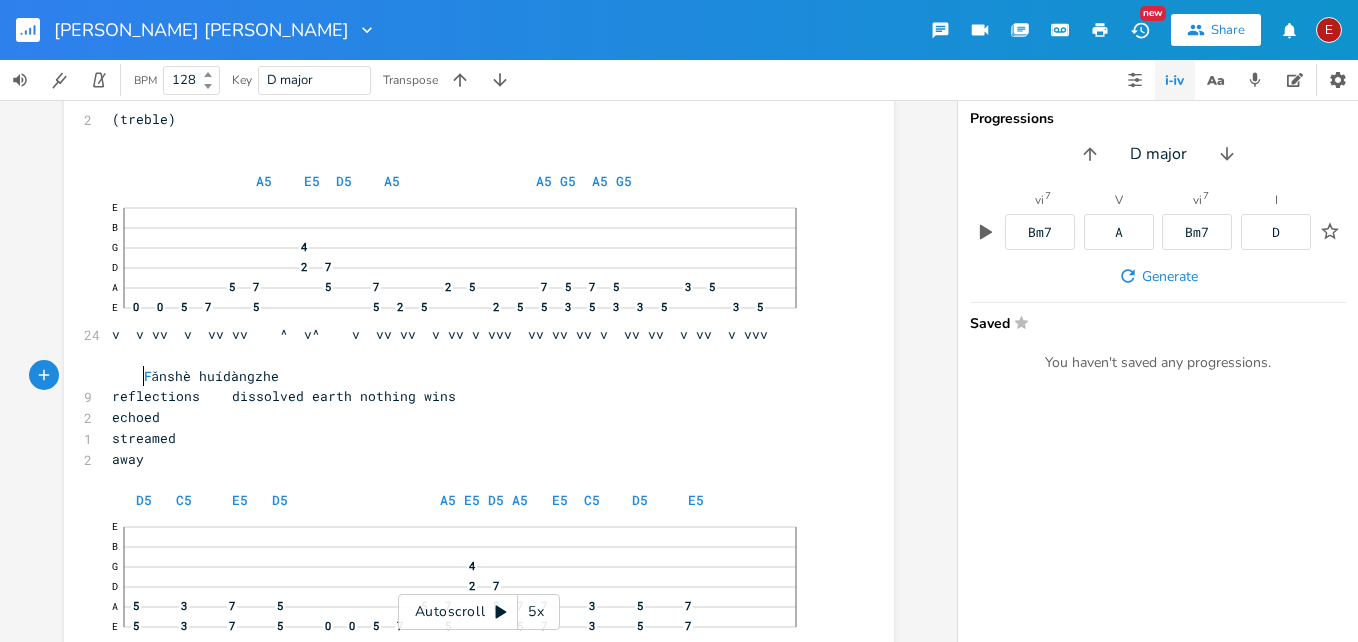 click at bounding box center (128, 376) 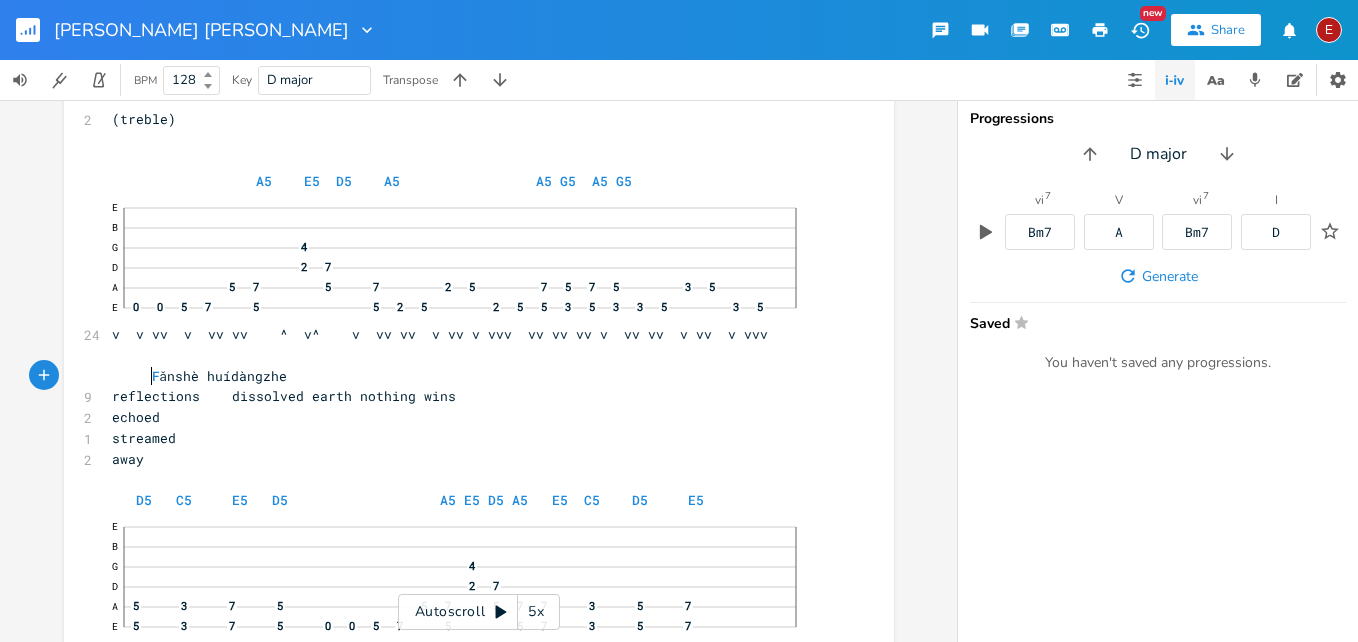 scroll, scrollTop: 0, scrollLeft: 2, axis: horizontal 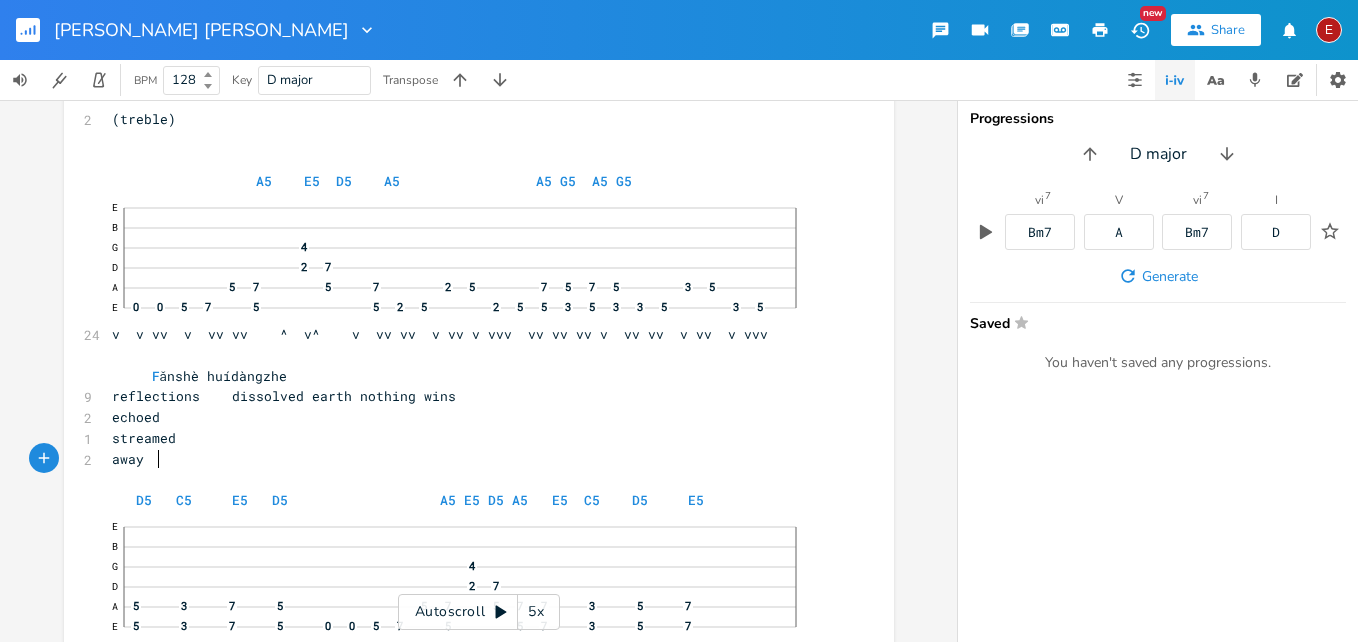 click on "away" at bounding box center (469, 459) 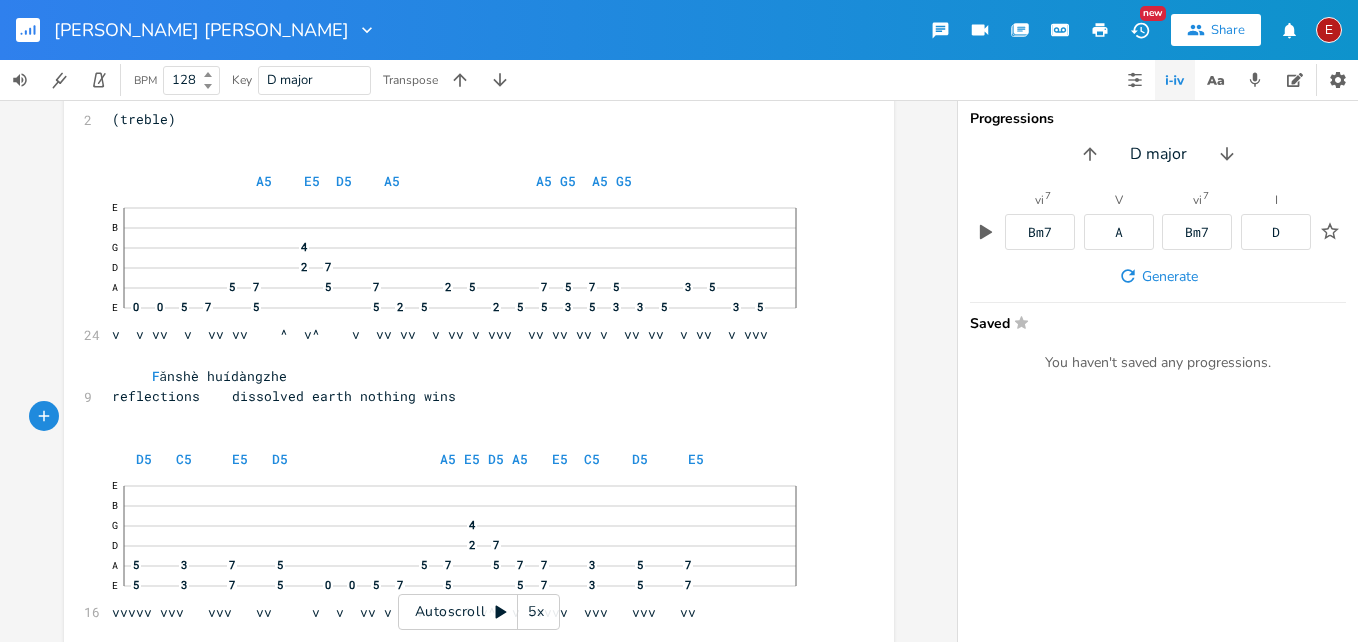 click on "reflections    dissolved earth nothing wins" at bounding box center (284, 396) 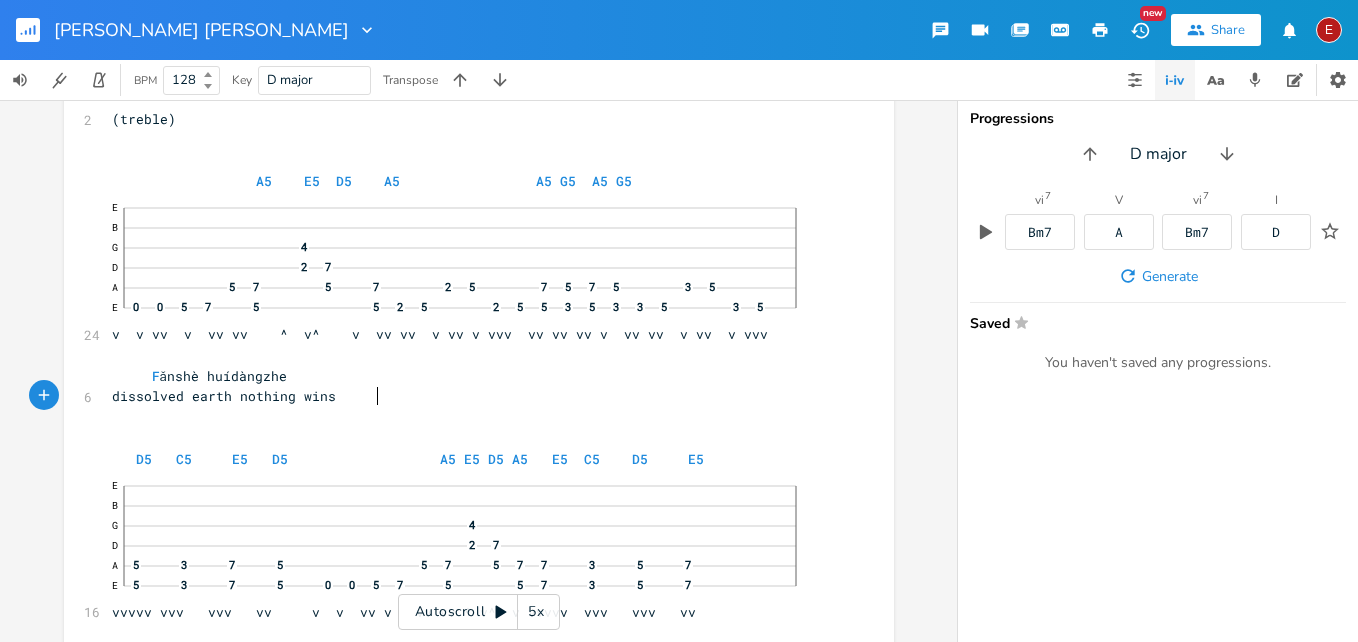 click on "dissolved earth nothing wins" at bounding box center [224, 396] 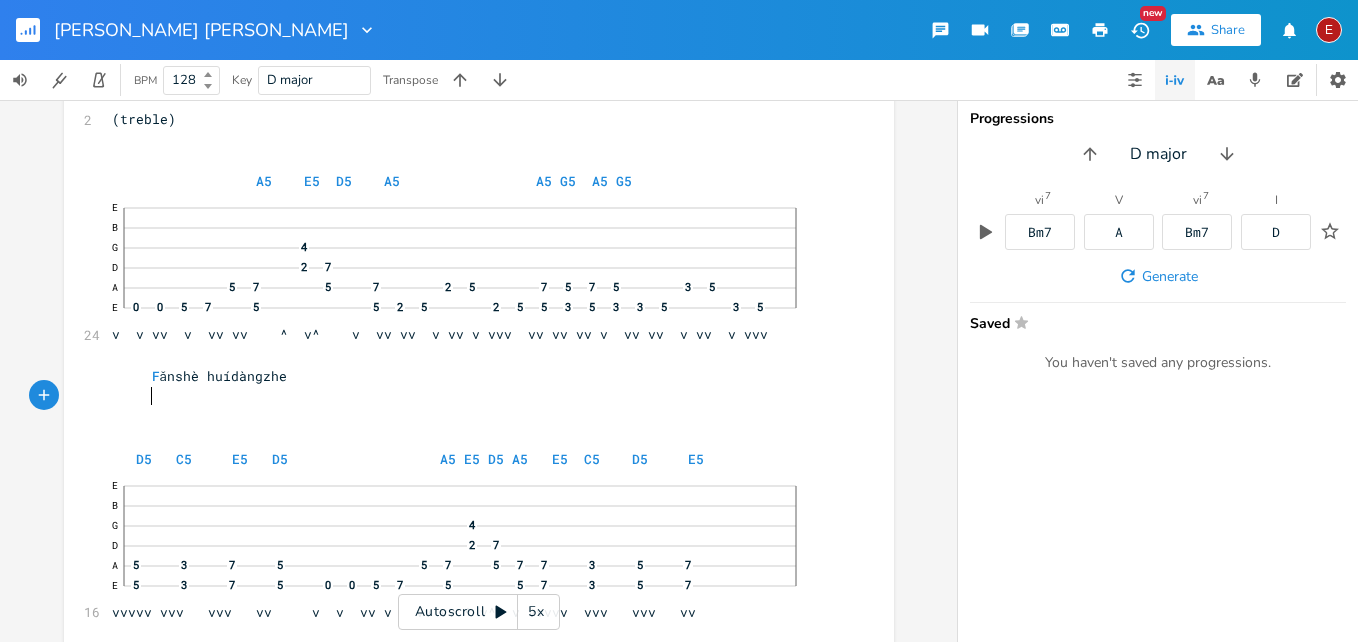 click on "F ǎnshè huídàngzhe" at bounding box center [469, 376] 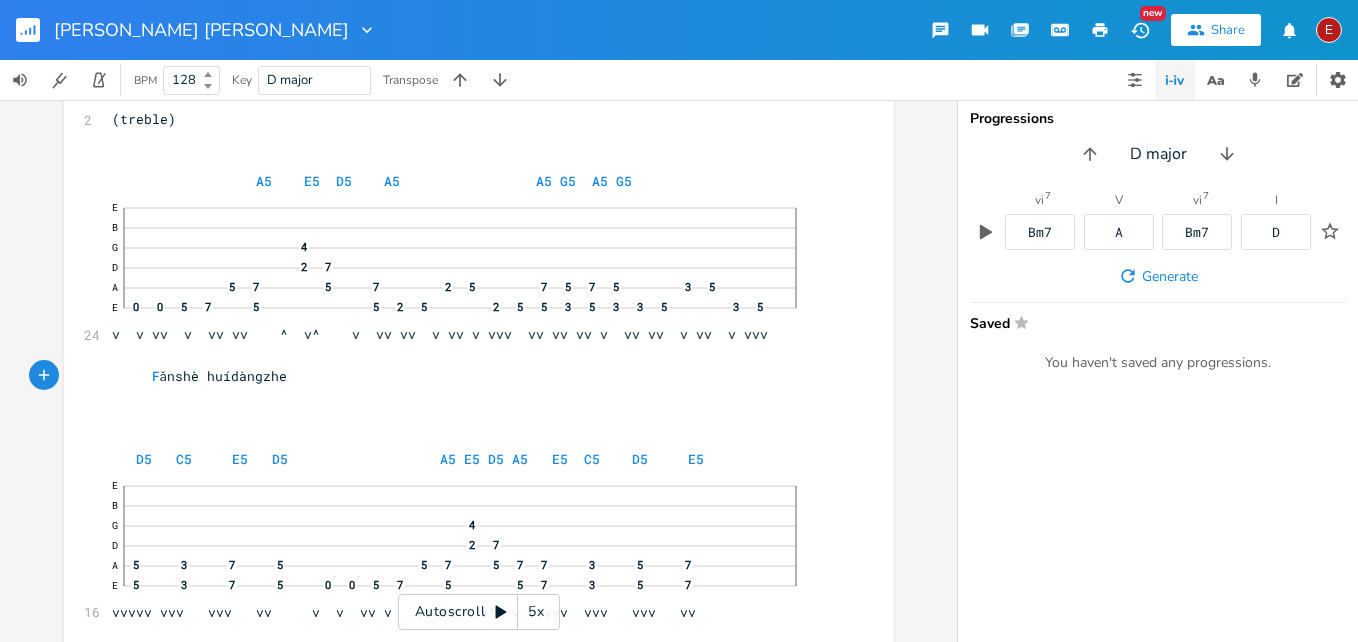 scroll, scrollTop: 0, scrollLeft: 3, axis: horizontal 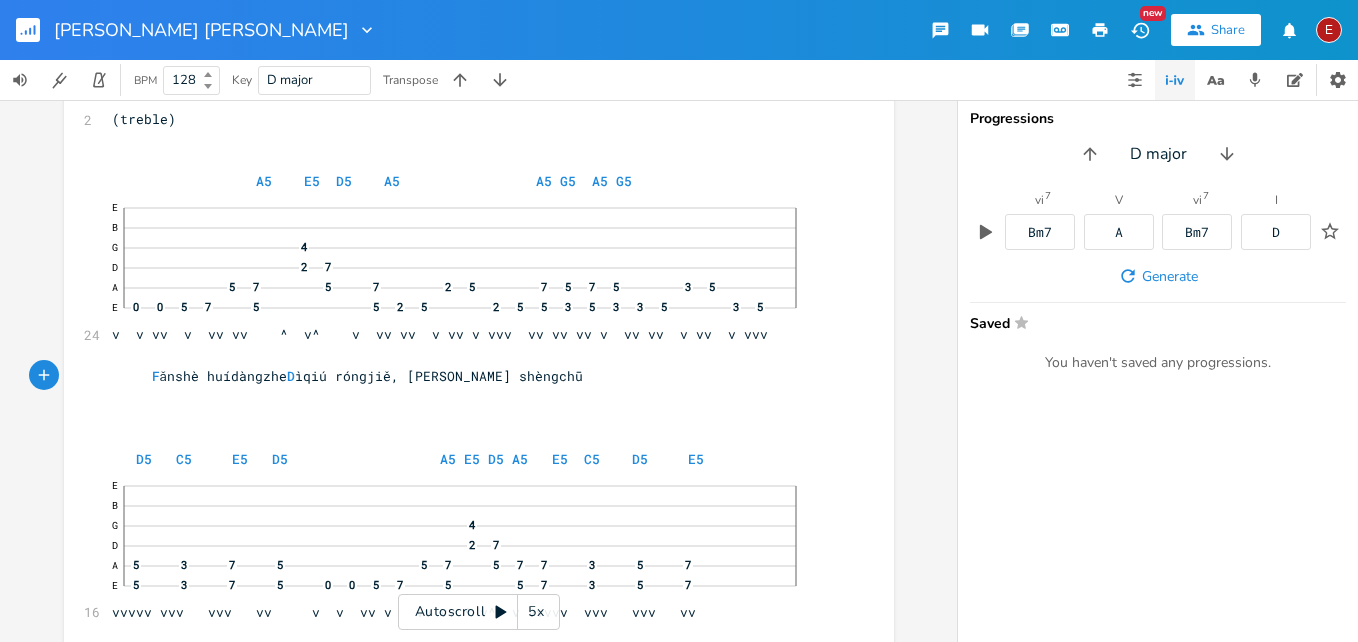 click on "F ǎnshè huídàngzhe  D ìqiú róngjiě, [PERSON_NAME] shèngchū" at bounding box center (469, 376) 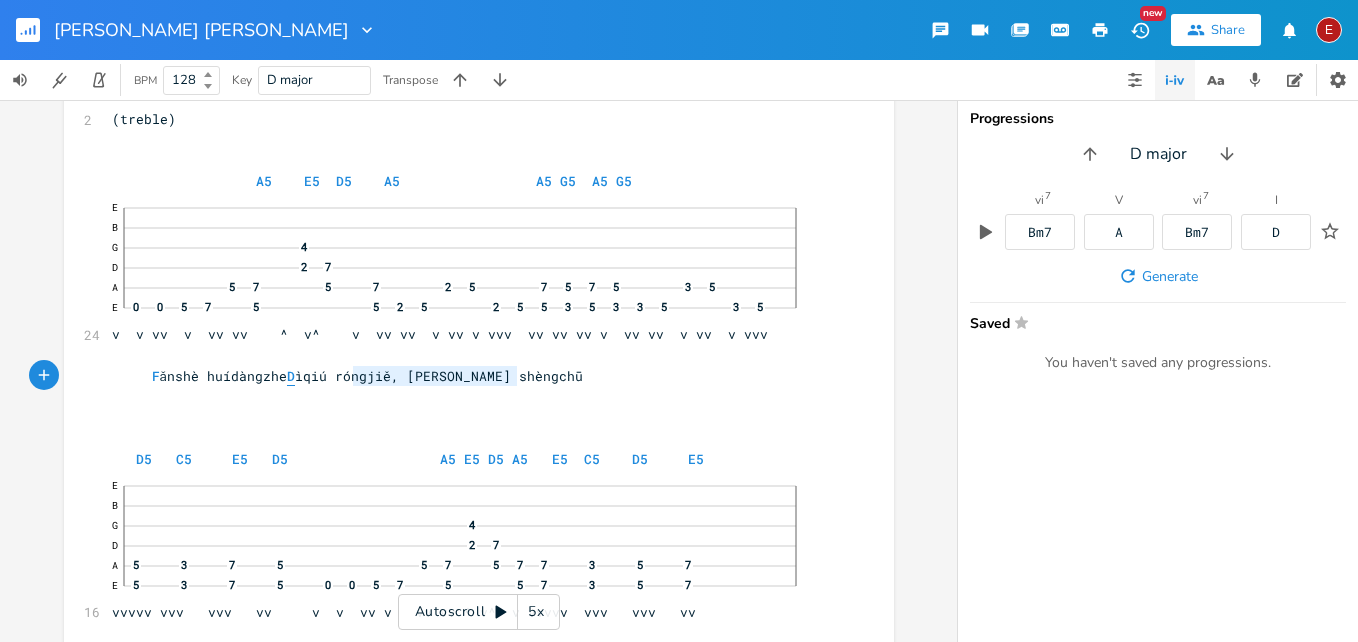 type on "ìqiú róngjiě, [PERSON_NAME] shèngchū" 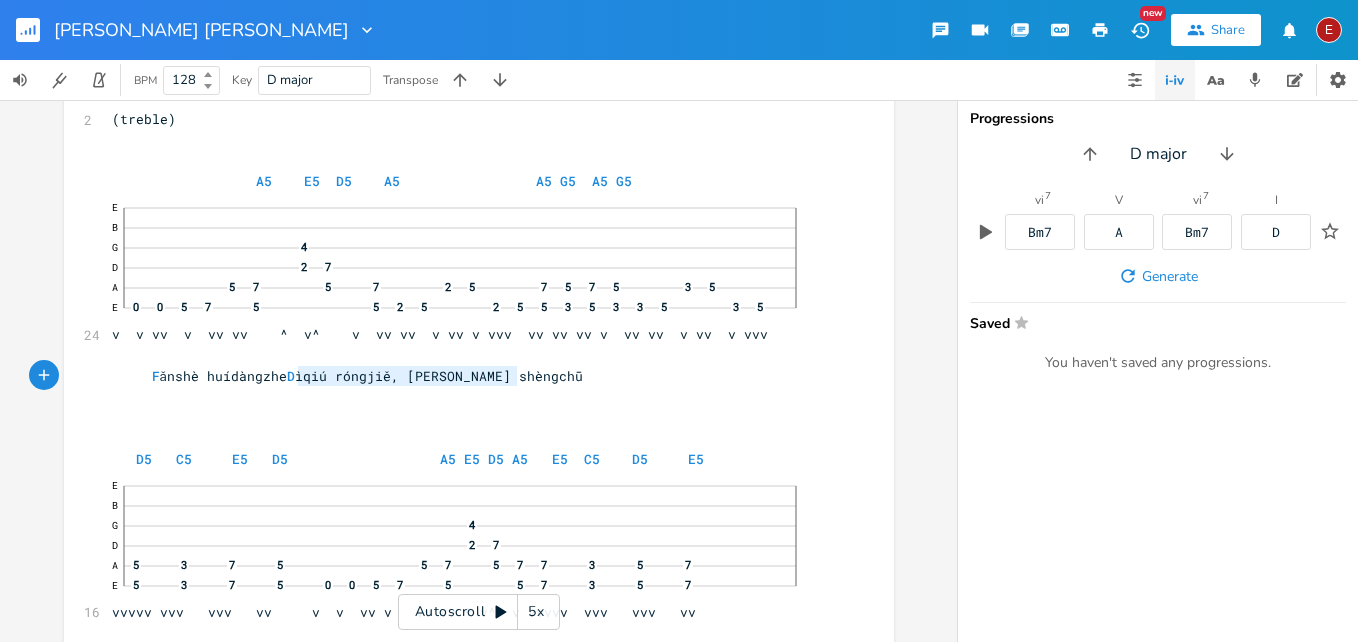 drag, startPoint x: 516, startPoint y: 377, endPoint x: 292, endPoint y: 374, distance: 224.0201 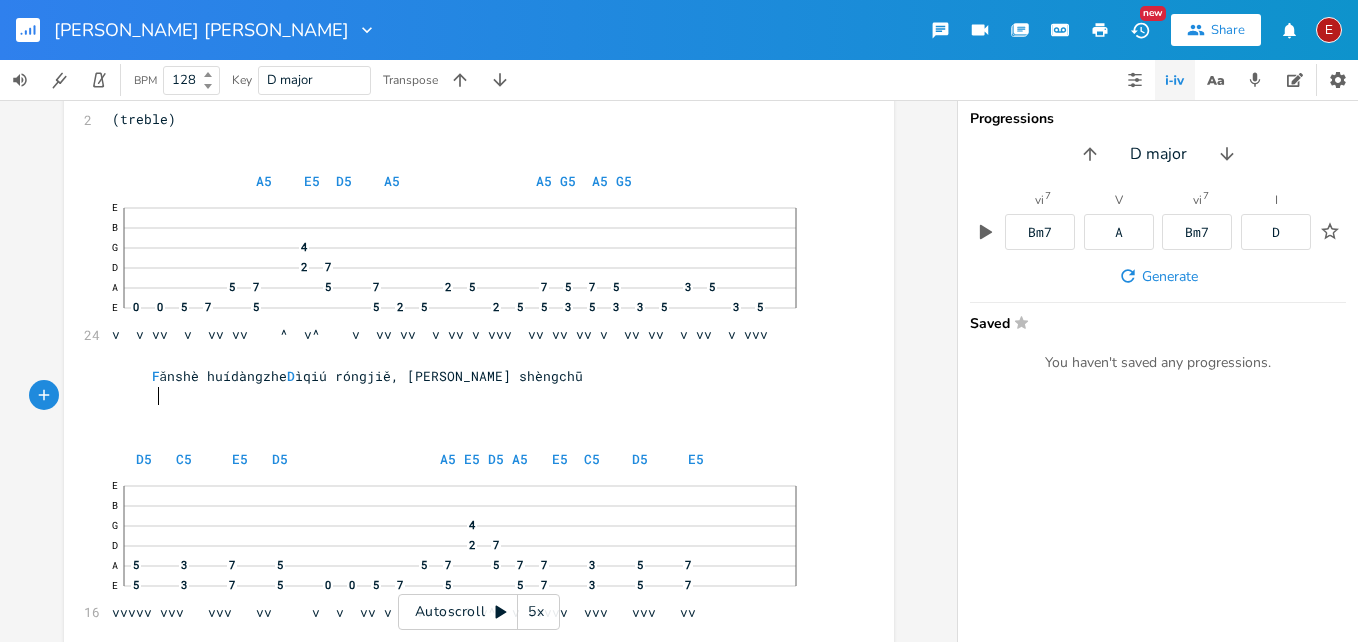 click at bounding box center (469, 396) 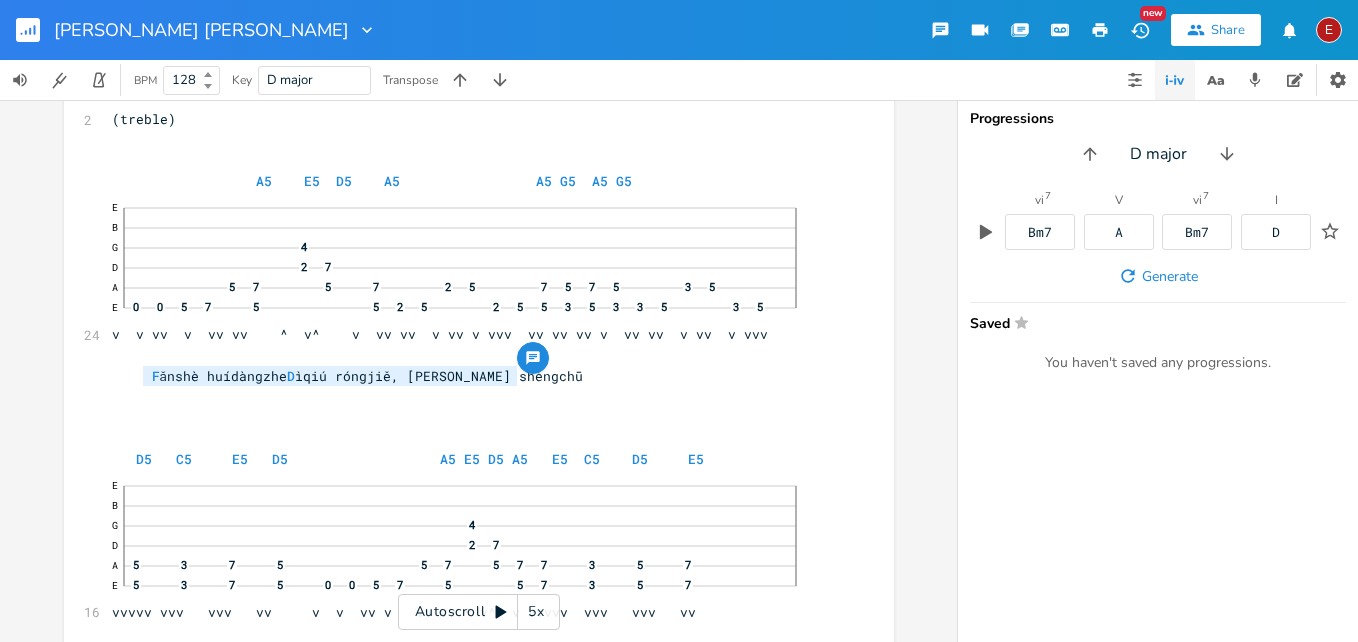 drag, startPoint x: 524, startPoint y: 379, endPoint x: 140, endPoint y: 369, distance: 384.1302 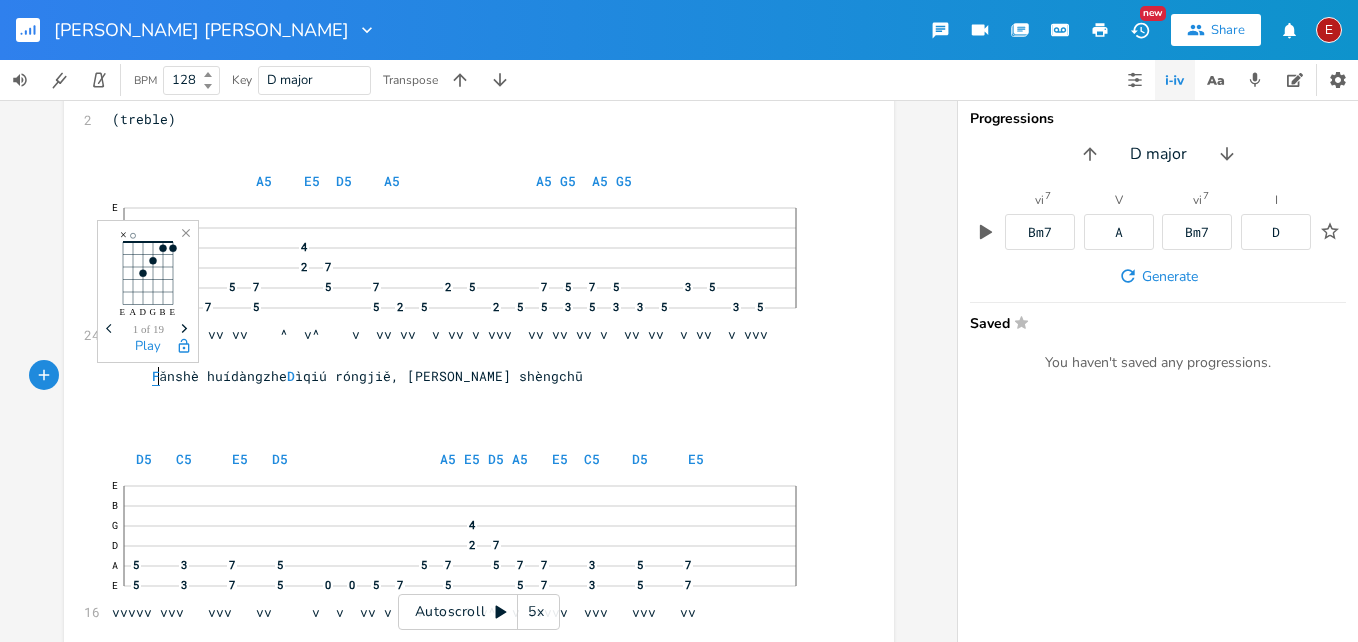 click on "F" at bounding box center [156, 376] 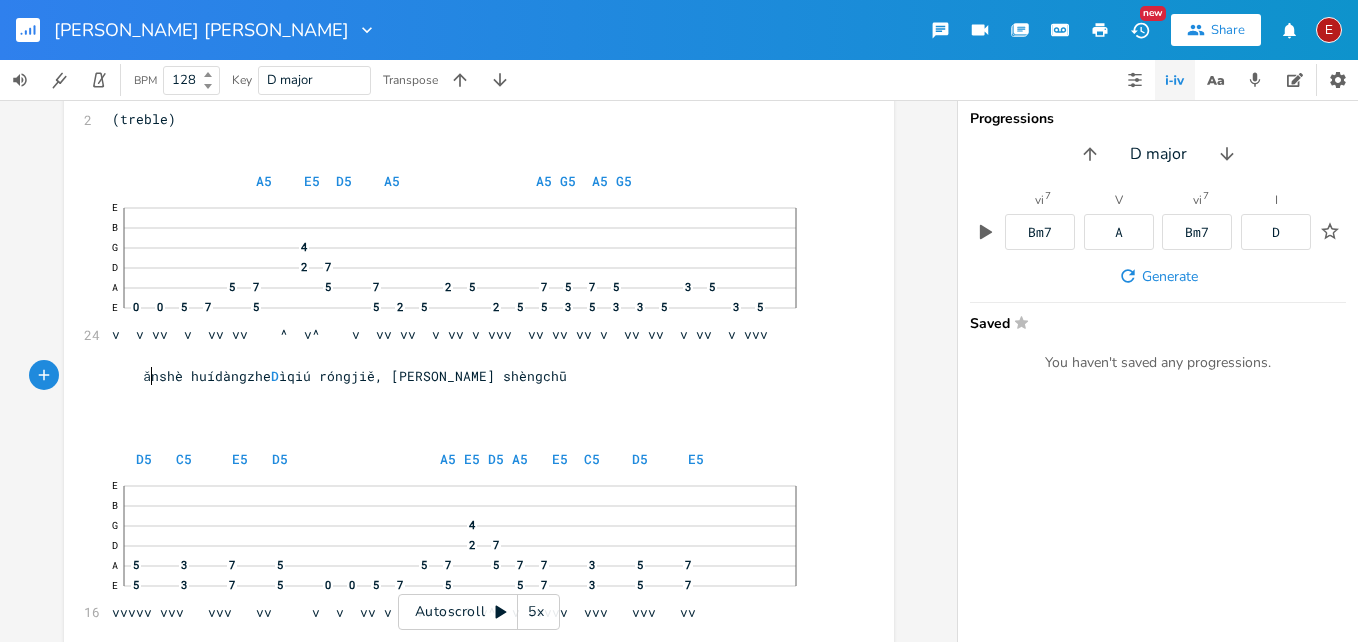 type on "f" 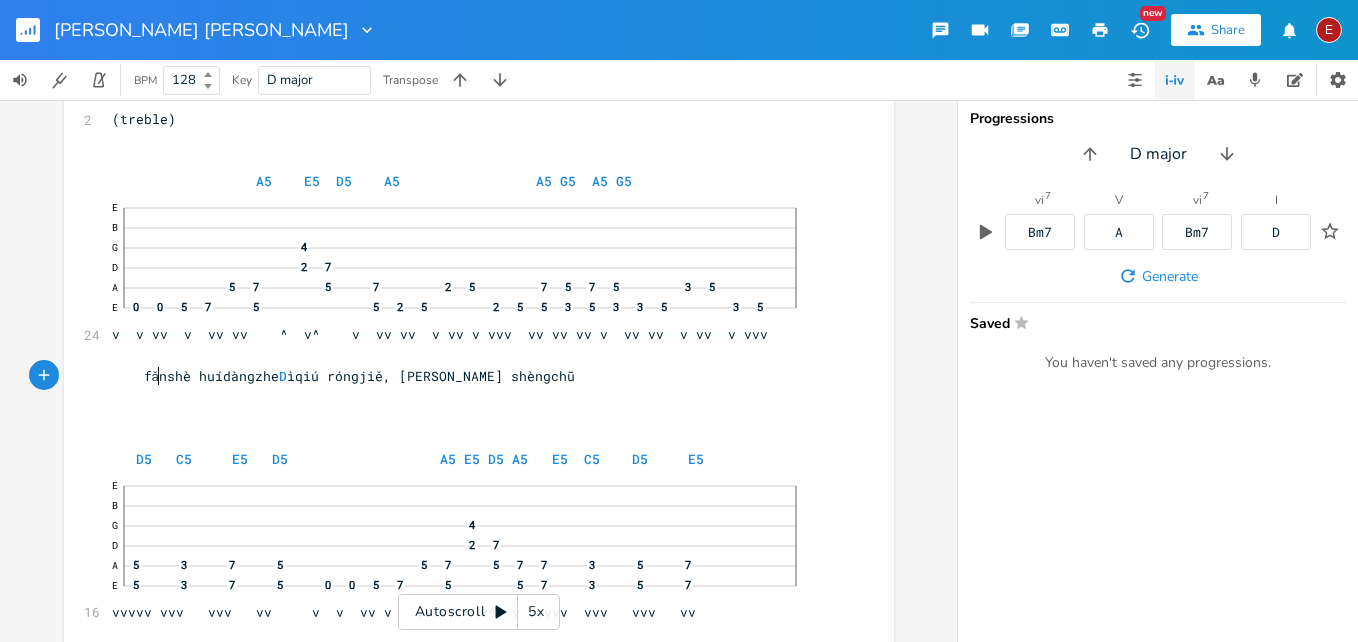 scroll, scrollTop: 0, scrollLeft: 4, axis: horizontal 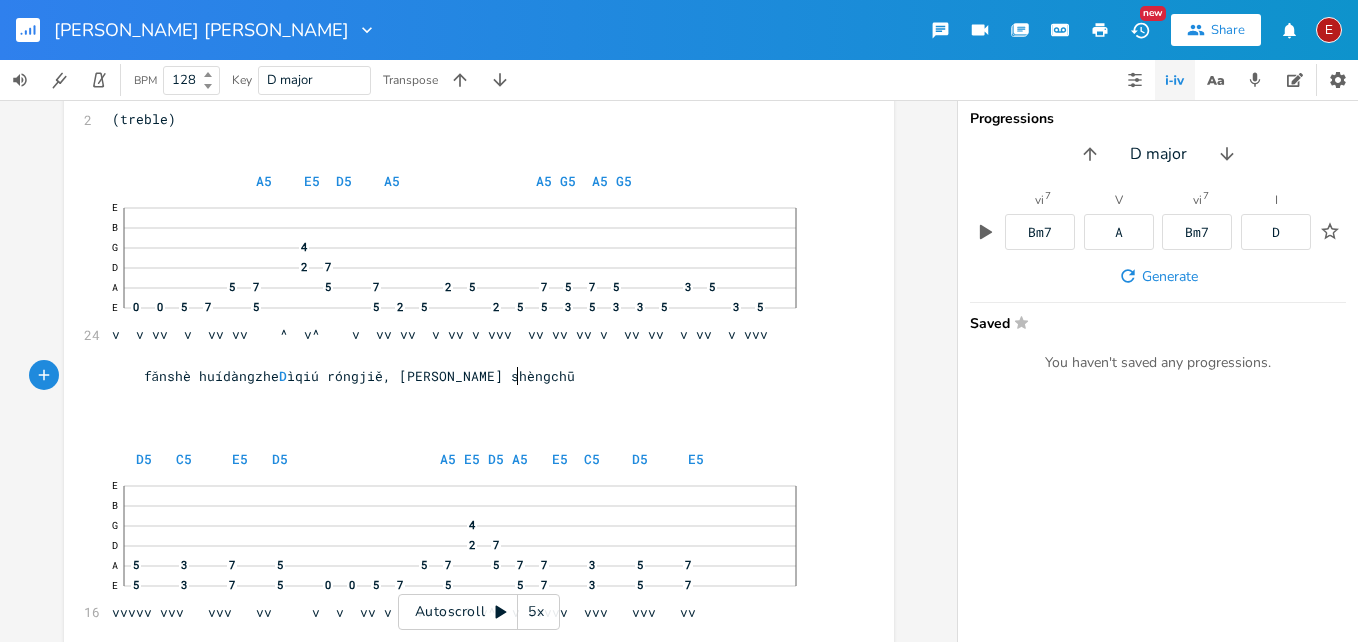 click on "fǎnshè huídàngzhe  D ìqiú róngjiě, [PERSON_NAME] shèngchū" at bounding box center (469, 376) 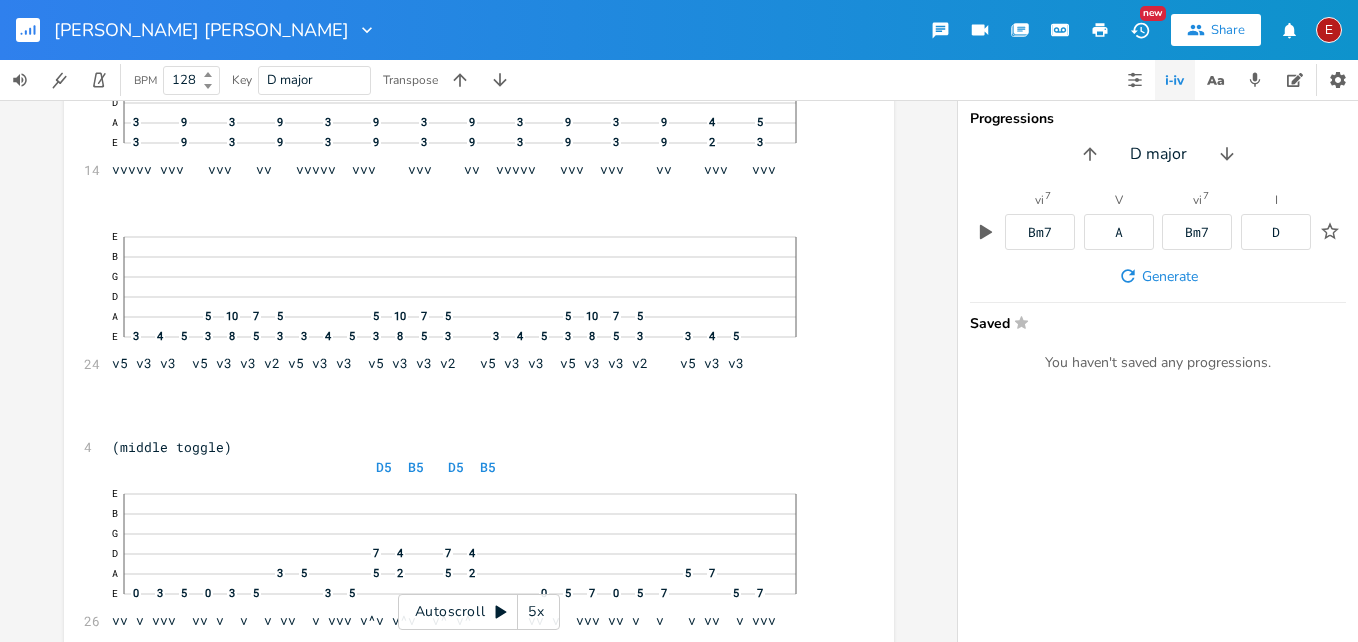 scroll, scrollTop: 851, scrollLeft: 0, axis: vertical 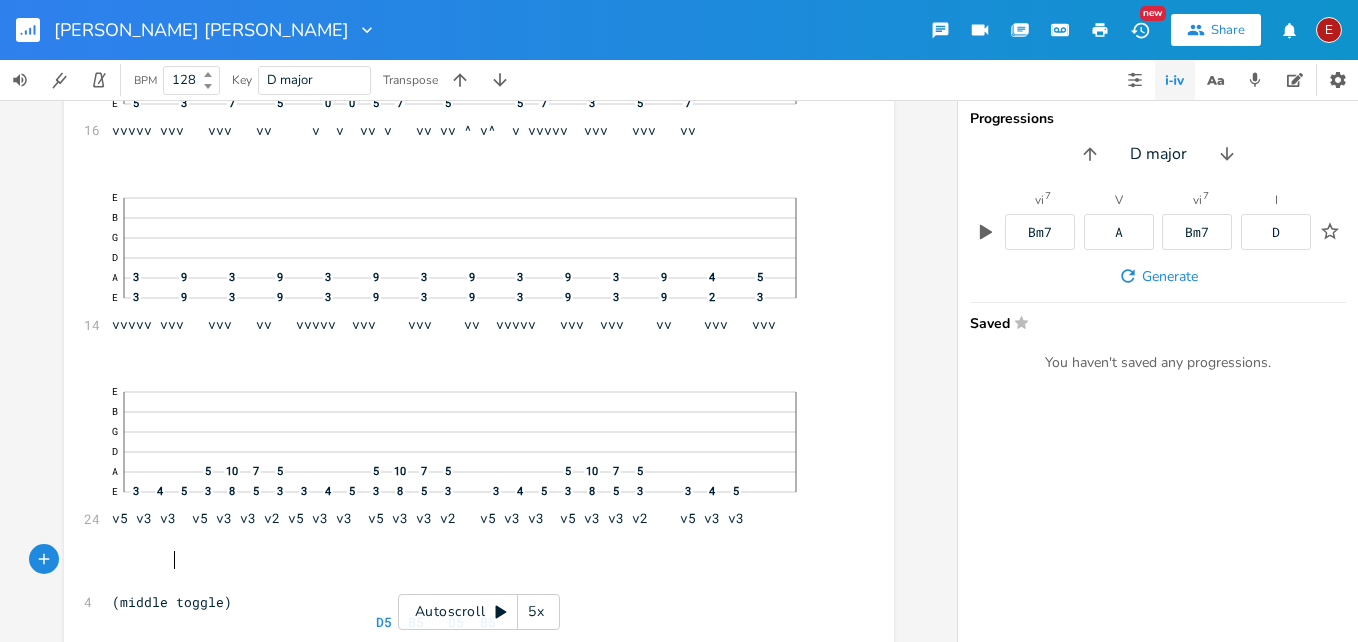 type on "2" 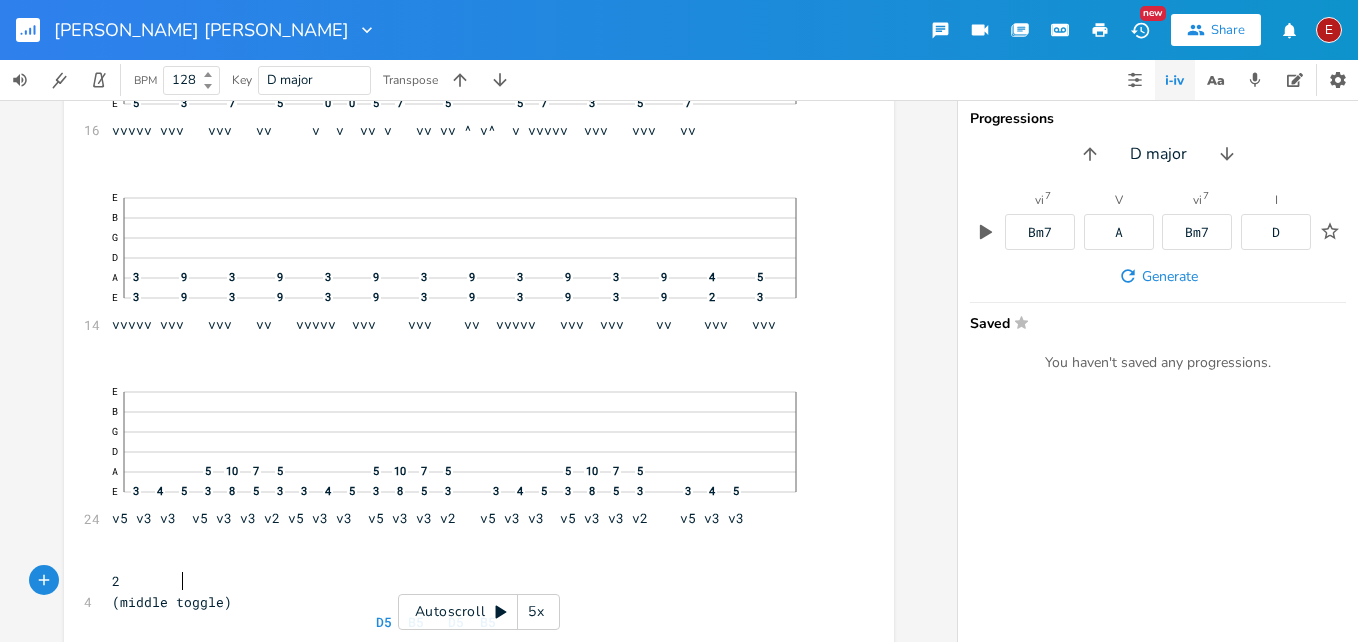 scroll, scrollTop: 0, scrollLeft: 7, axis: horizontal 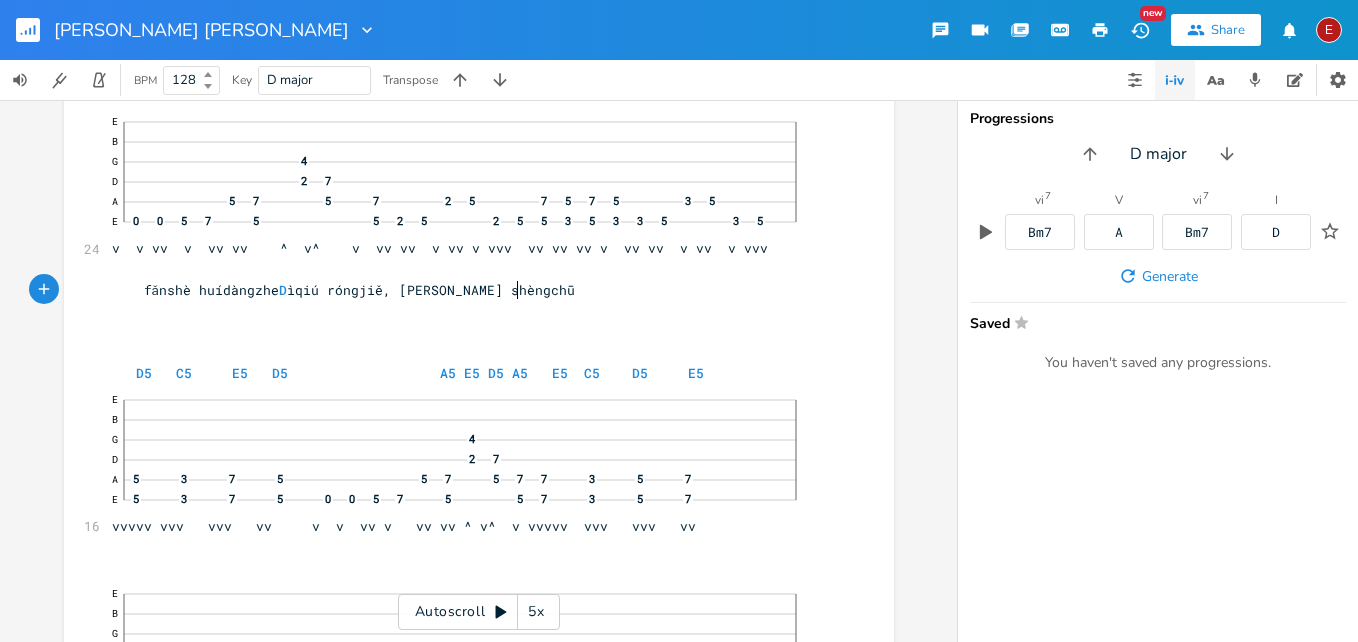 click on "fǎnshè huídàngzhe  D ìqiú róngjiě, [PERSON_NAME] shèngchū" at bounding box center (469, 290) 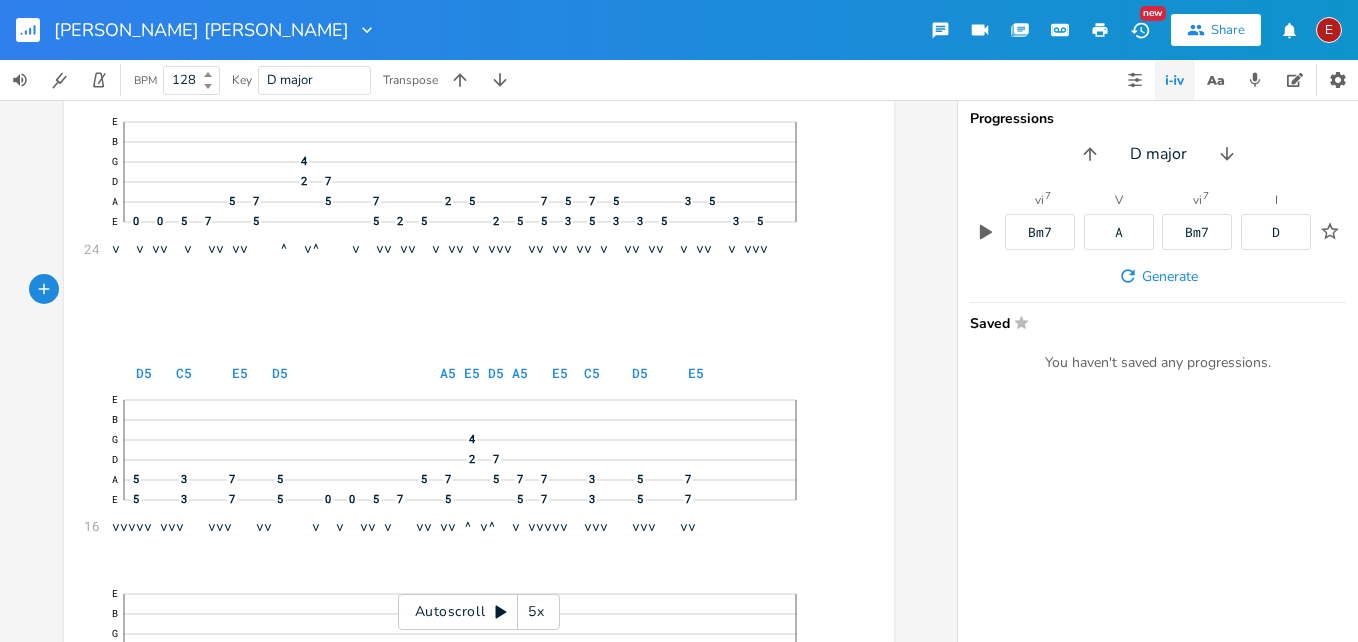 click 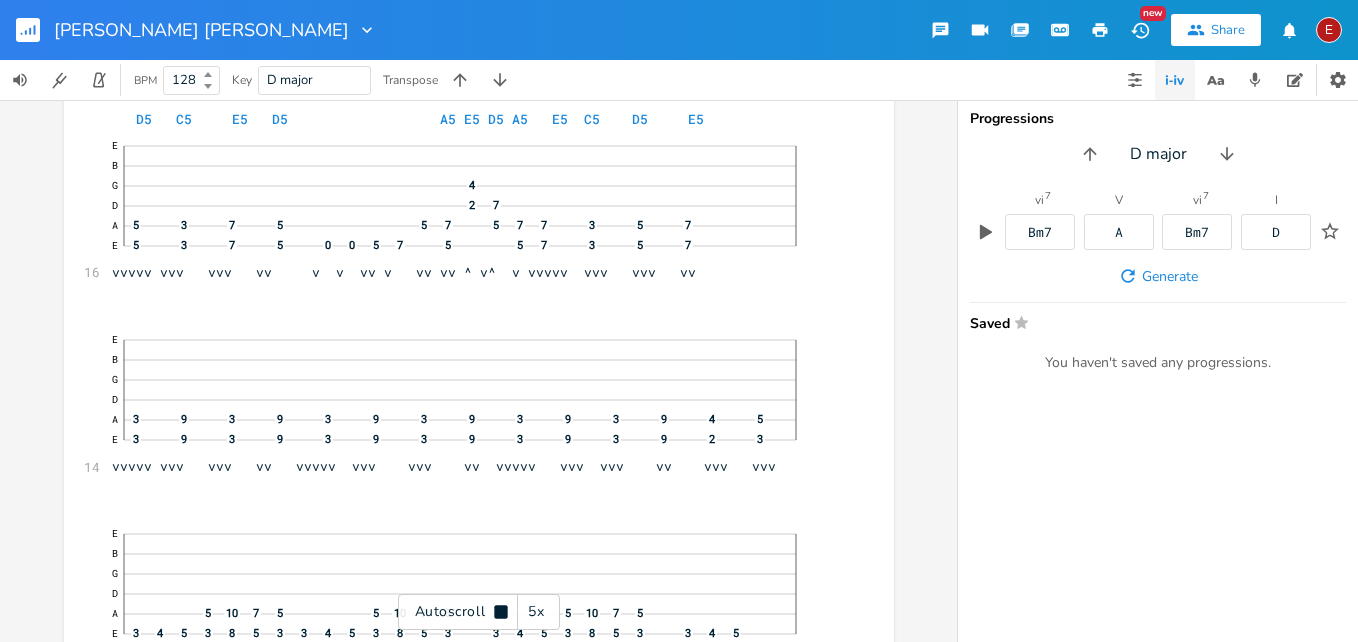 click 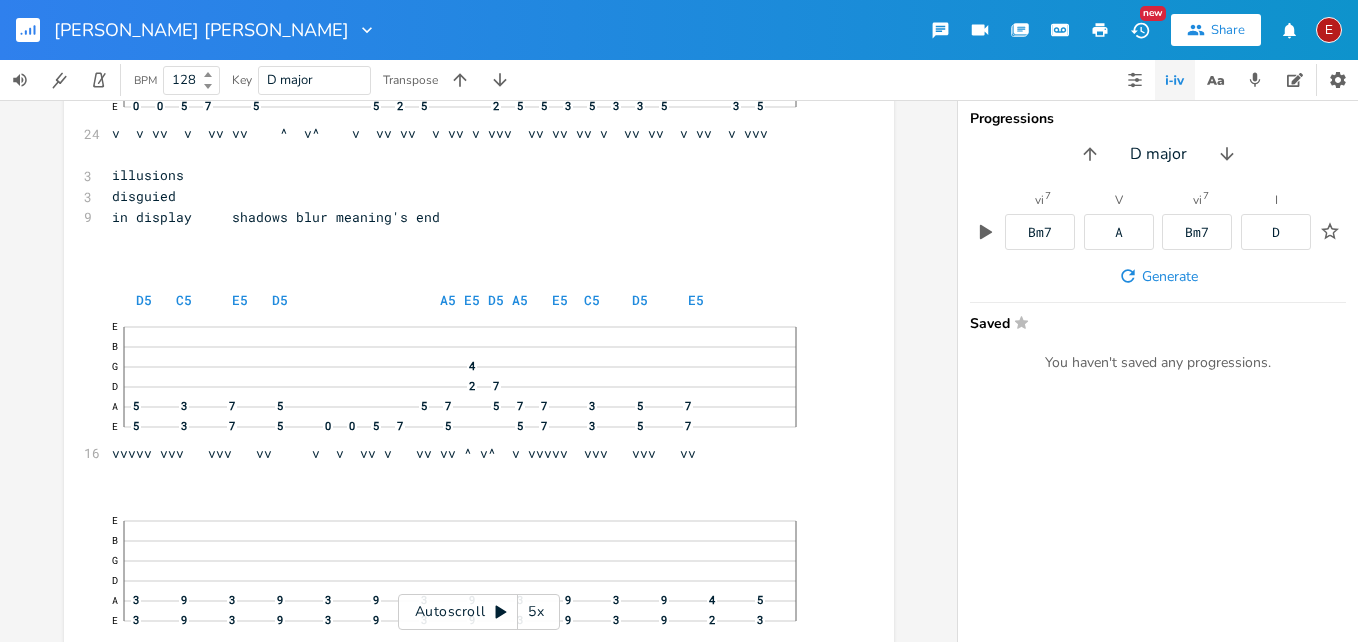 scroll, scrollTop: 10464, scrollLeft: 0, axis: vertical 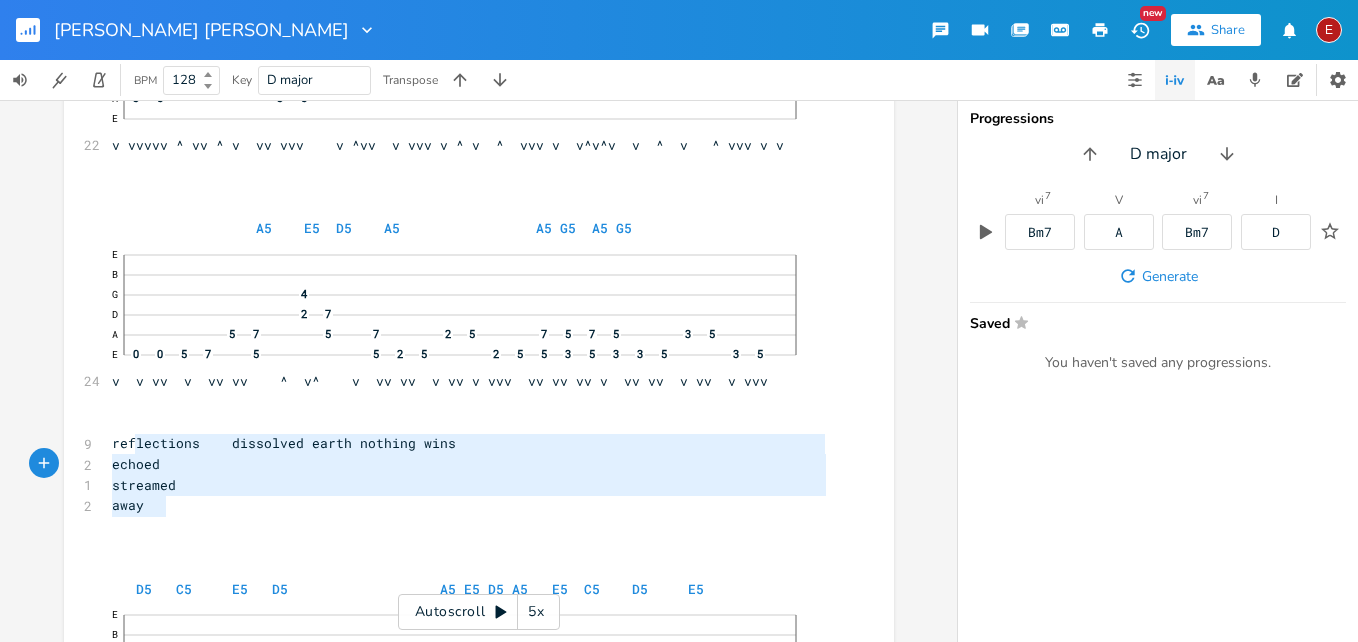 type on "reflections    dissolved earth nothing wins
echoed
streamed
away" 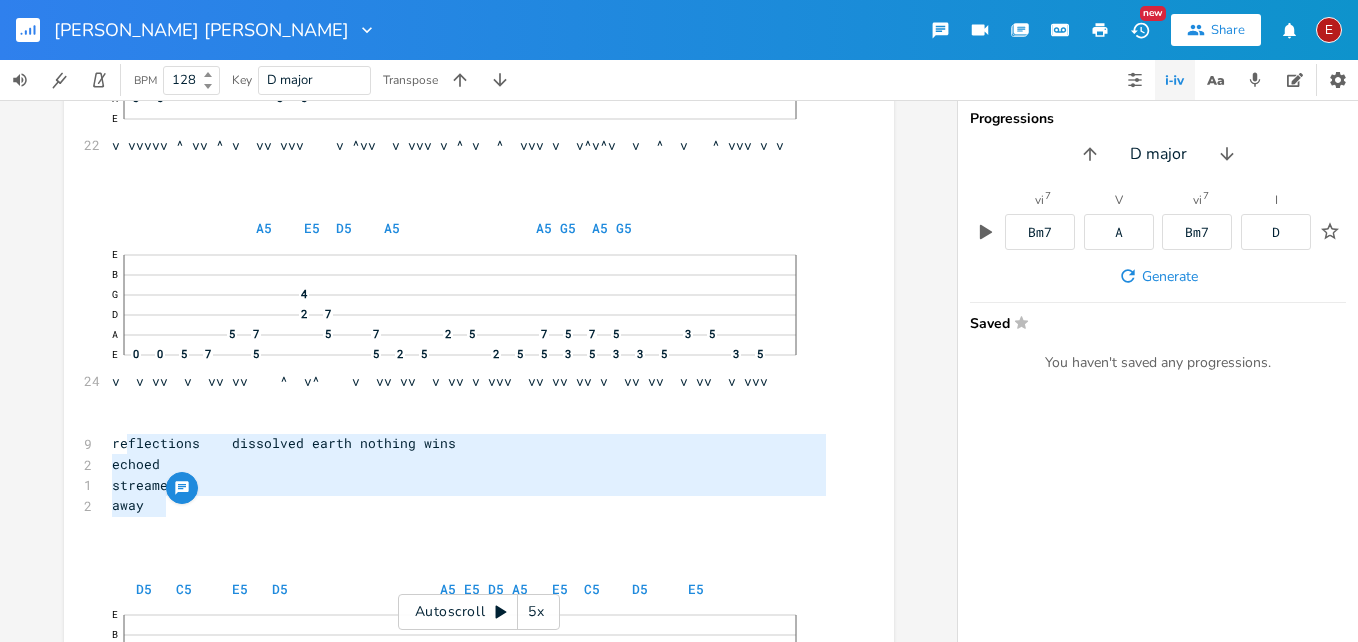 drag, startPoint x: 181, startPoint y: 515, endPoint x: 118, endPoint y: 441, distance: 97.18539 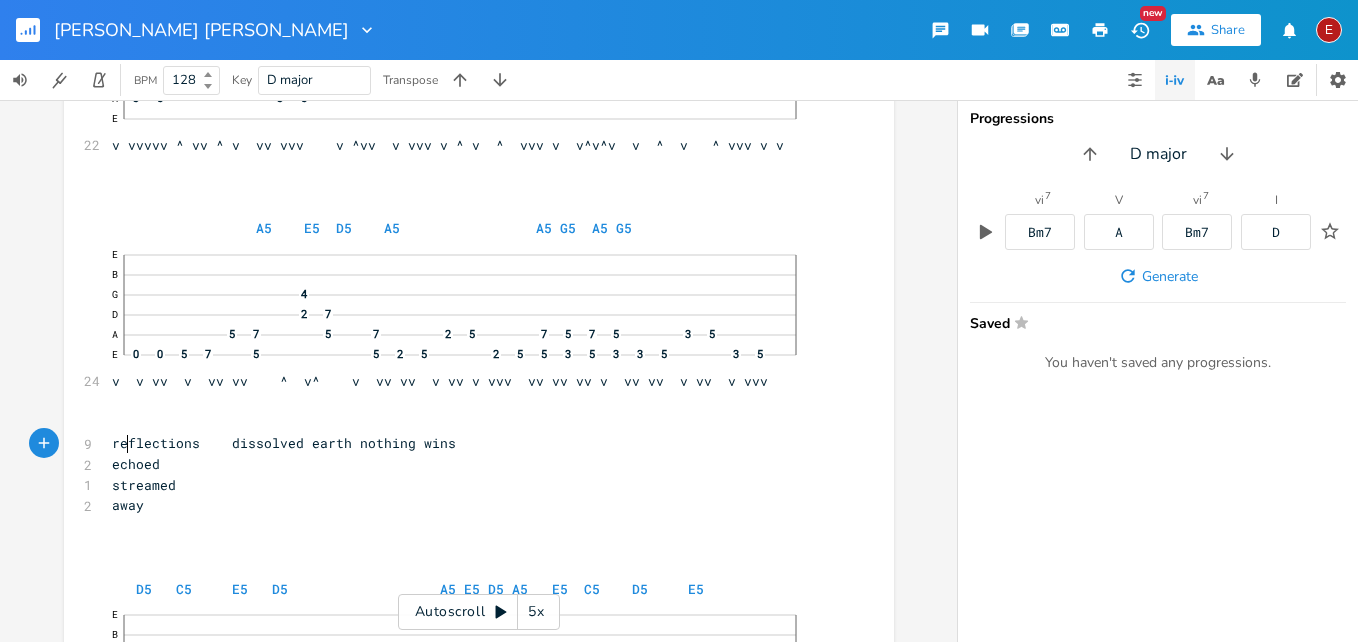 click on "reflections    dissolved earth nothing wins" at bounding box center (284, 443) 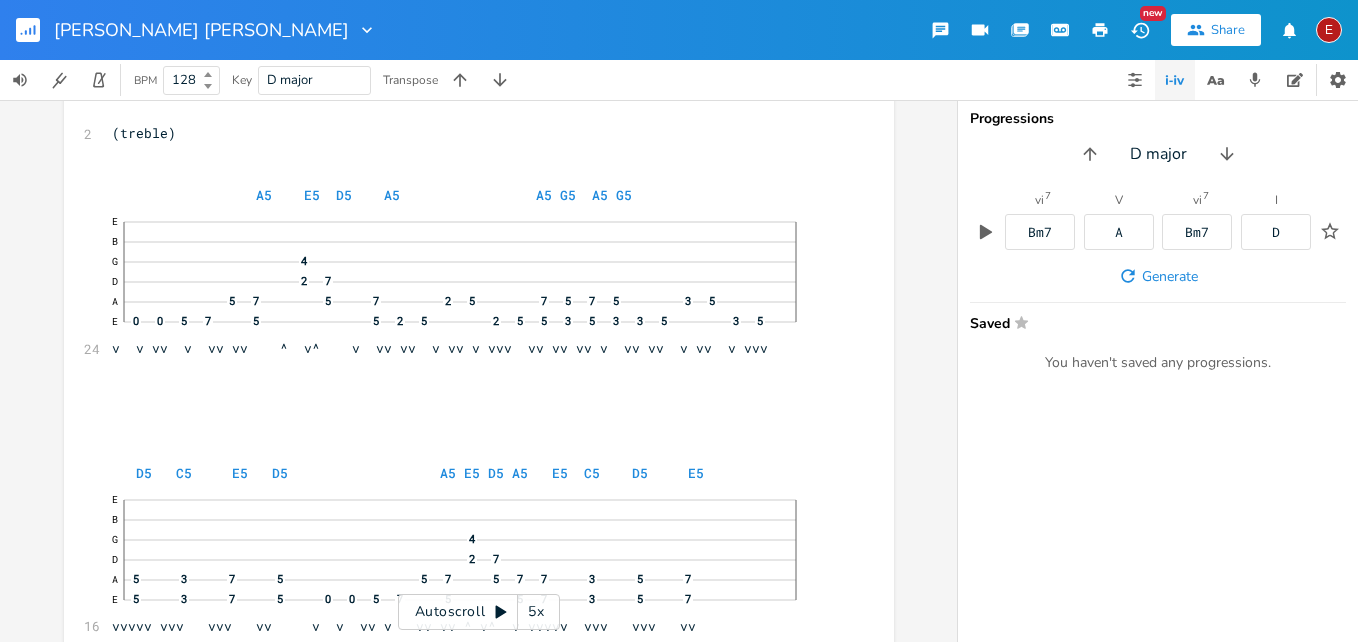 scroll, scrollTop: 201, scrollLeft: 0, axis: vertical 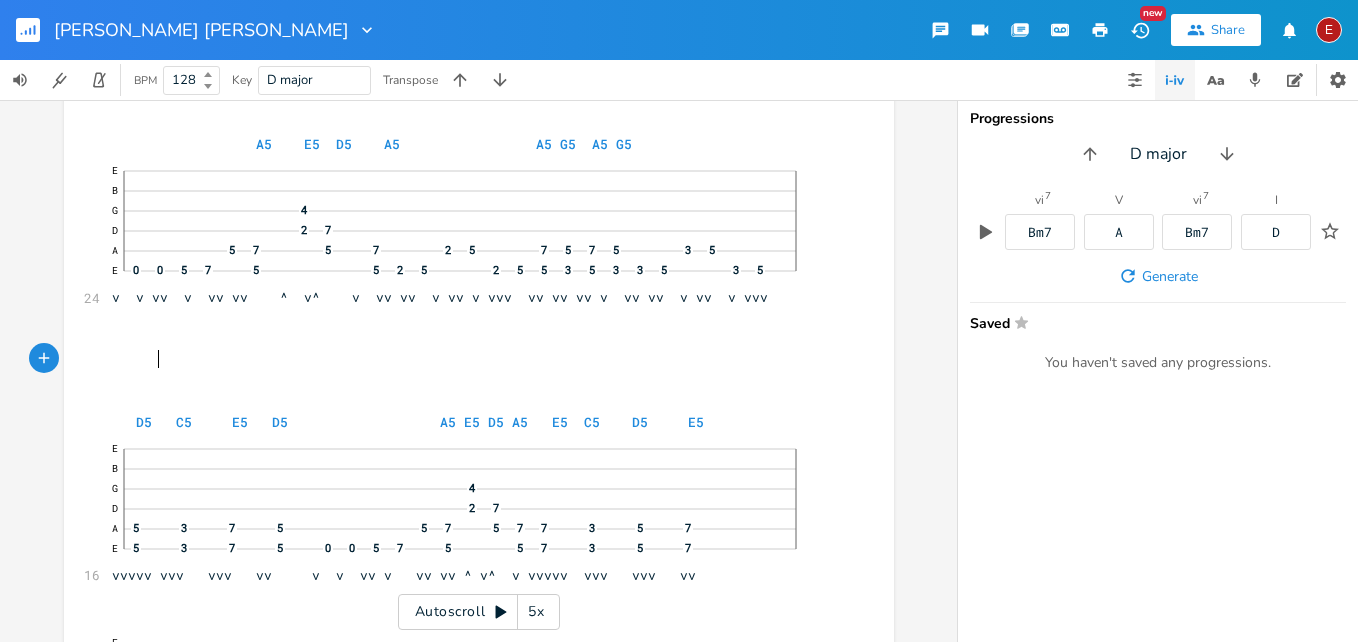 click at bounding box center [136, 359] 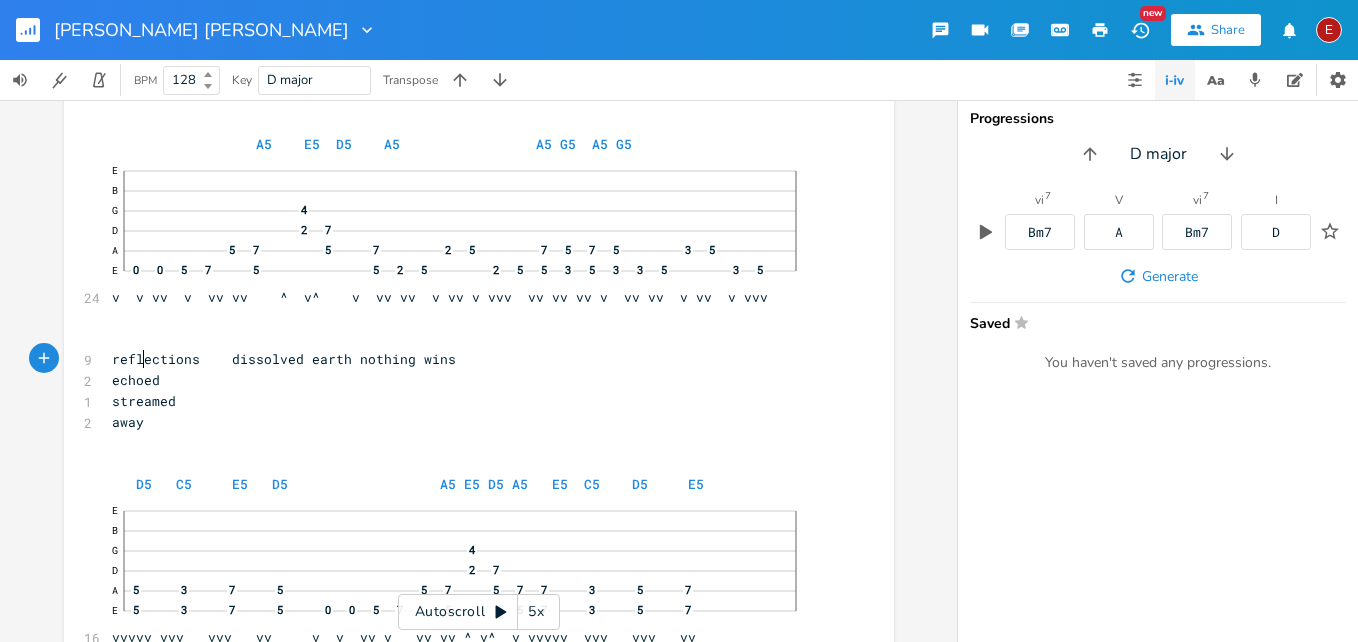 click on "reflections    dissolved earth nothing wins" at bounding box center [284, 359] 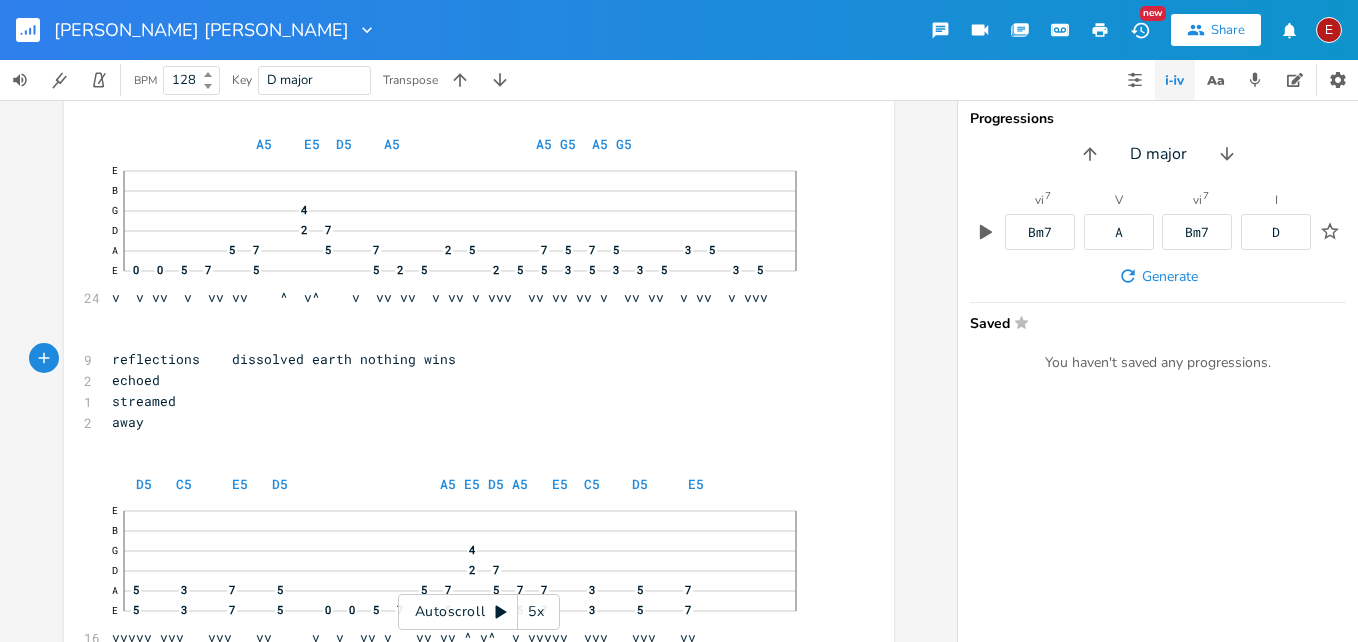 scroll, scrollTop: 0, scrollLeft: 0, axis: both 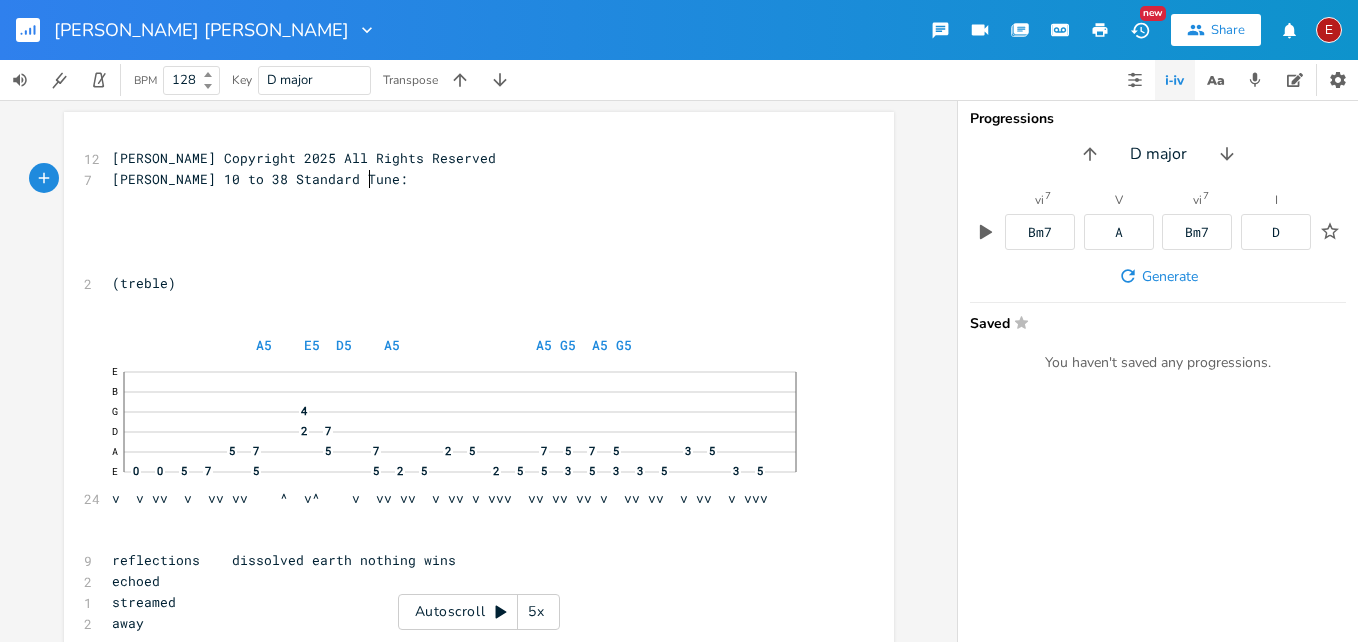 click on "[PERSON_NAME] 10 to 38 Standard Tune:" at bounding box center [469, 179] 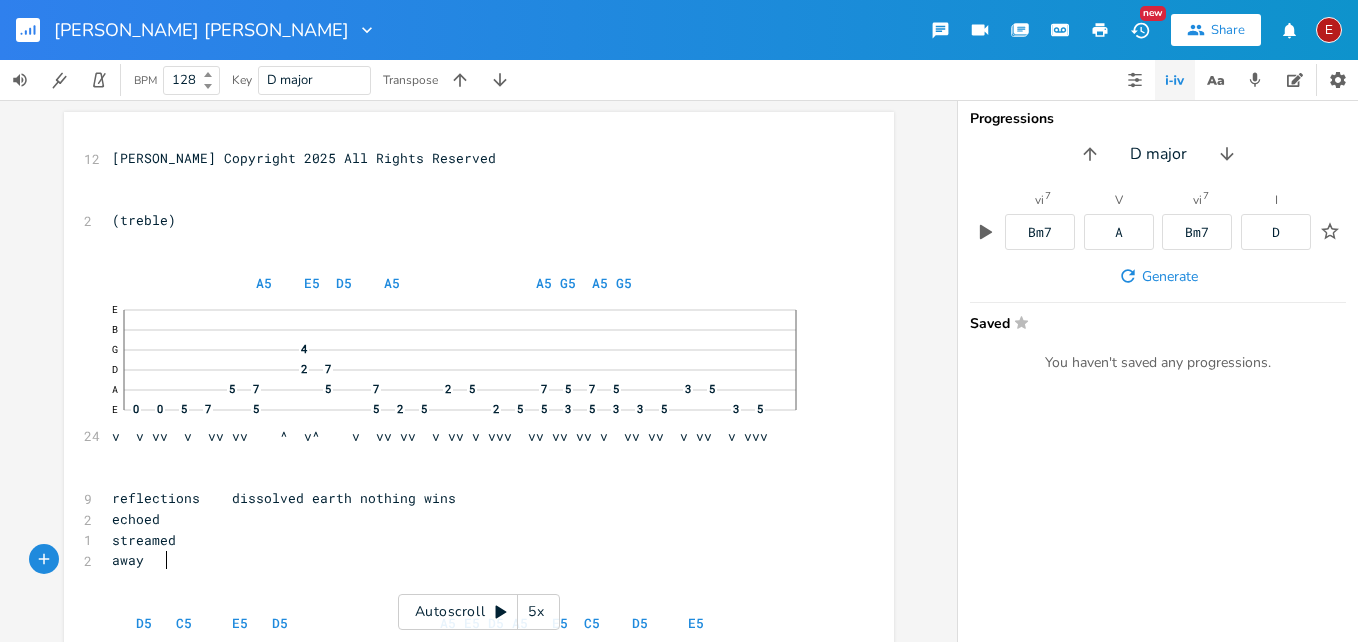 click on "away" at bounding box center (469, 560) 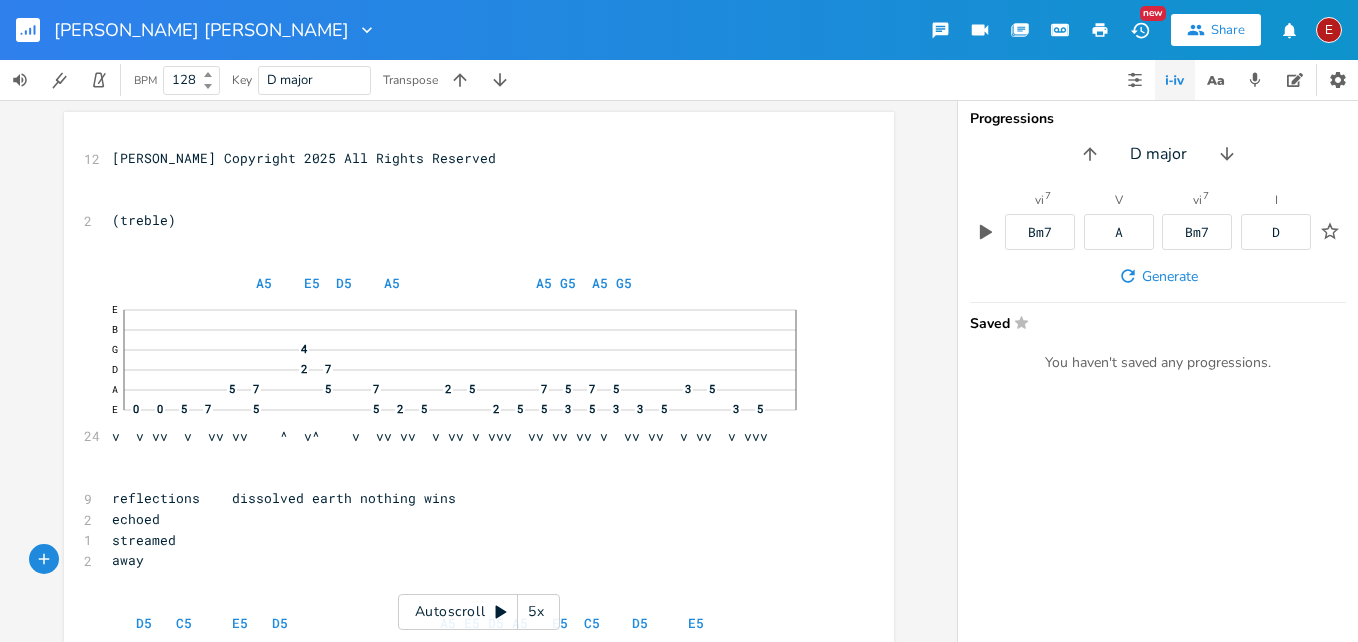 click at bounding box center (128, 477) 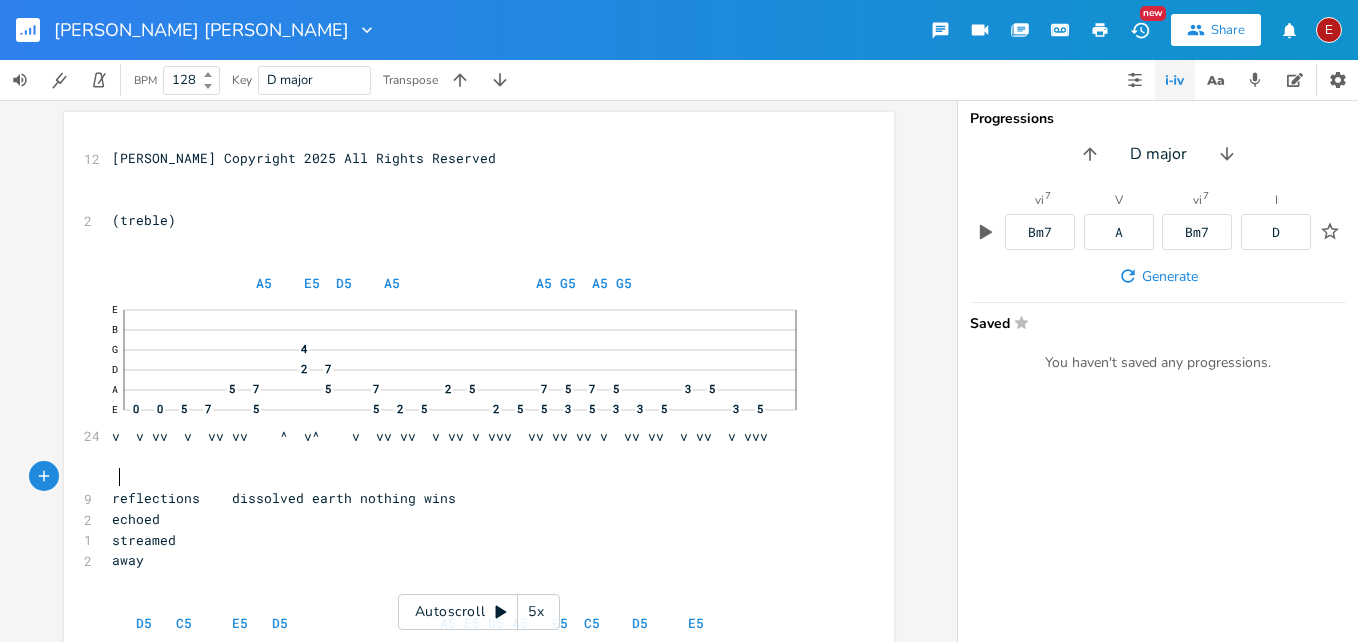 scroll, scrollTop: 0, scrollLeft: 6, axis: horizontal 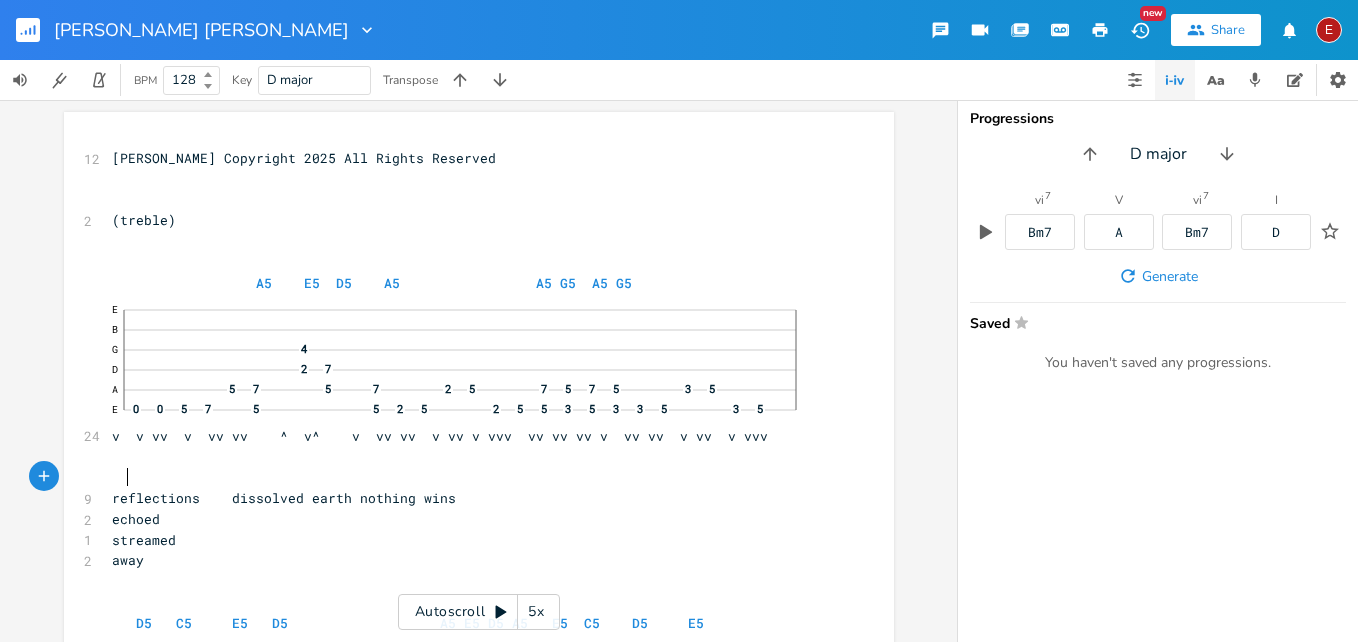 paste 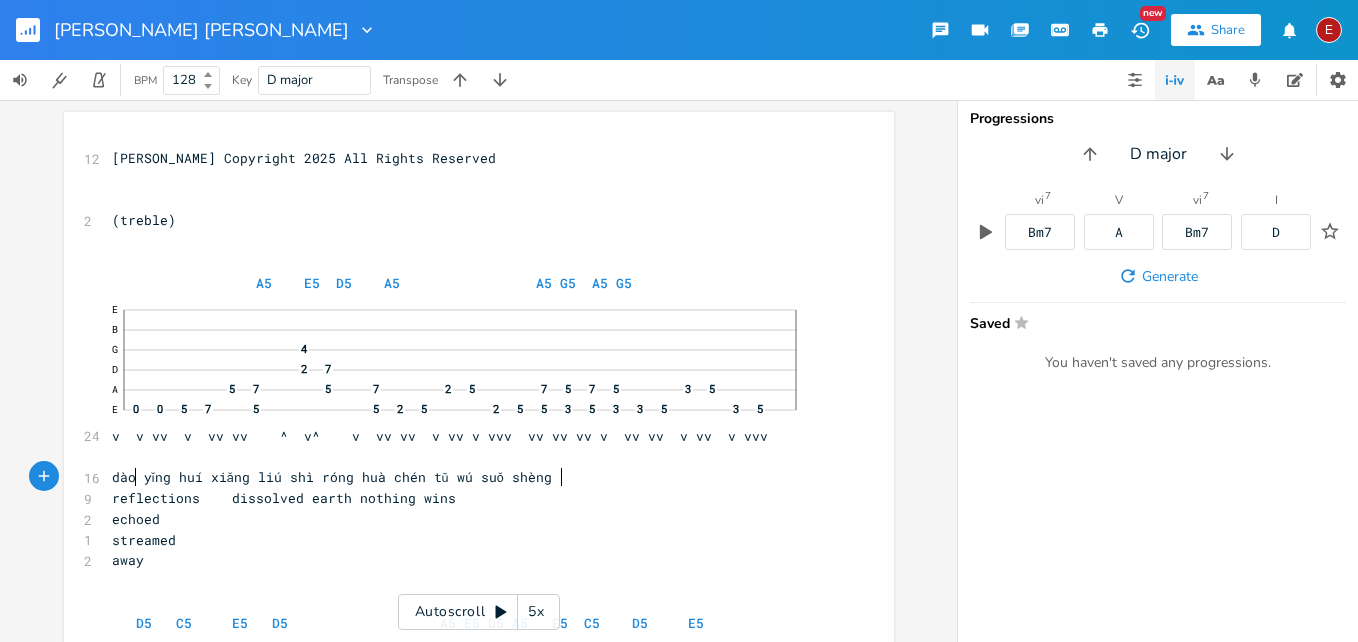click on "dào yǐng huí xiǎng liú shì róng huà chén tǔ wú suǒ shèng" at bounding box center [332, 477] 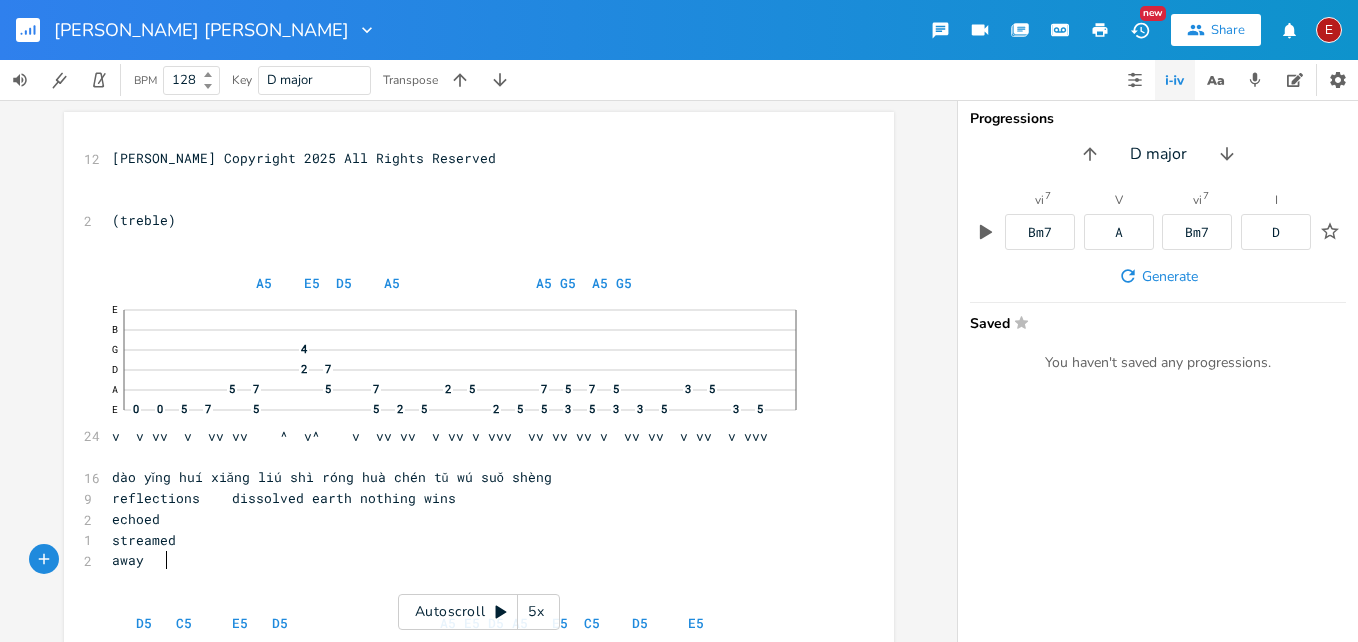 click on "away" at bounding box center [469, 560] 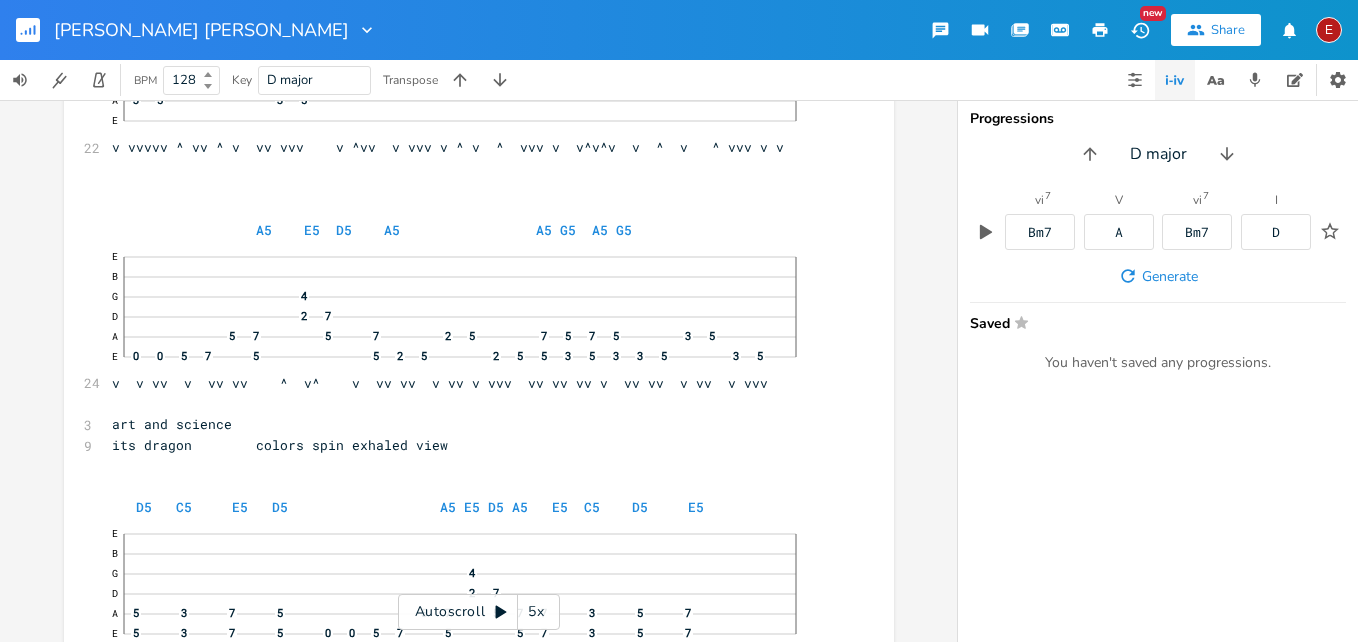 scroll, scrollTop: 1499, scrollLeft: 0, axis: vertical 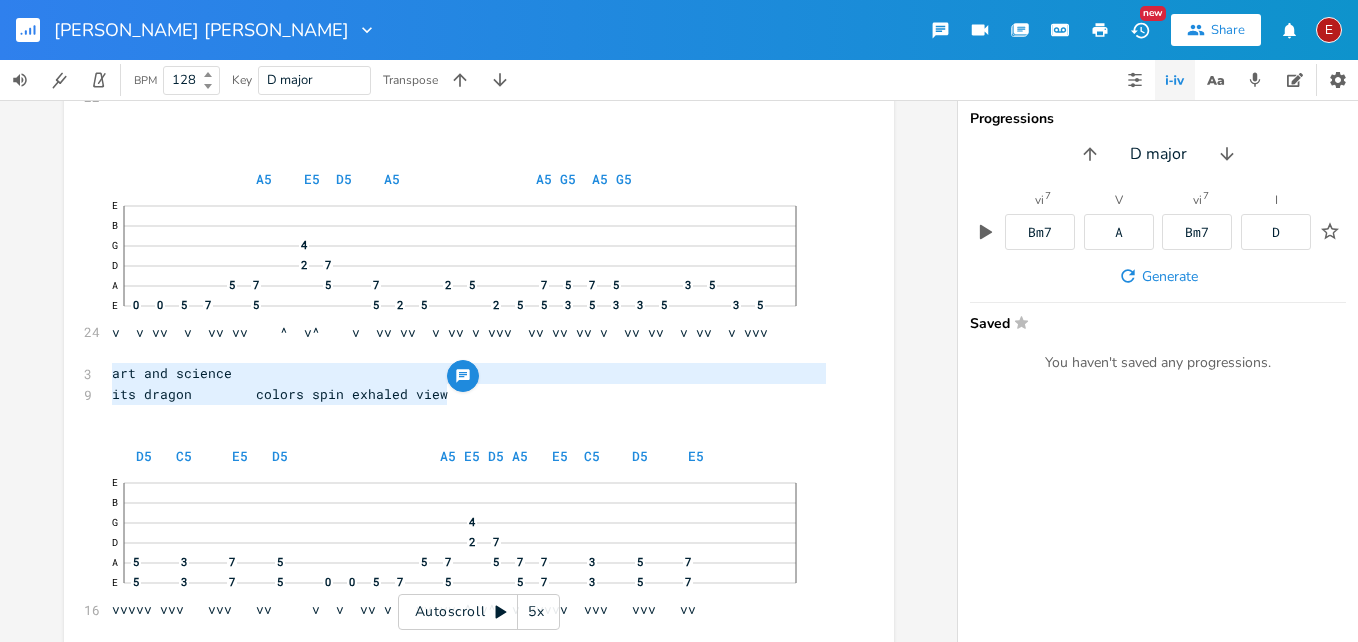 drag, startPoint x: 441, startPoint y: 397, endPoint x: 97, endPoint y: 372, distance: 344.90723 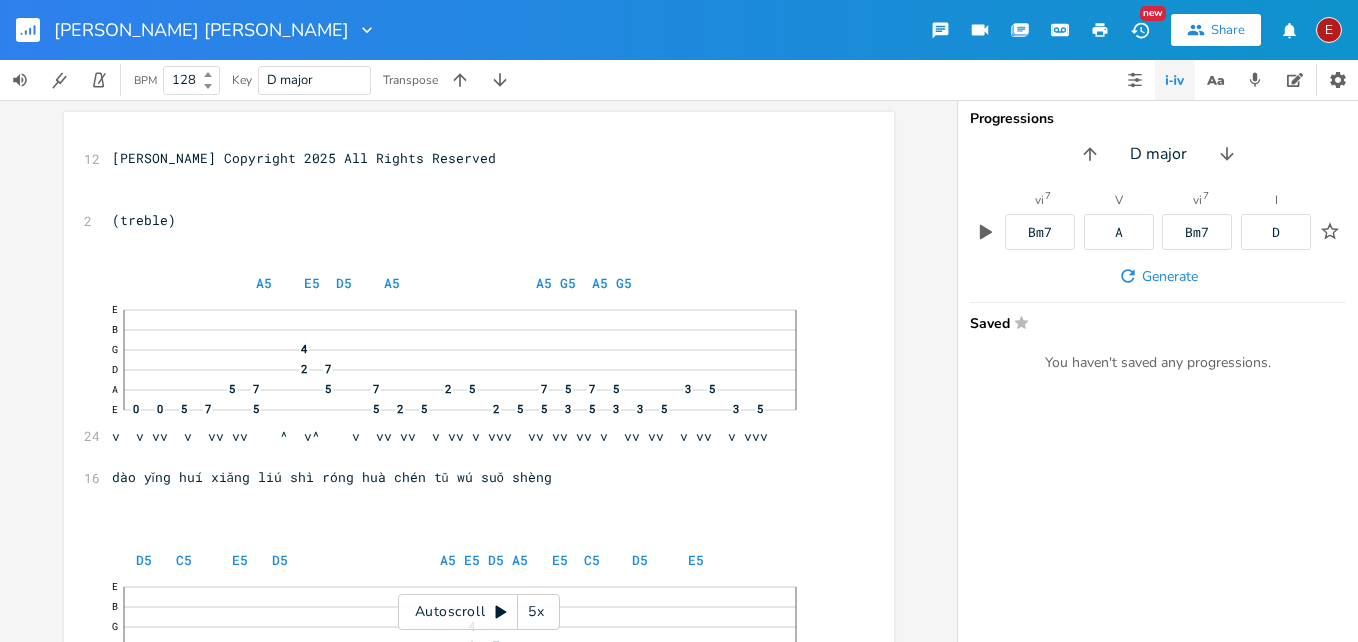 scroll, scrollTop: 50, scrollLeft: 0, axis: vertical 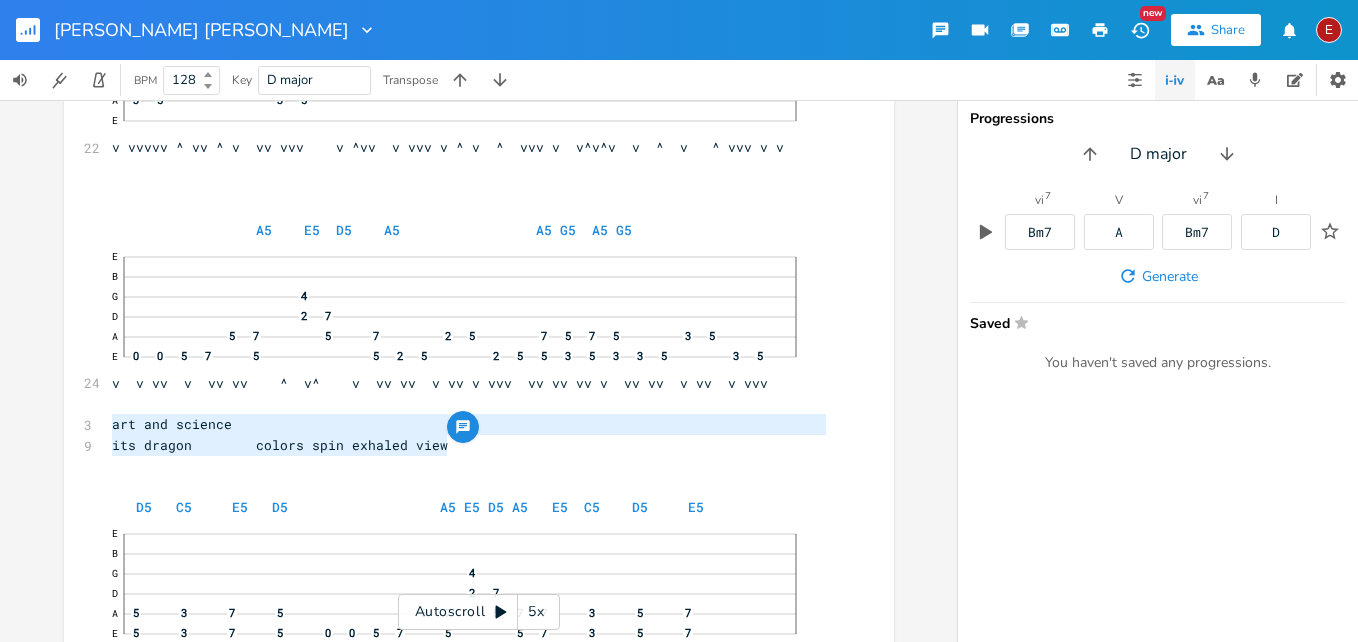 drag, startPoint x: 434, startPoint y: 447, endPoint x: 441, endPoint y: 473, distance: 26.925823 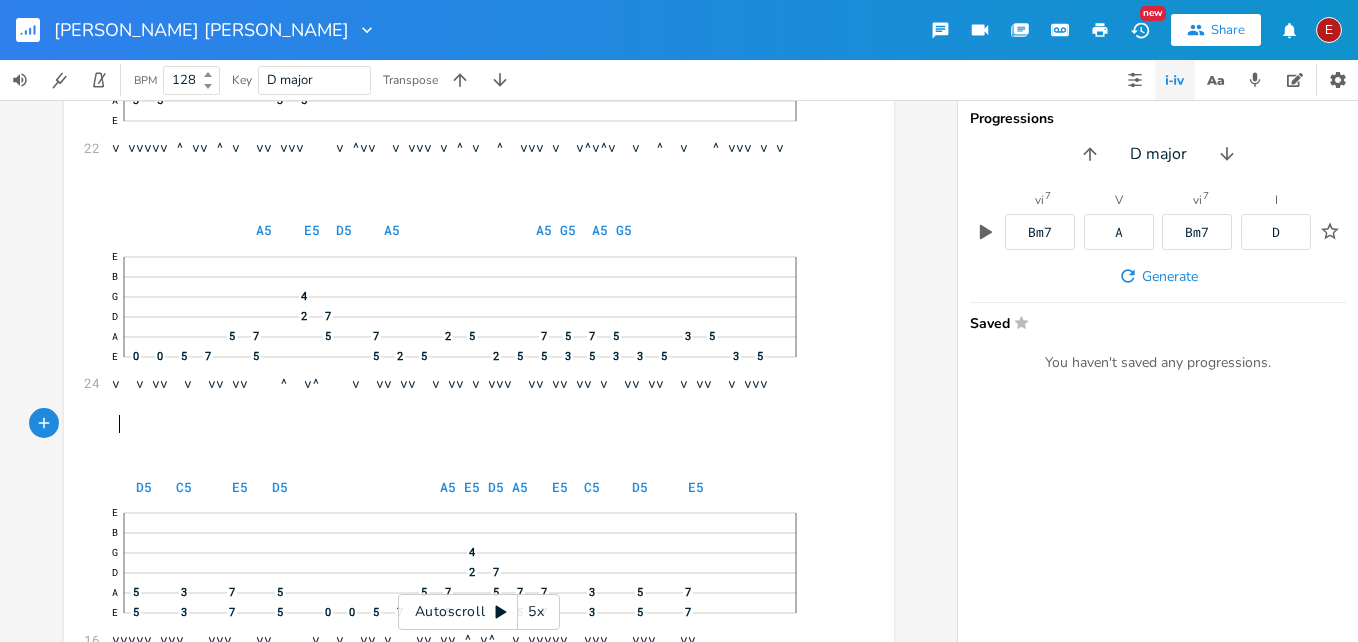 scroll, scrollTop: 0, scrollLeft: 3, axis: horizontal 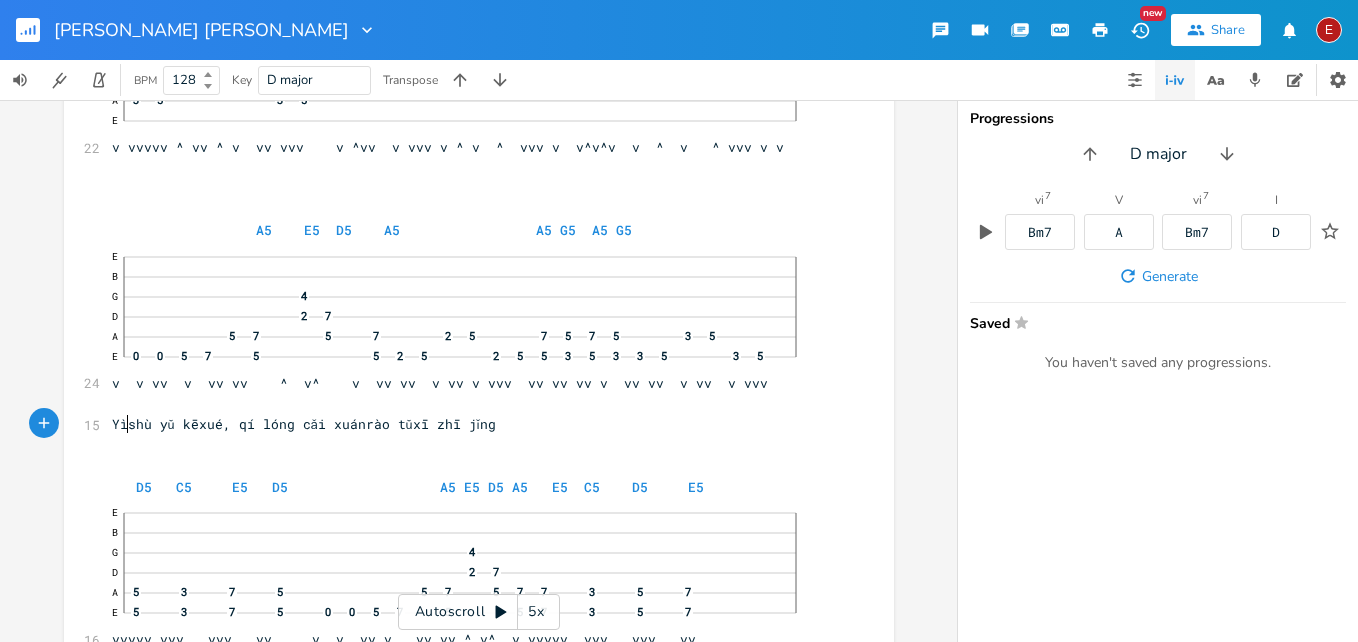 click on "Yìshù yǔ kēxué, qí lóng cǎi xuánrào tǔxī zhī jǐng" at bounding box center [304, 424] 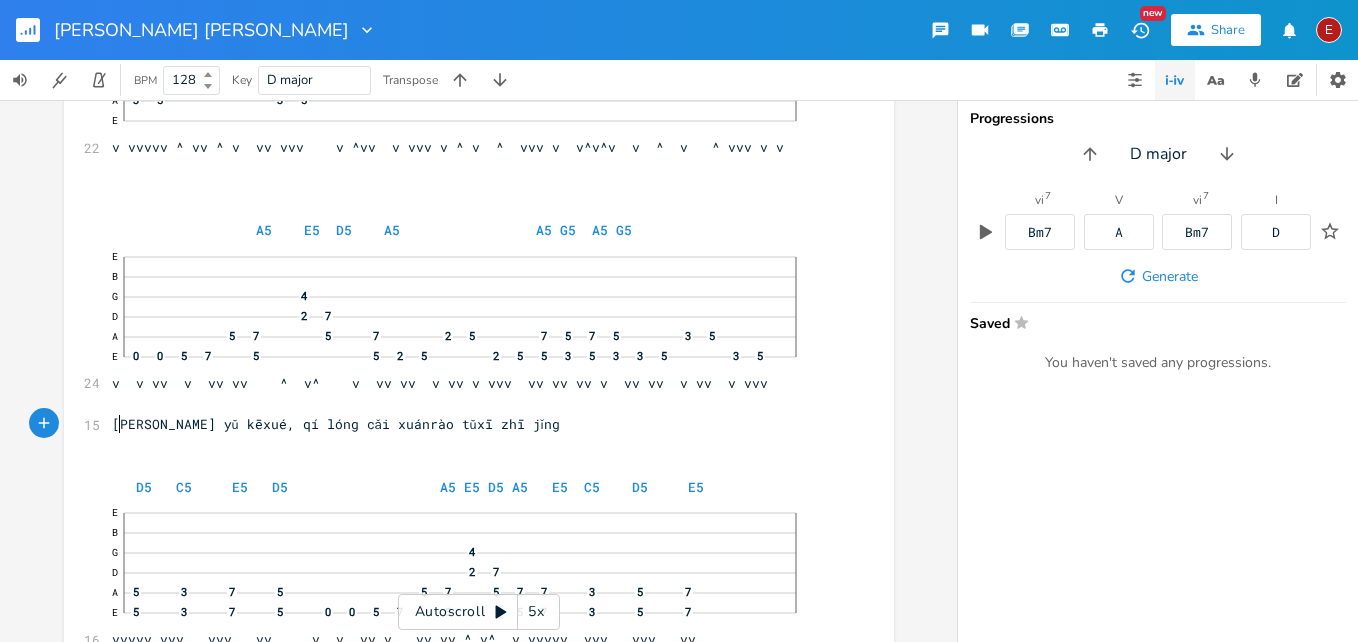 type on "y" 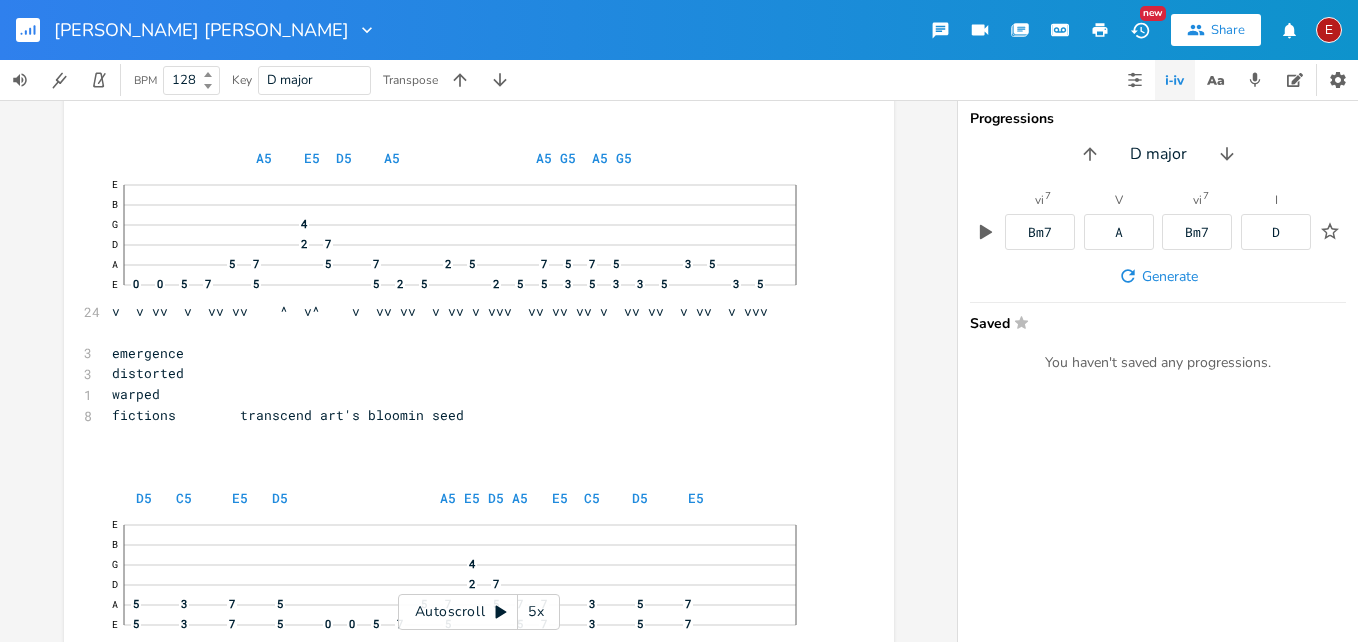 scroll, scrollTop: 4042, scrollLeft: 0, axis: vertical 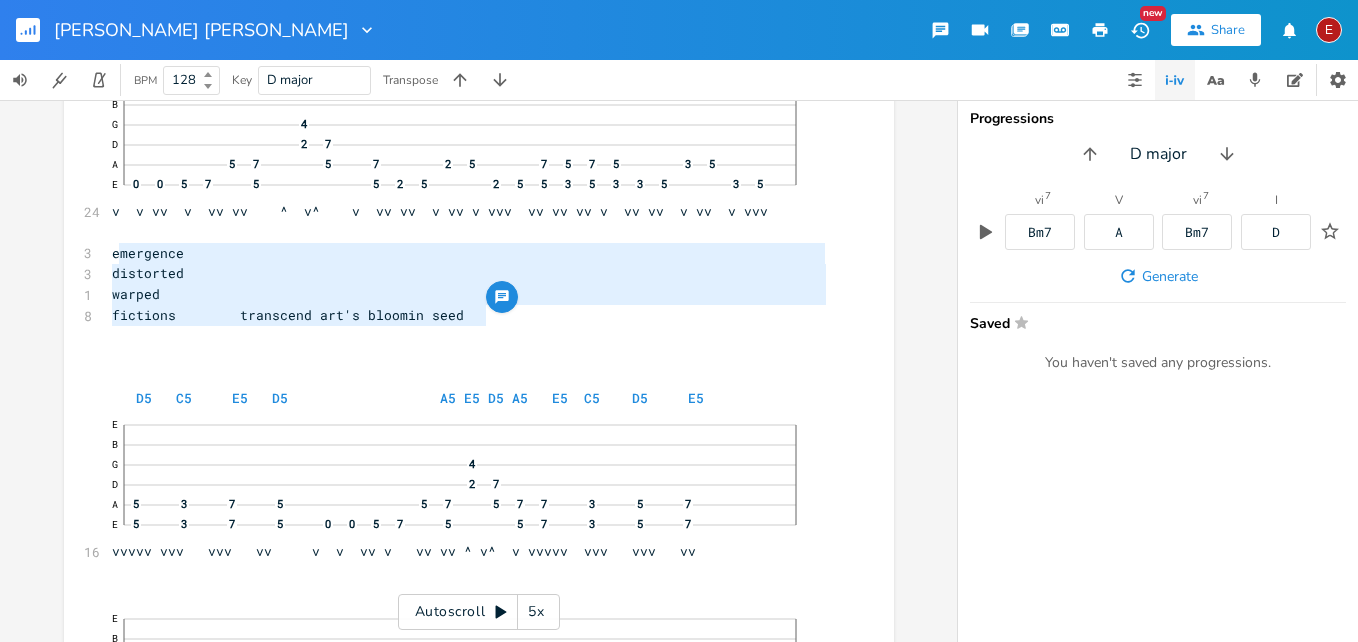 drag, startPoint x: 478, startPoint y: 320, endPoint x: 116, endPoint y: 247, distance: 369.28714 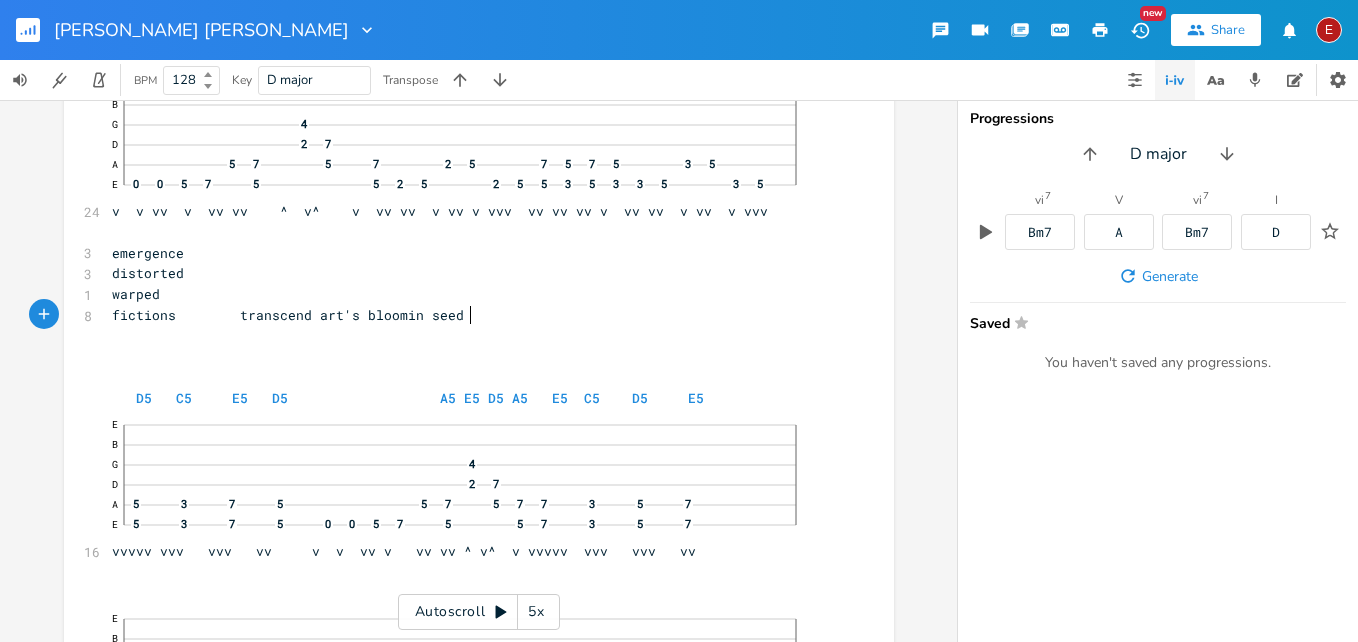 scroll, scrollTop: 0, scrollLeft: 0, axis: both 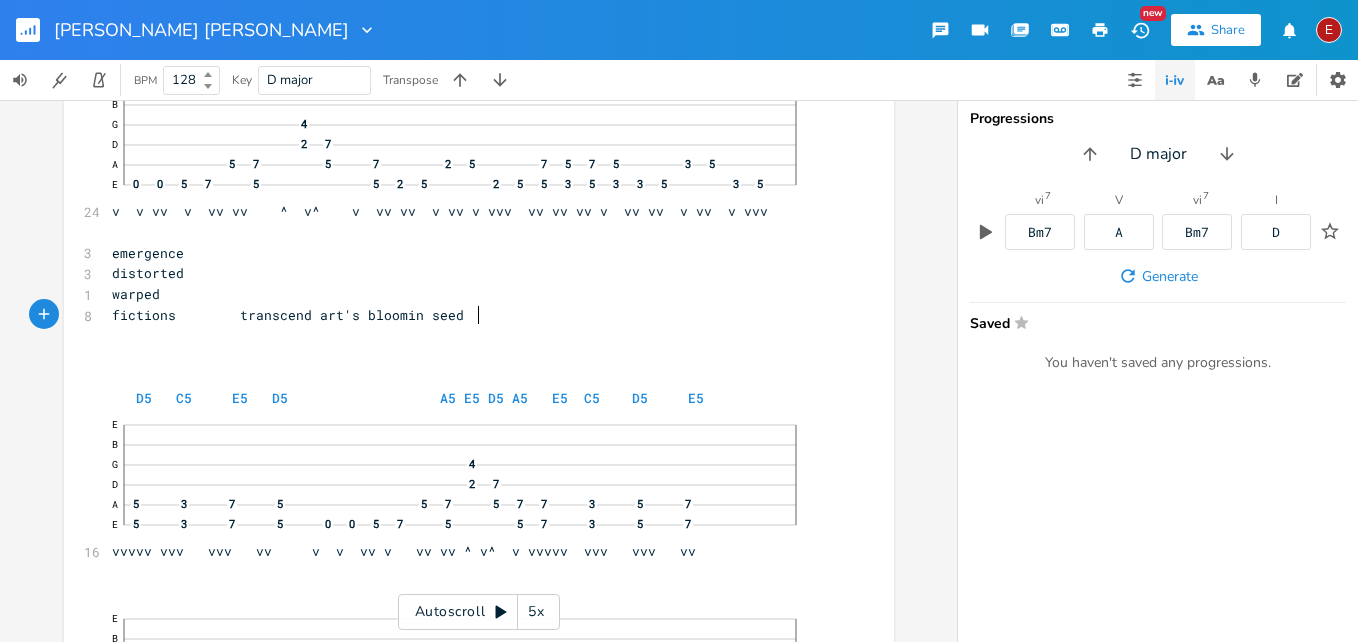 click on "fictions        transcend art's bloomin seed" at bounding box center (288, 315) 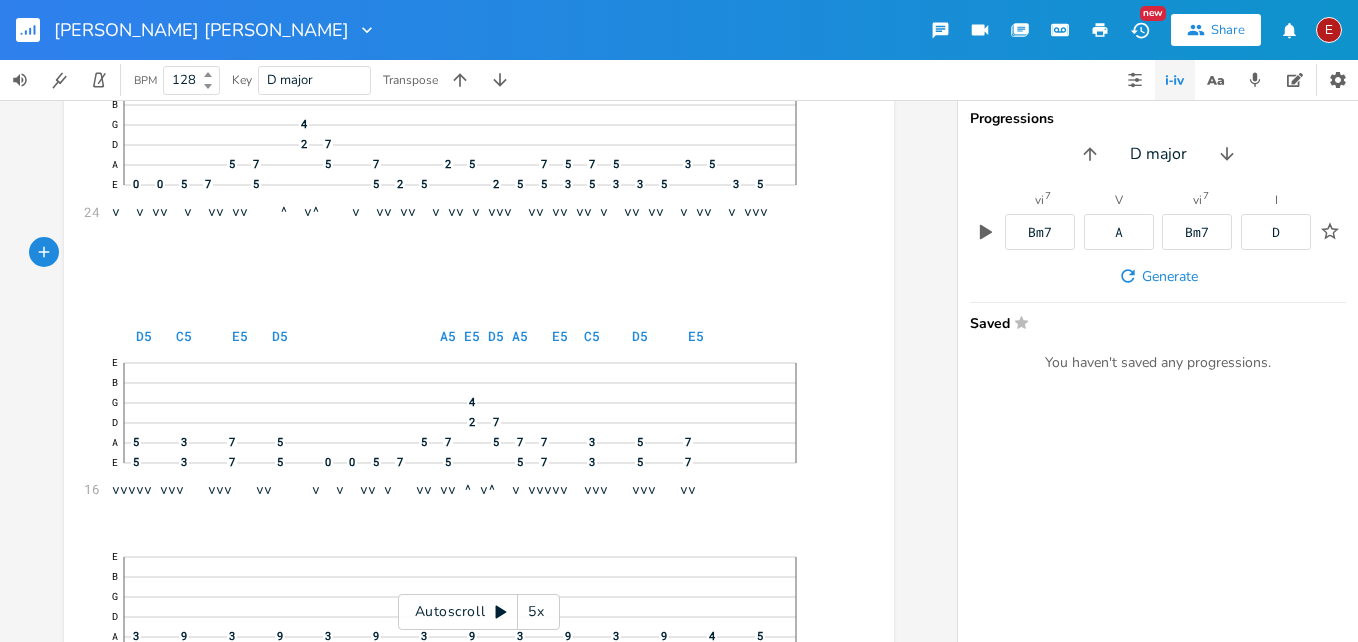 scroll, scrollTop: 0, scrollLeft: 2, axis: horizontal 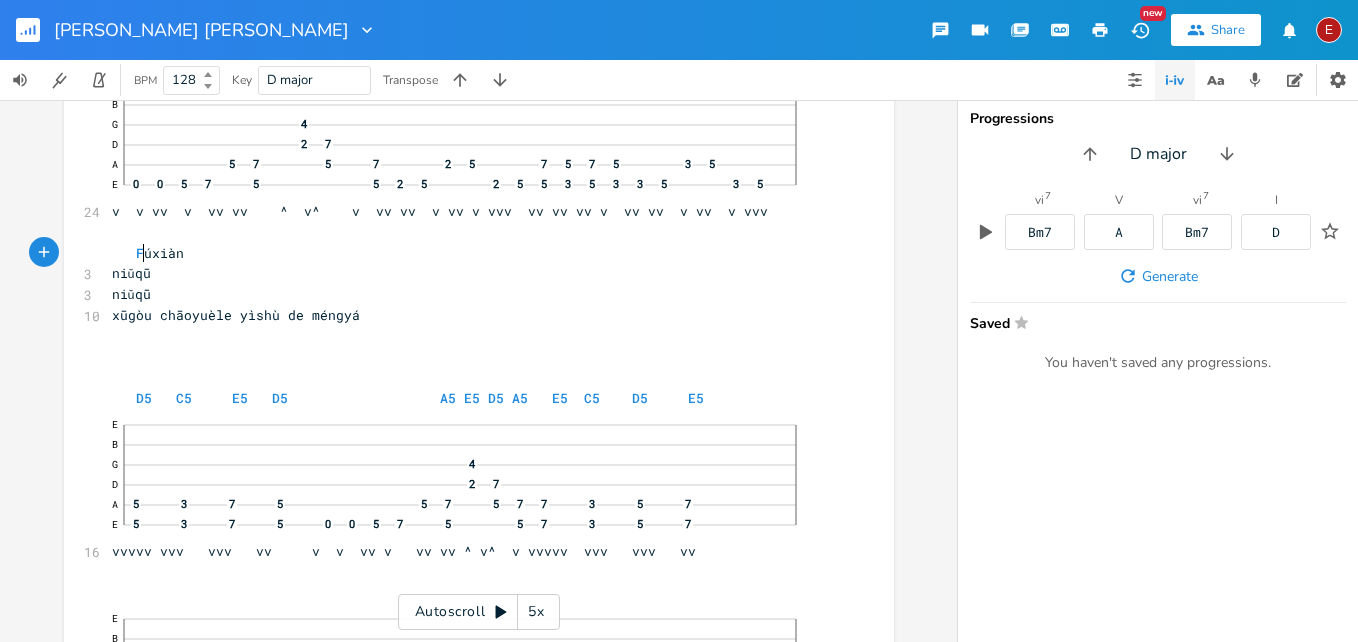 click on "F úxiàn" at bounding box center (148, 253) 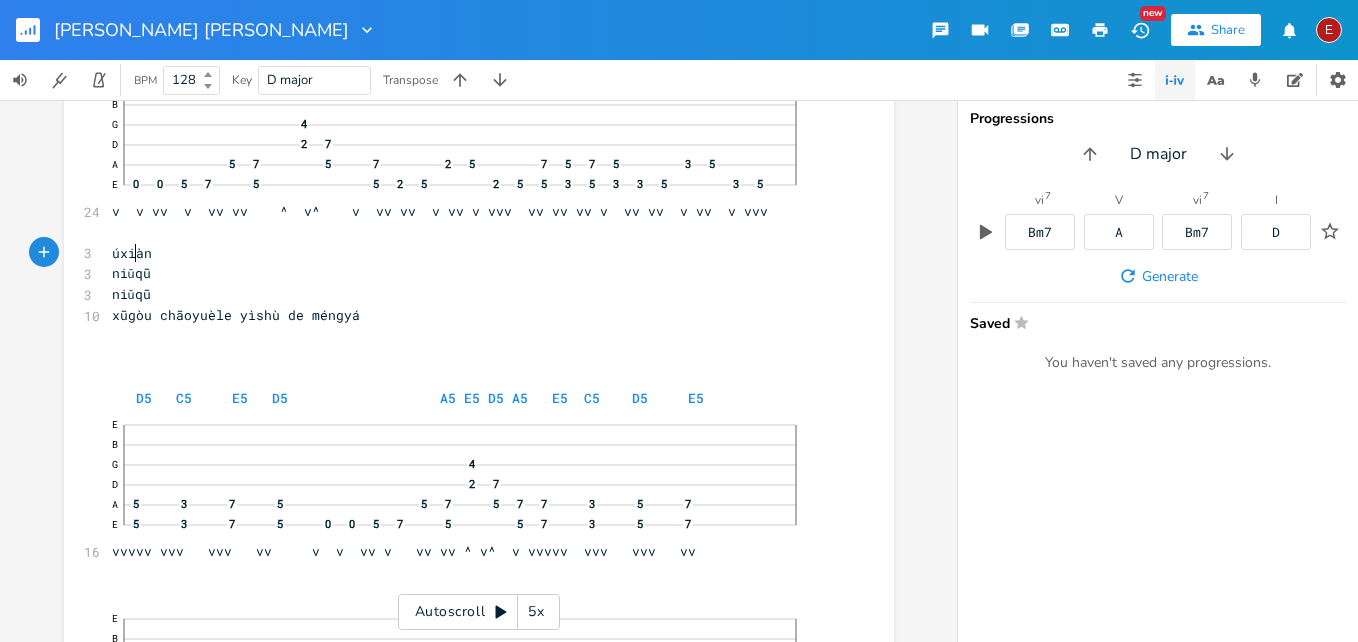 type on "f" 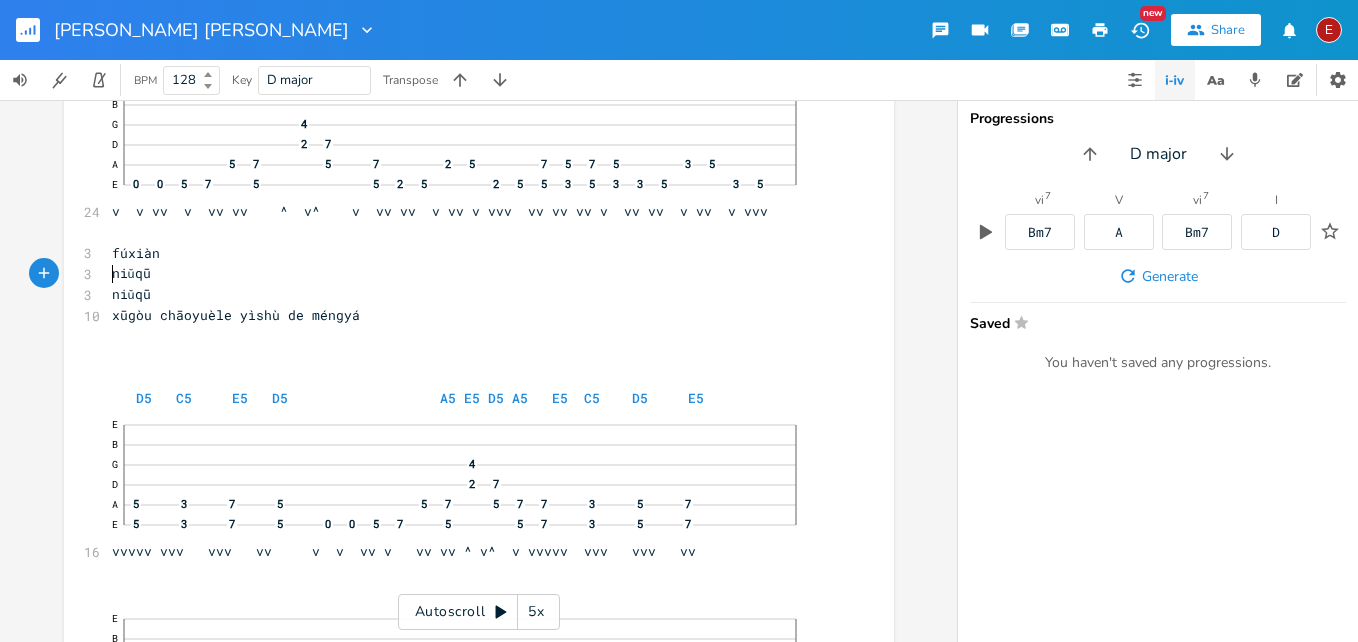 click on "niǔqū" at bounding box center [131, 273] 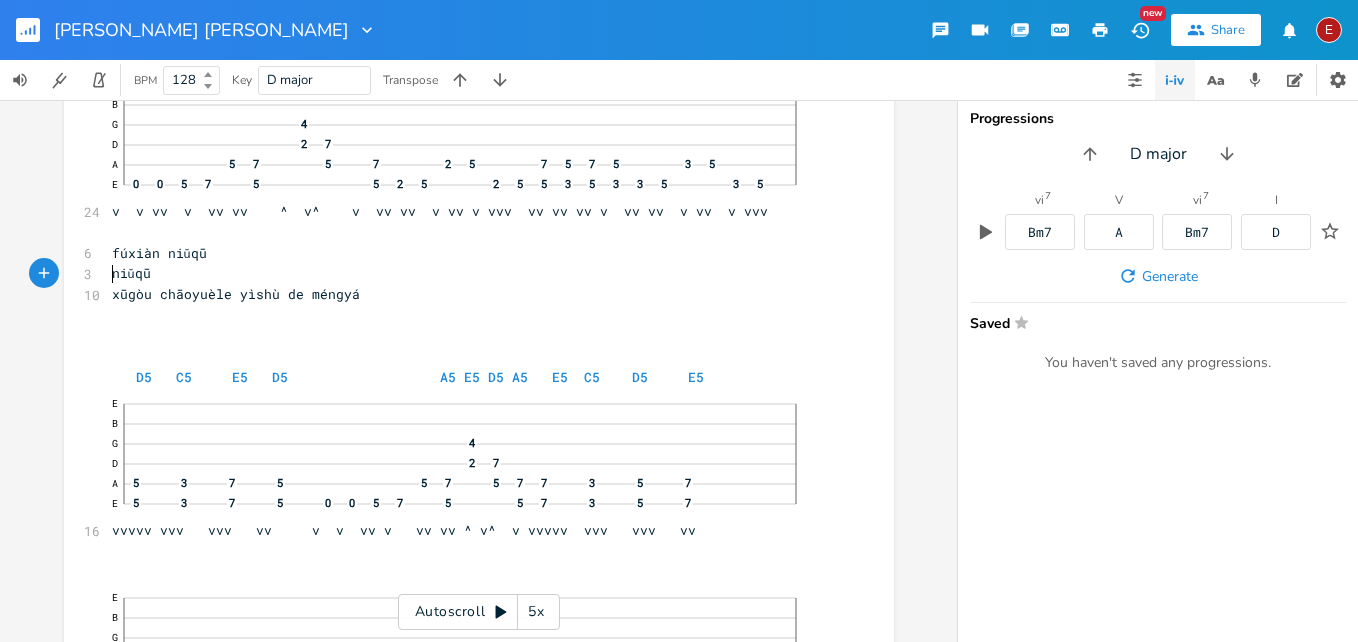 click on "niǔqū" at bounding box center (131, 273) 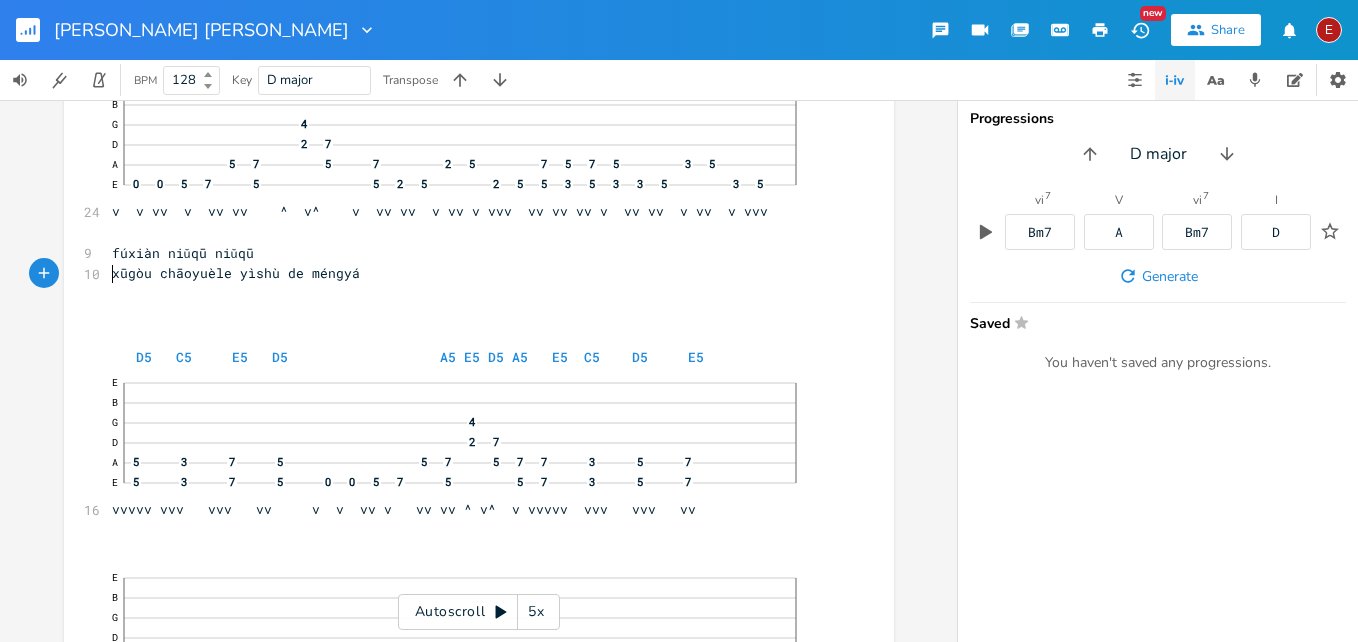 click on "xūgòu chāoyuèle yìshù de méngyá" at bounding box center (236, 273) 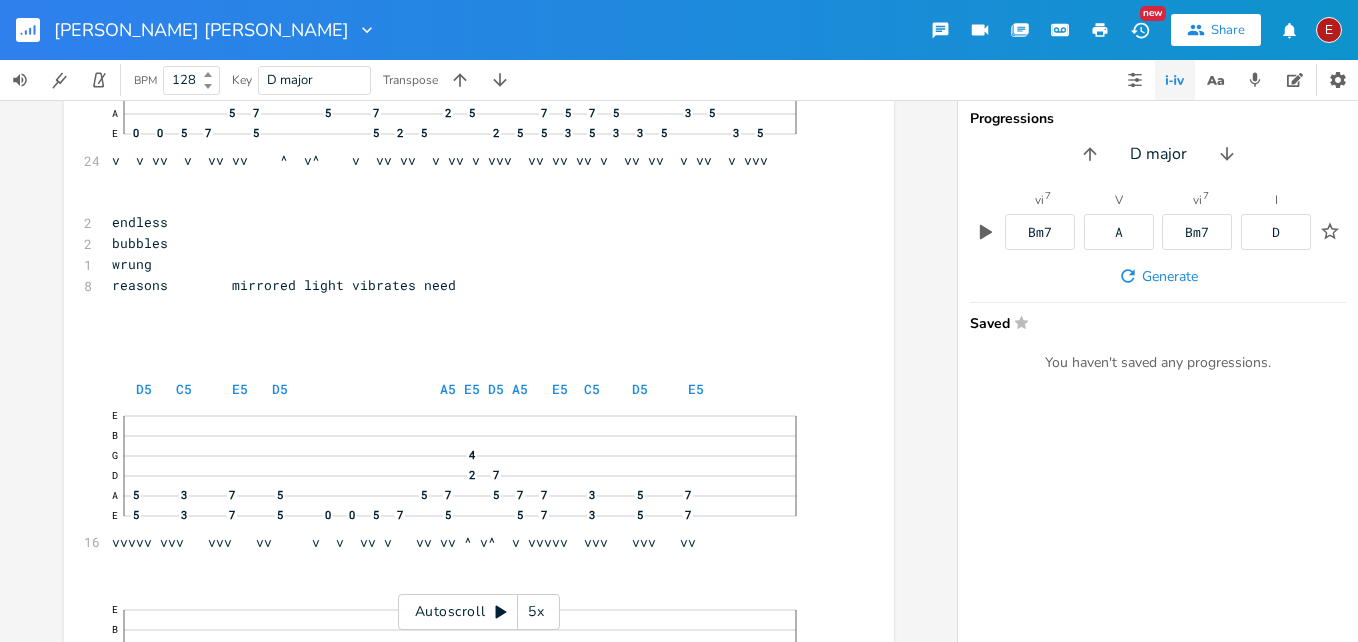 scroll, scrollTop: 5725, scrollLeft: 0, axis: vertical 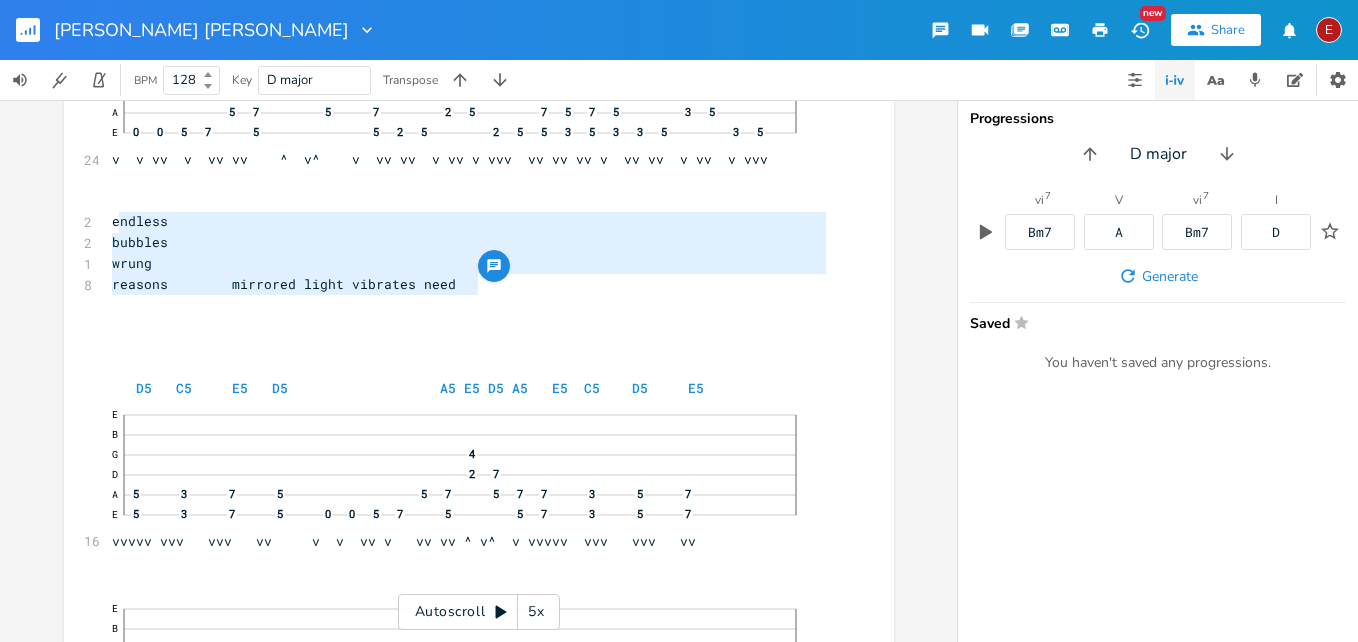 drag, startPoint x: 489, startPoint y: 282, endPoint x: 112, endPoint y: 220, distance: 382.06412 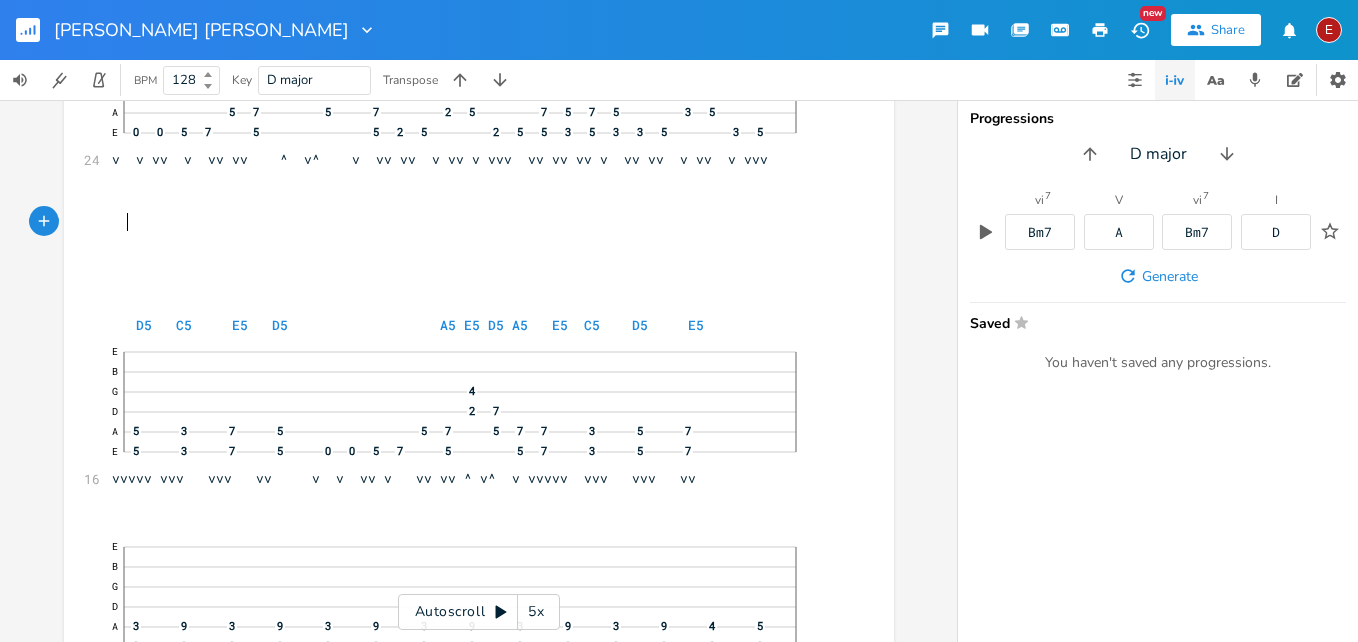 scroll, scrollTop: 0, scrollLeft: 3, axis: horizontal 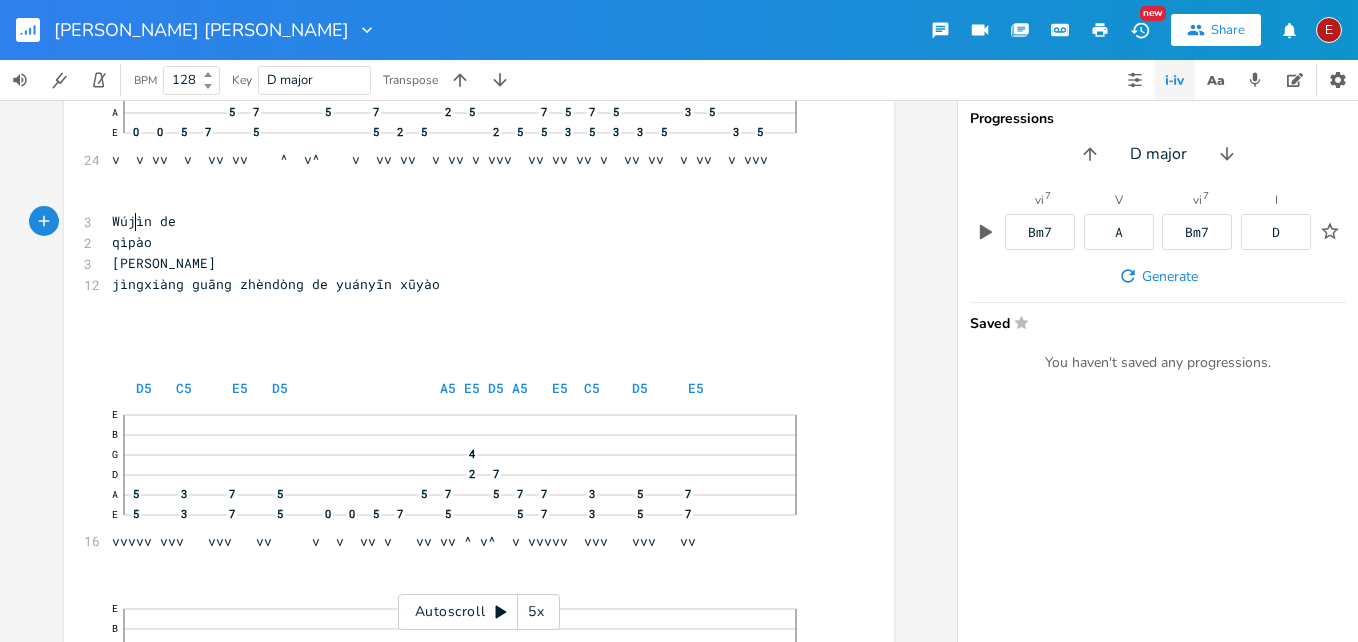 click on "Wújìn de" at bounding box center [144, 221] 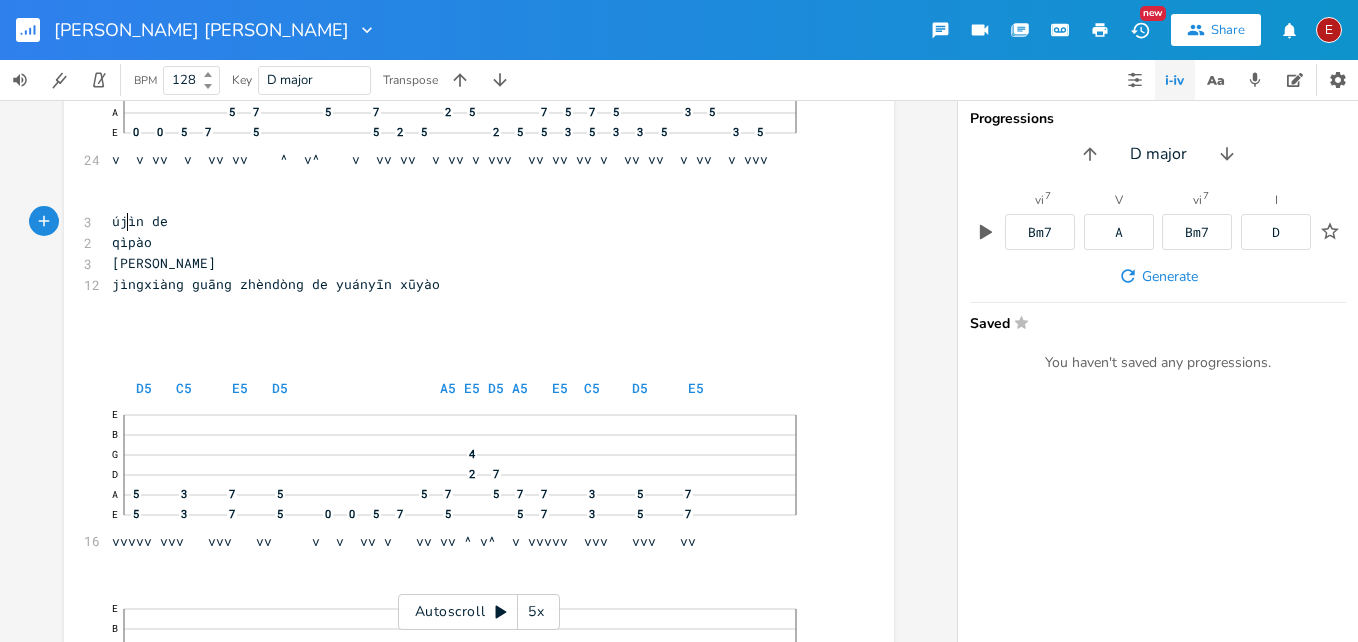 type on "w" 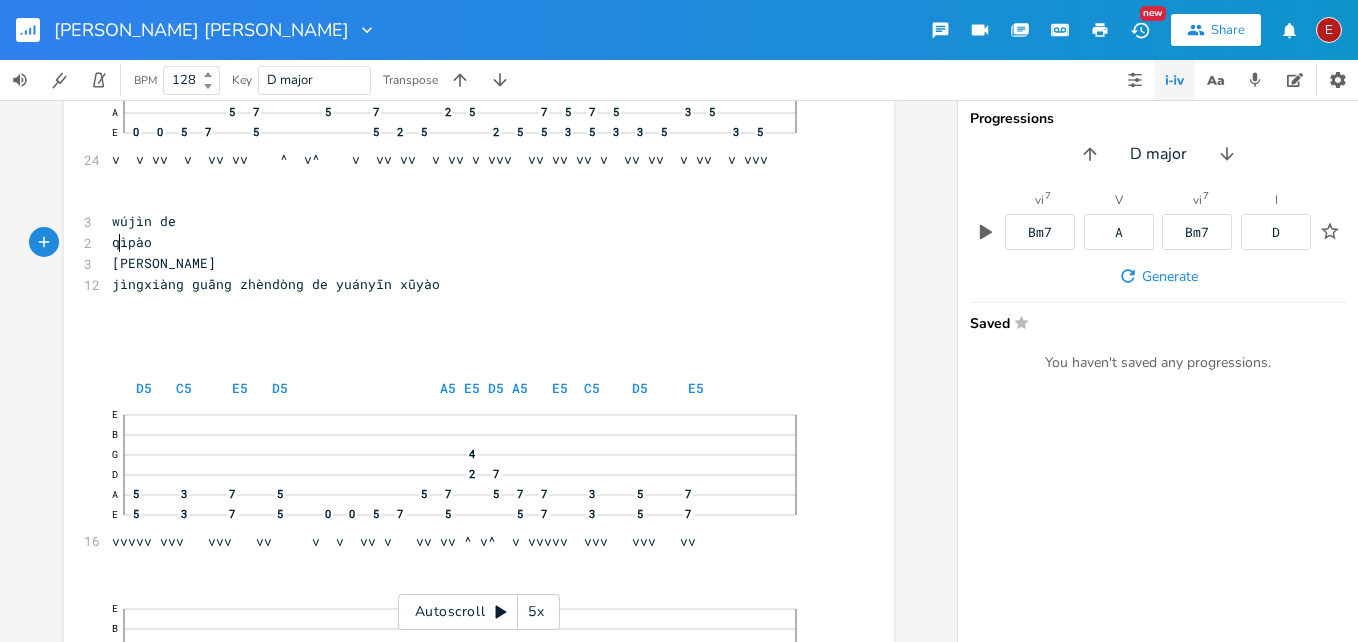 click on "qìpào" at bounding box center [132, 242] 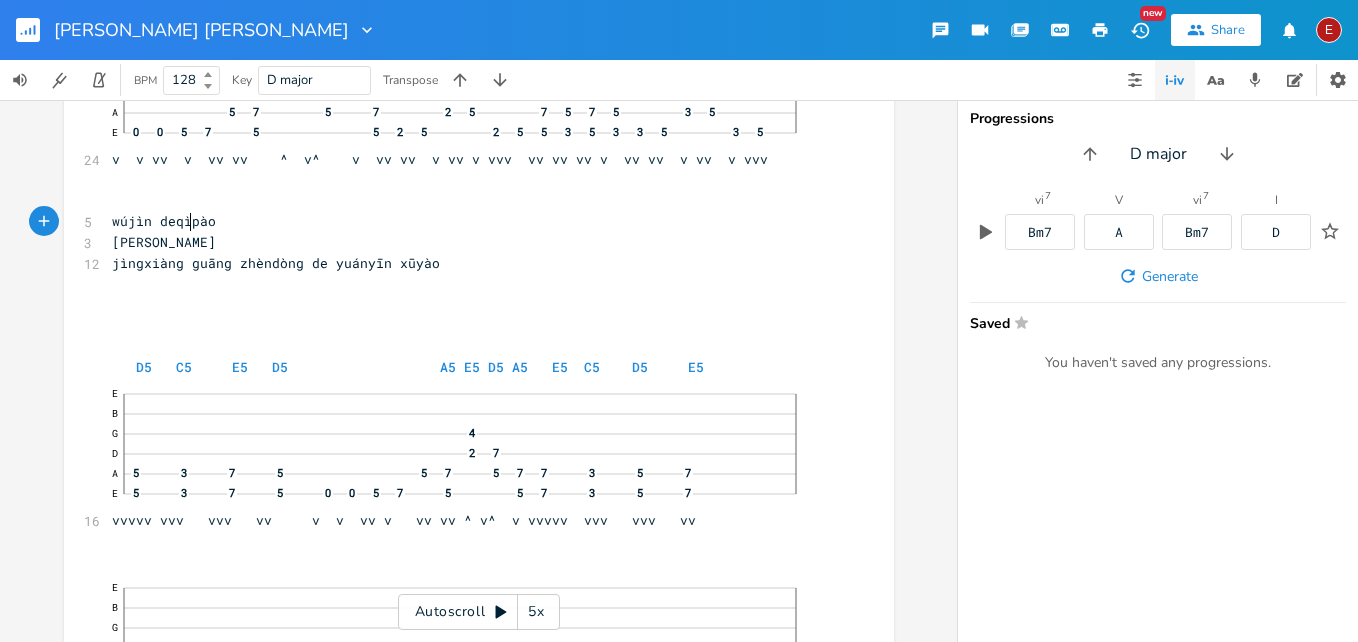 scroll, scrollTop: 0, scrollLeft: 4, axis: horizontal 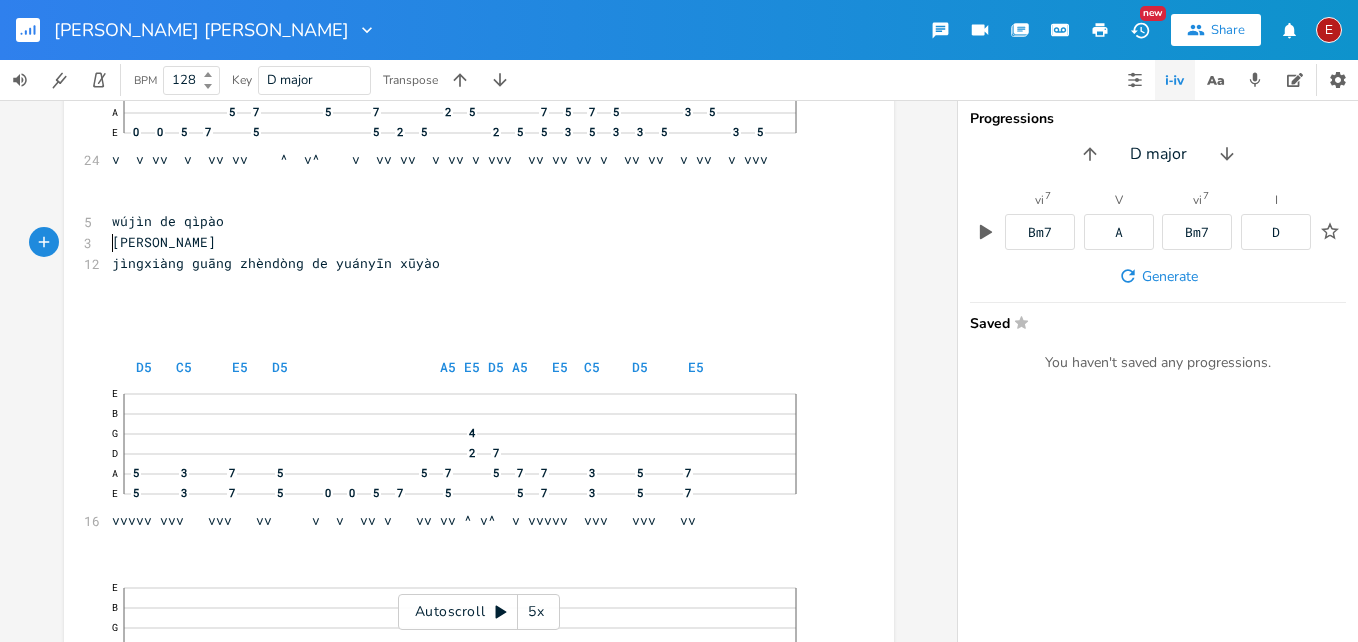 click on "[PERSON_NAME]" at bounding box center [469, 242] 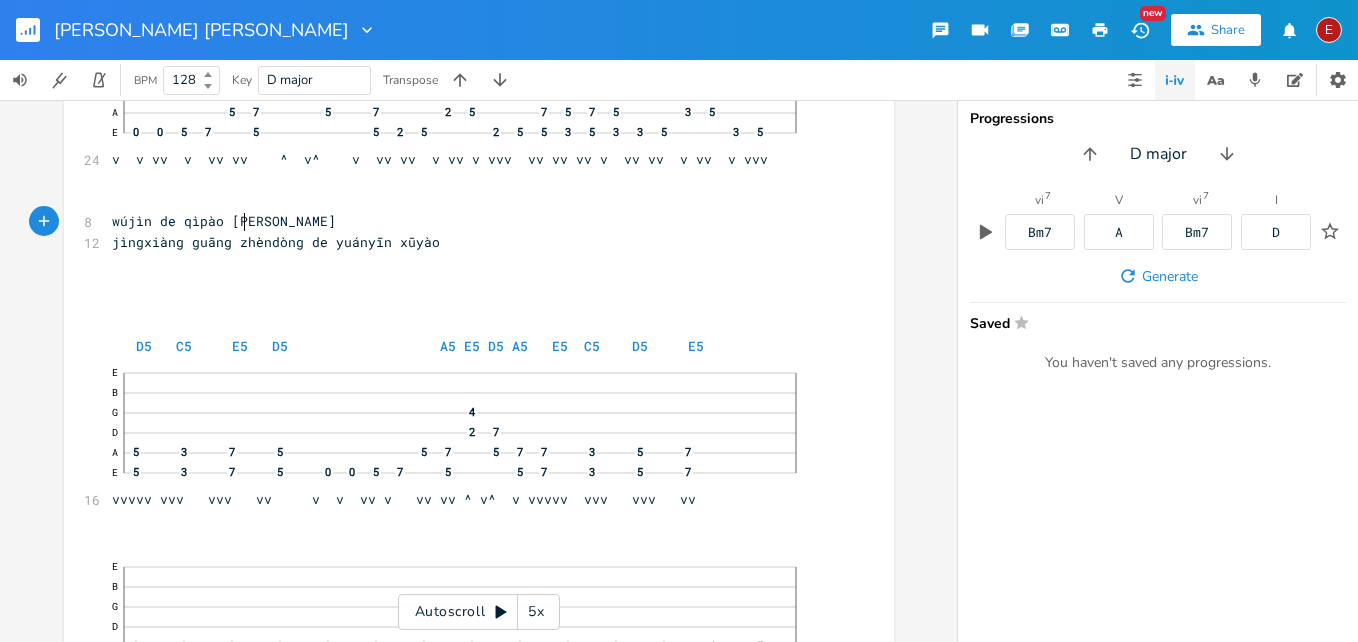 click on "jìngxiàng guāng zhèndòng de yuányīn xūyào" at bounding box center (276, 242) 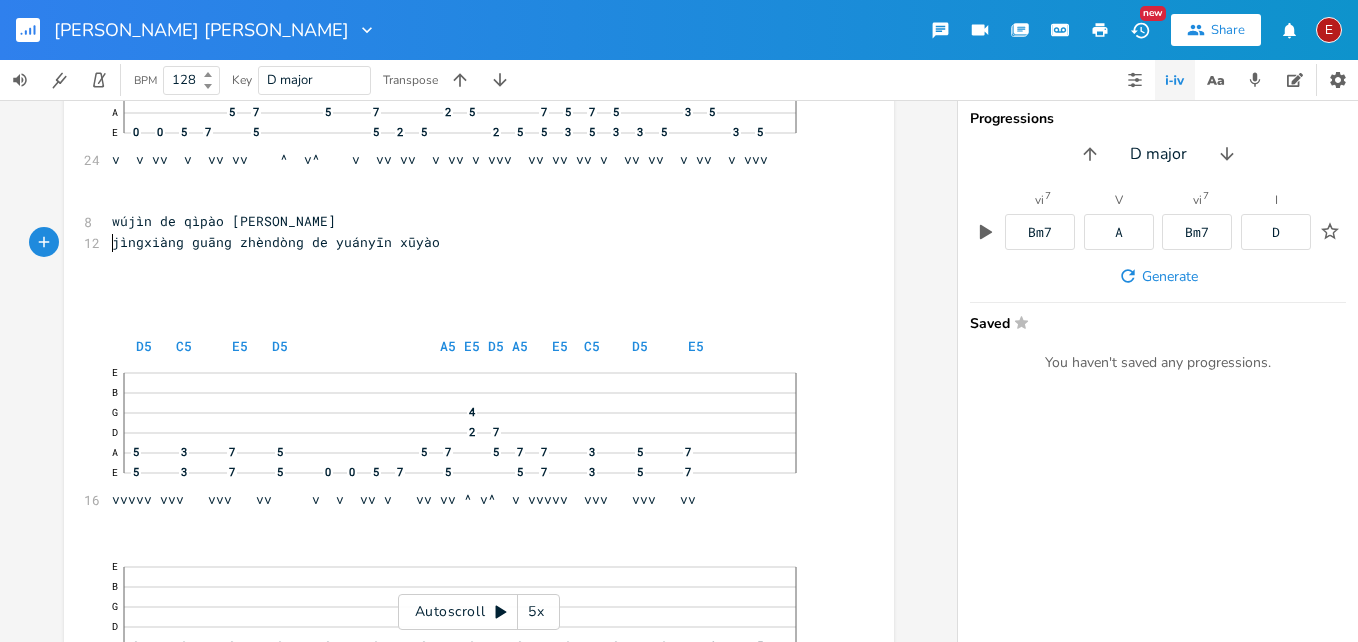 click on "jìngxiàng guāng zhèndòng de yuányīn xūyào" at bounding box center (276, 242) 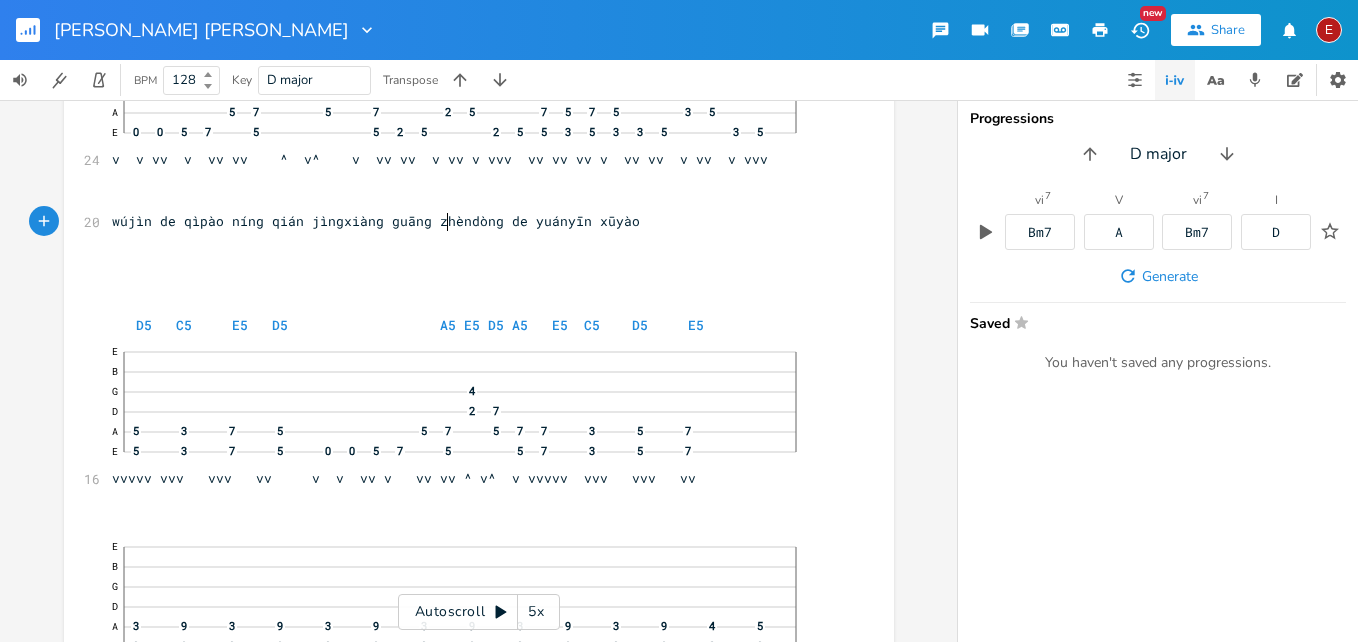click on "wújìn de qìpào níng qián jìngxiàng guāng zhèndòng de yuányīn xūyào" at bounding box center [376, 221] 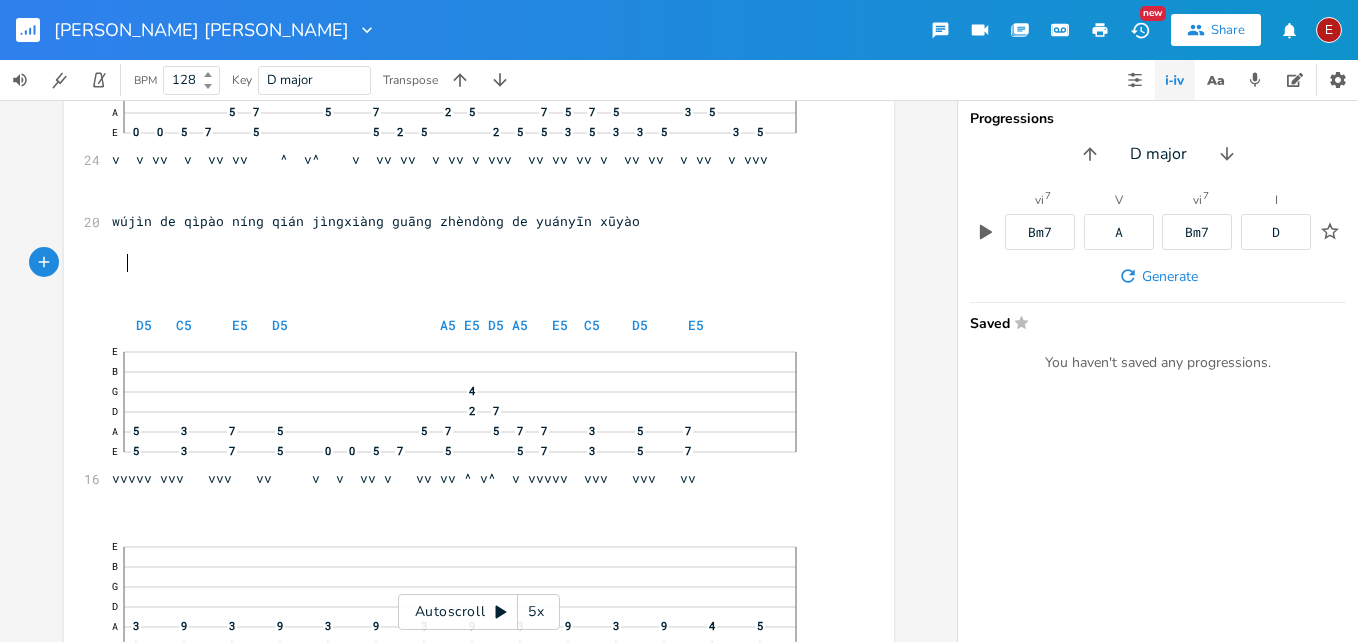 click at bounding box center [469, 263] 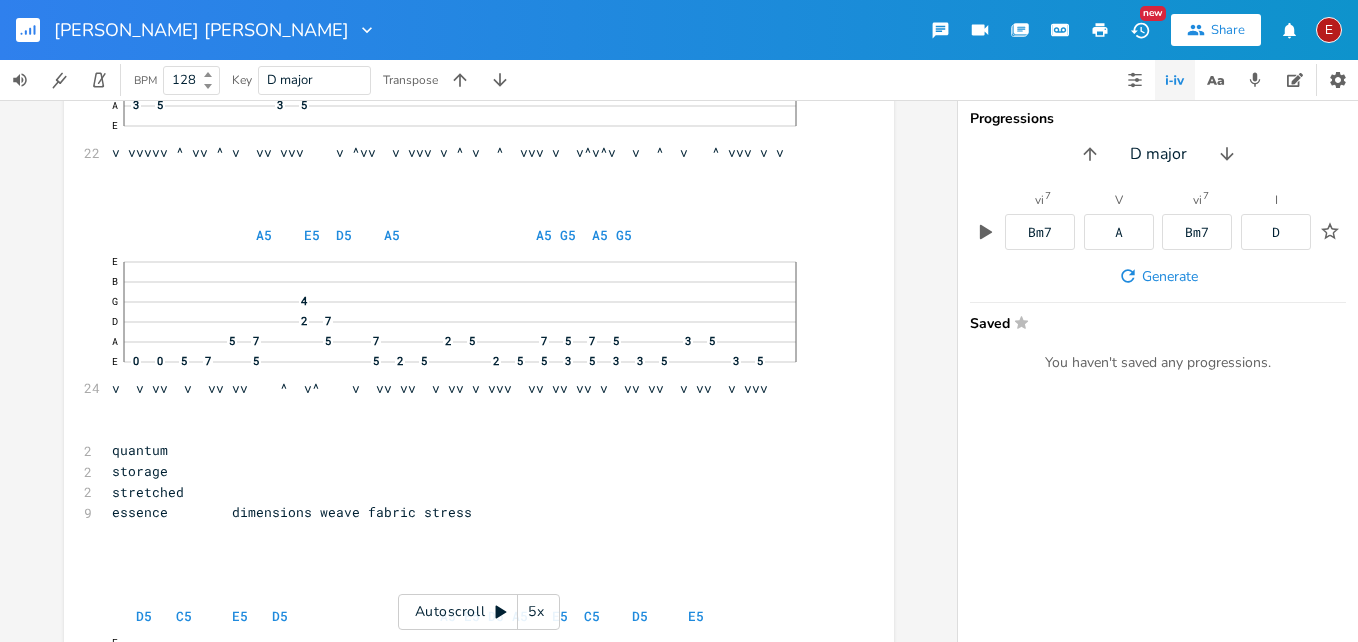 scroll, scrollTop: 7636, scrollLeft: 0, axis: vertical 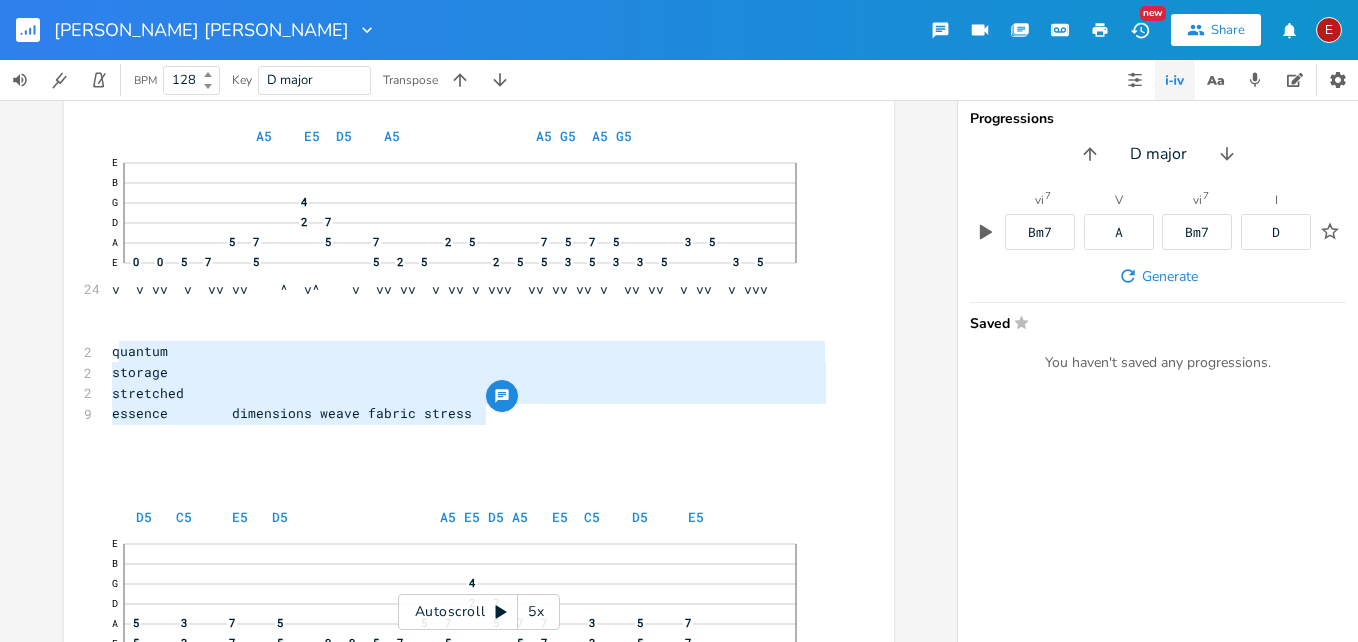 drag, startPoint x: 493, startPoint y: 421, endPoint x: 112, endPoint y: 345, distance: 388.5061 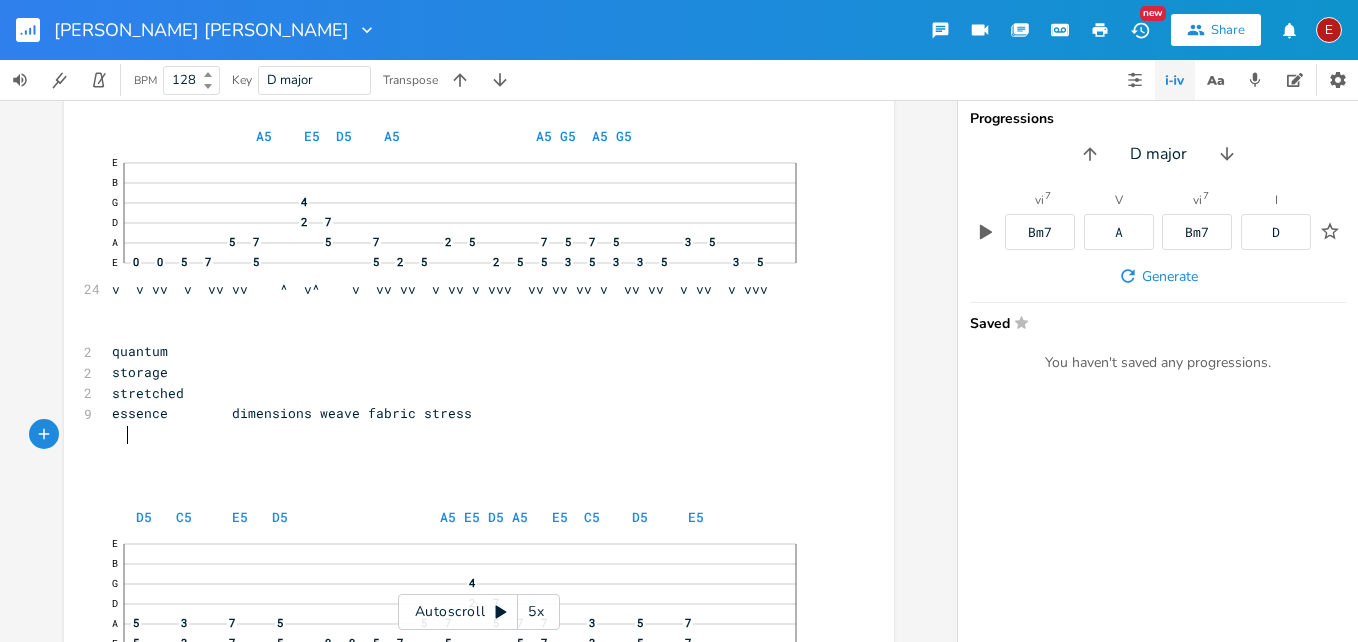 scroll, scrollTop: 0, scrollLeft: 0, axis: both 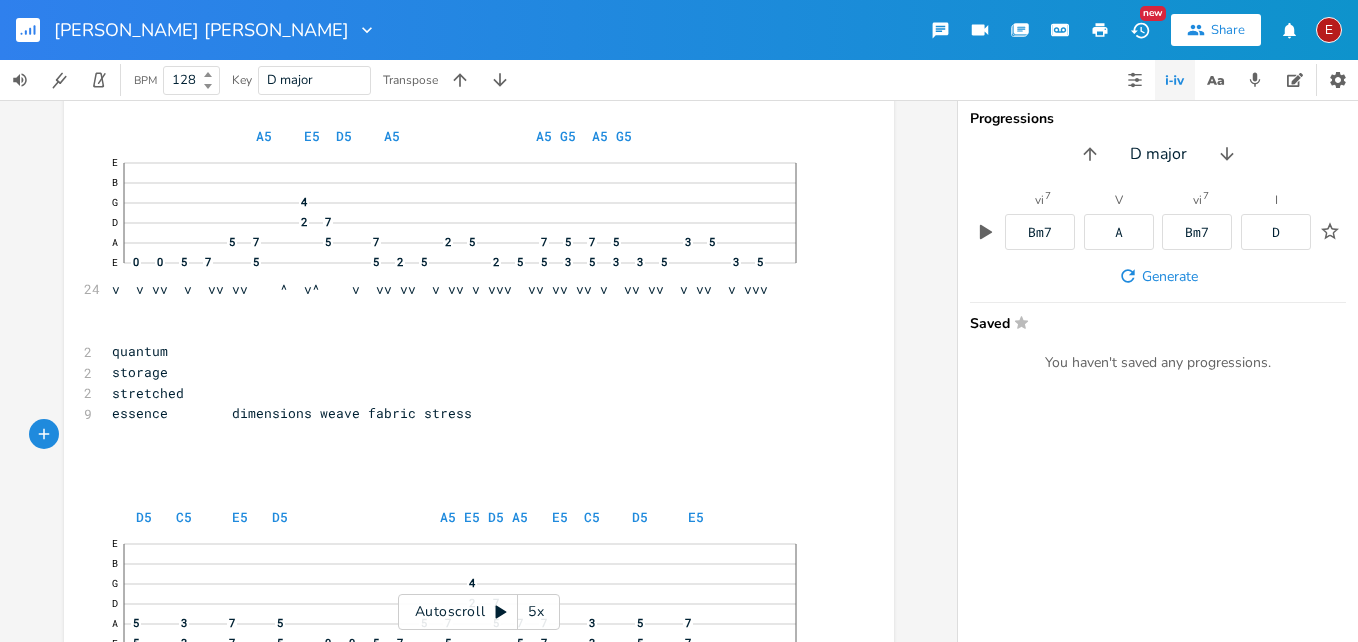 click on "essence        dimensions weave fabric stress" at bounding box center (292, 413) 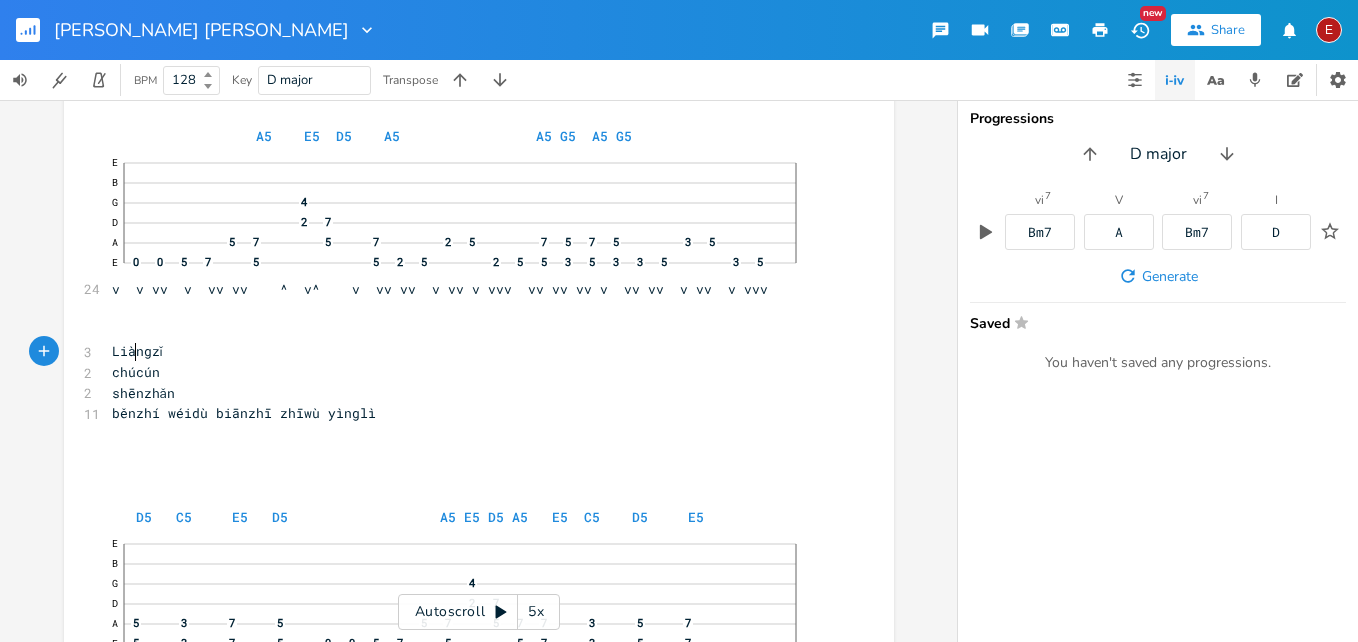 click on "Liàngzǐ" at bounding box center [137, 351] 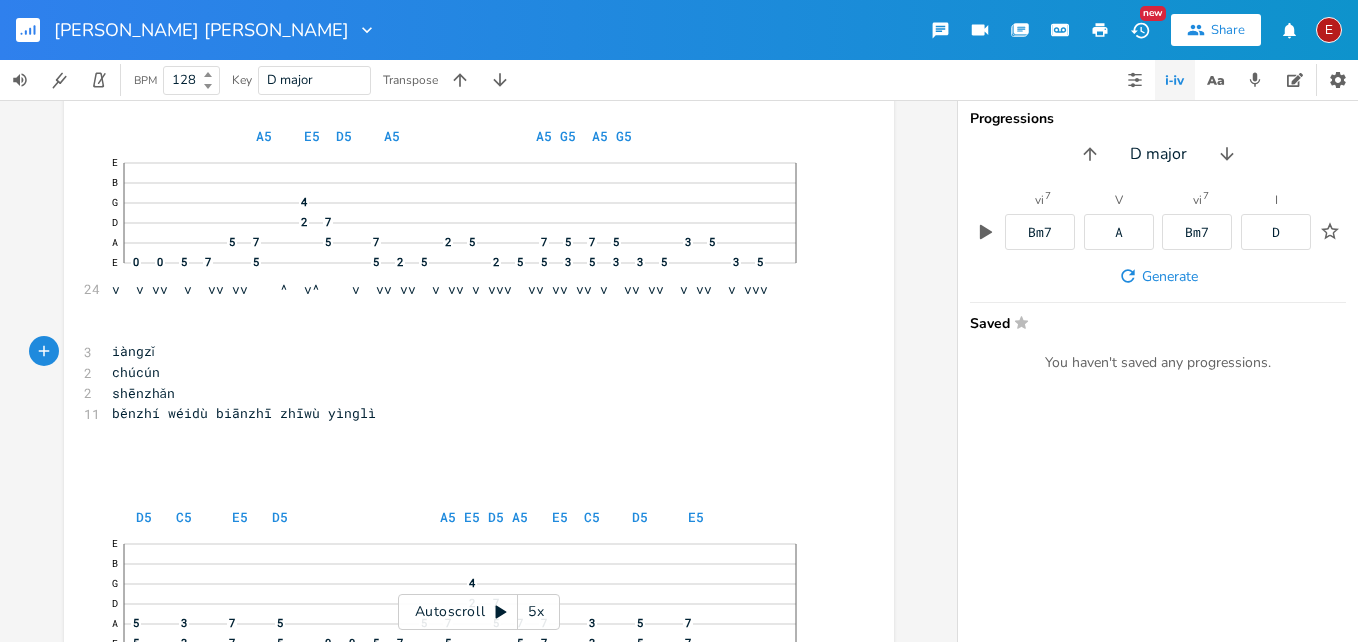 type on "l" 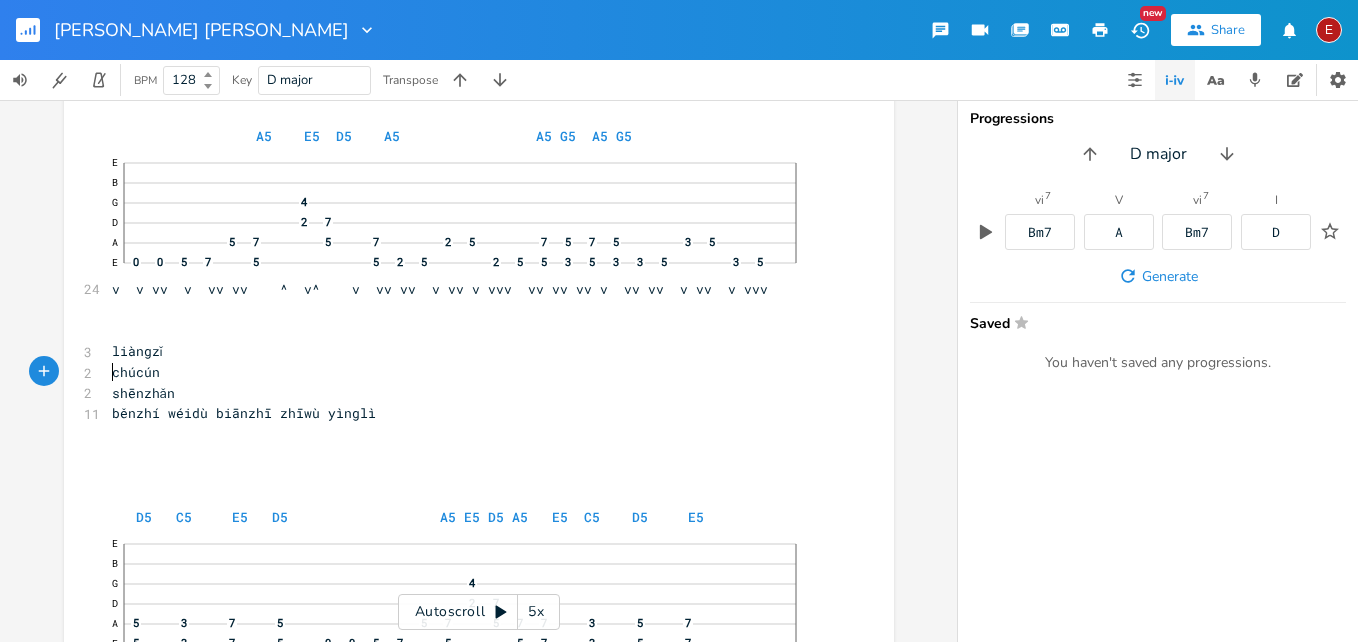 click on "chúcún" at bounding box center (469, 372) 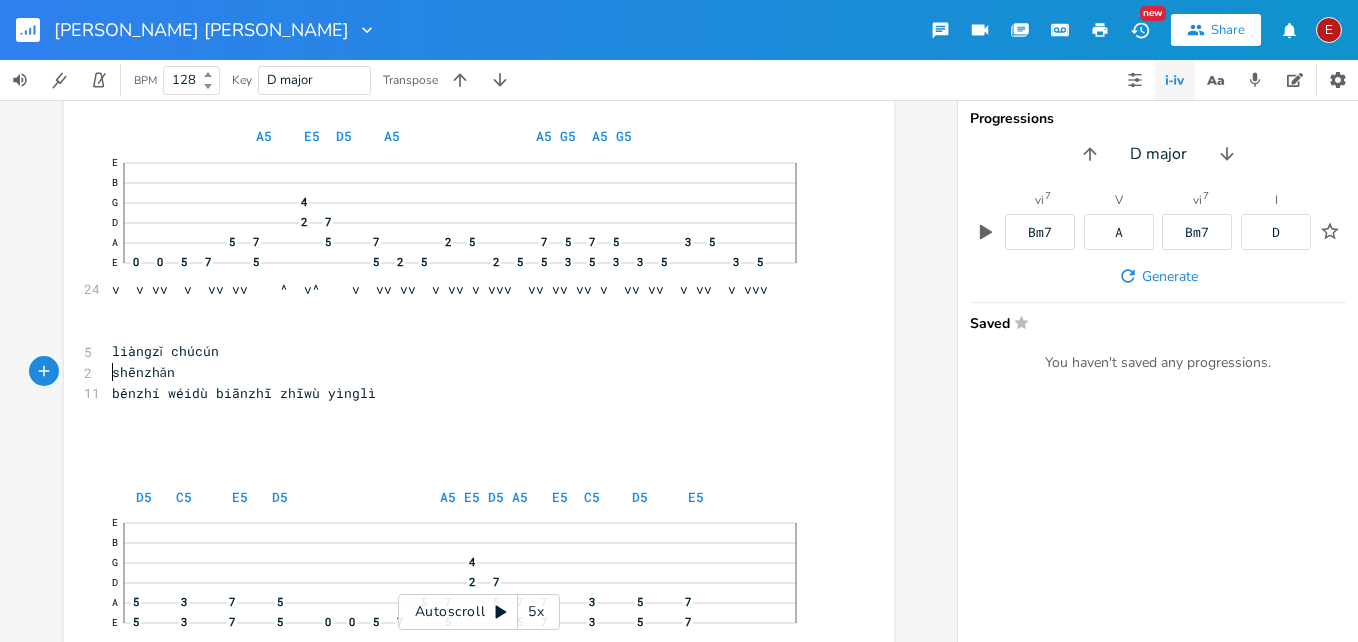 click on "shēnzhǎn" at bounding box center [469, 372] 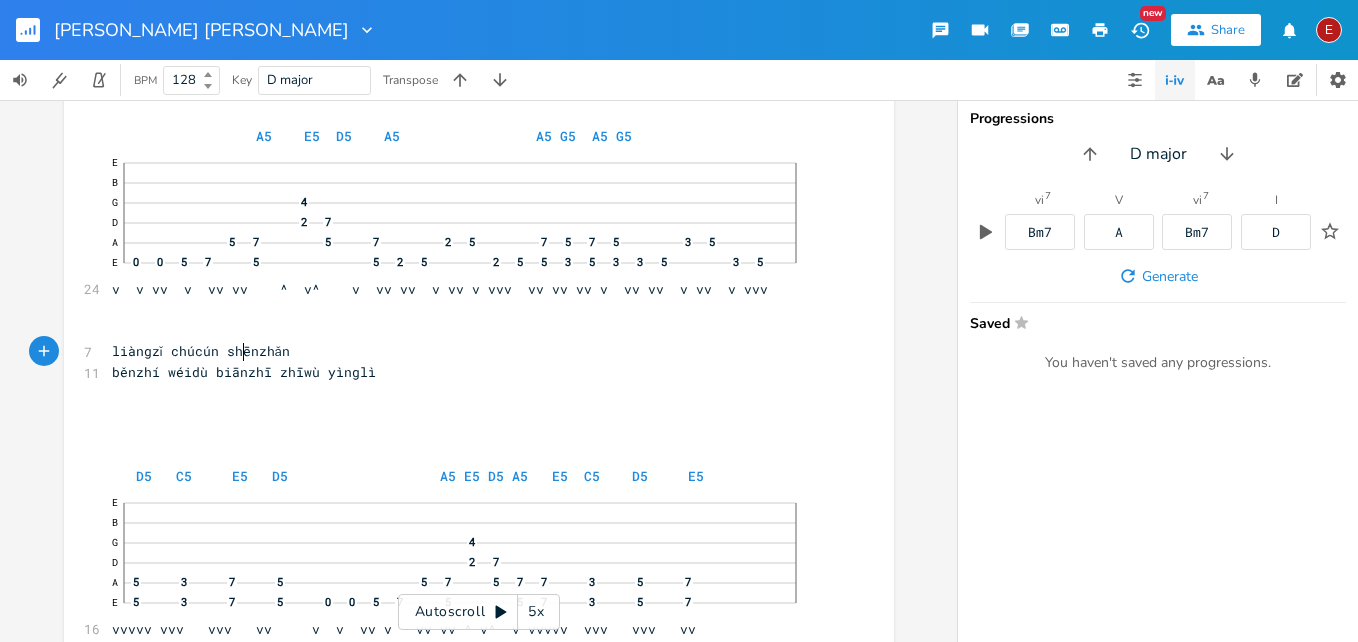 scroll, scrollTop: 0, scrollLeft: 3, axis: horizontal 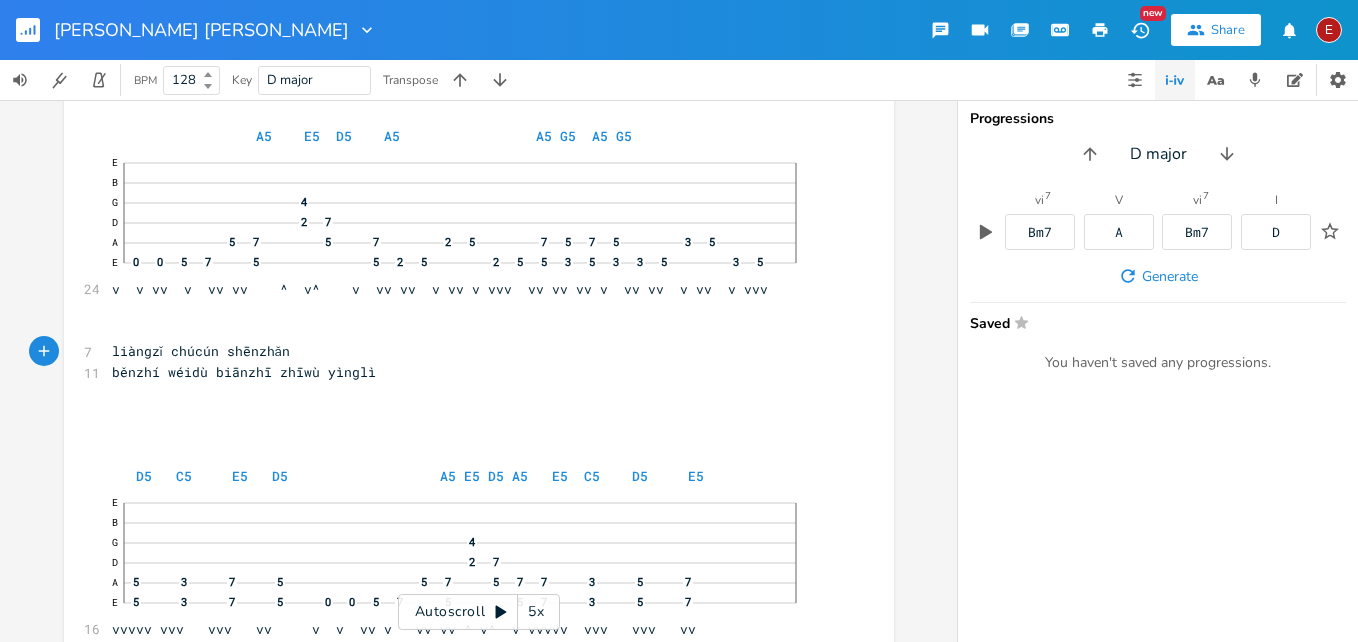click on "běnzhí wéidù biānzhī zhīwù yìnglì" at bounding box center (469, 372) 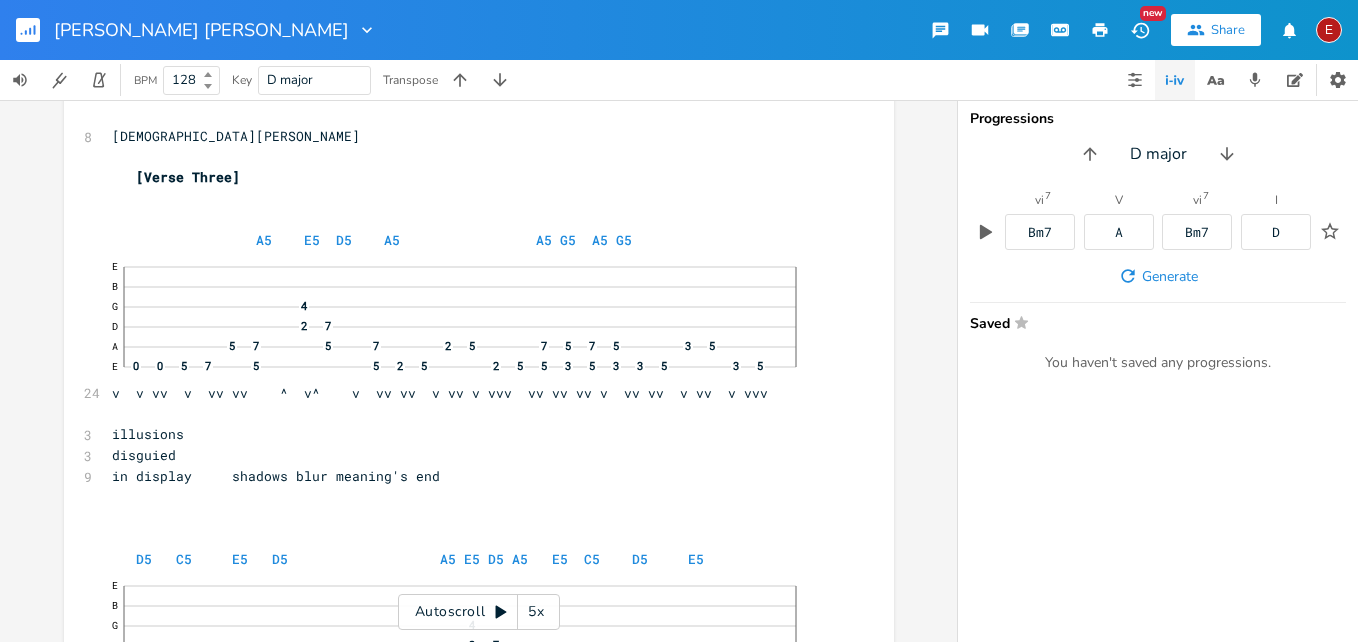 scroll, scrollTop: 9941, scrollLeft: 0, axis: vertical 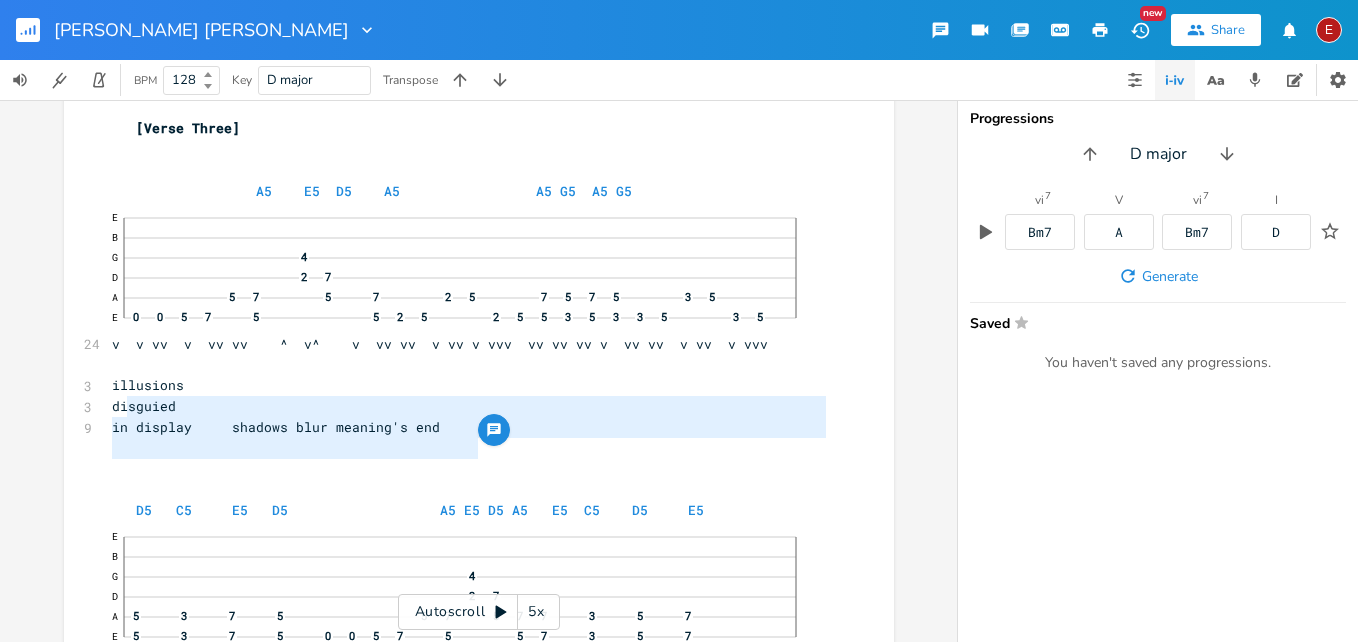 type on "illusions
disguied
in display     shadows blur meaning's end" 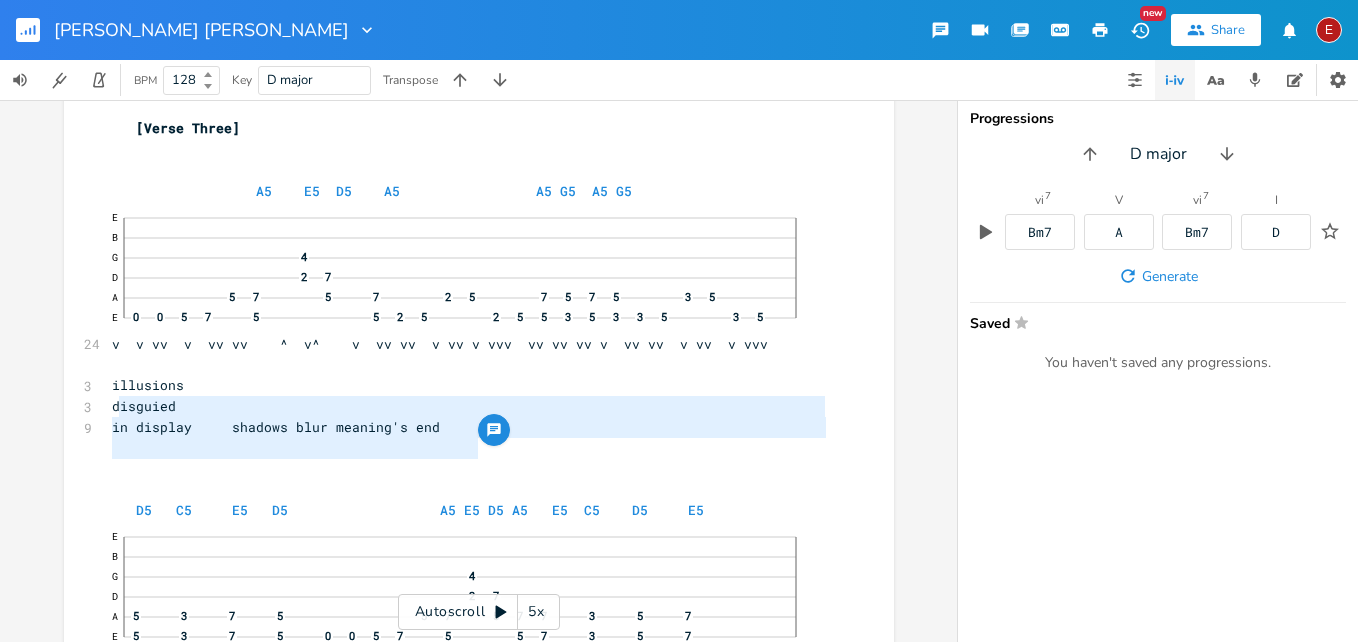 drag, startPoint x: 469, startPoint y: 446, endPoint x: 111, endPoint y: 412, distance: 359.6109 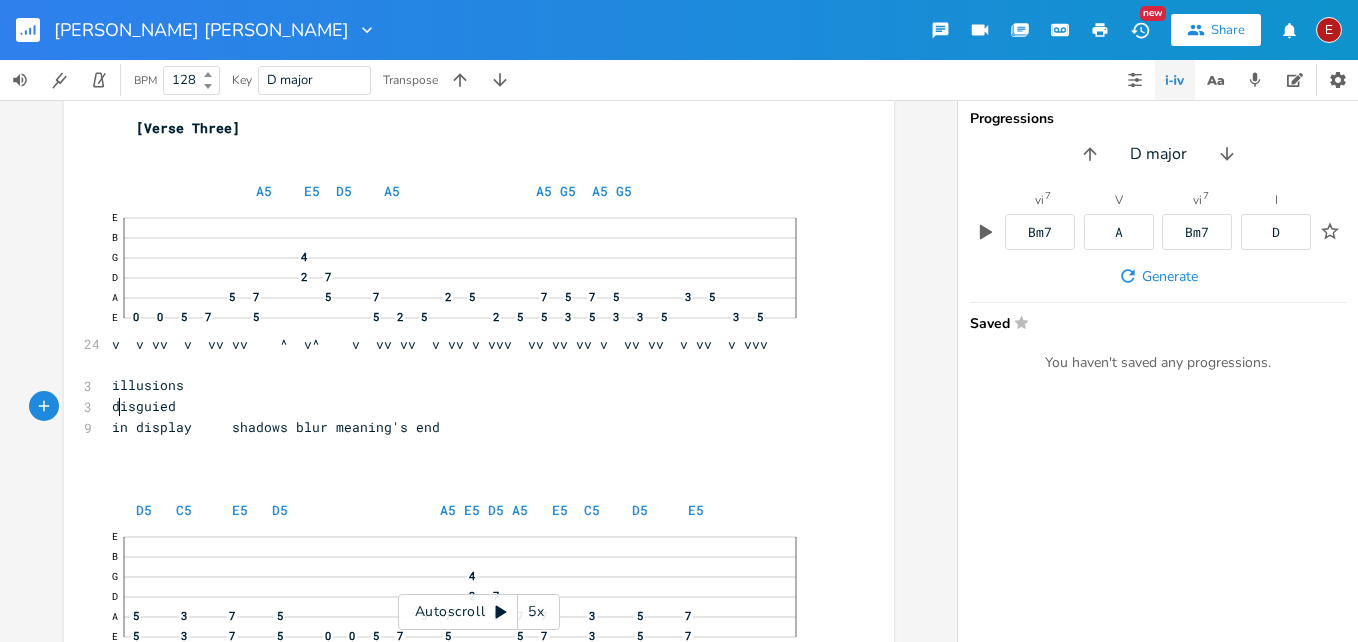 click on "illusions" at bounding box center [148, 385] 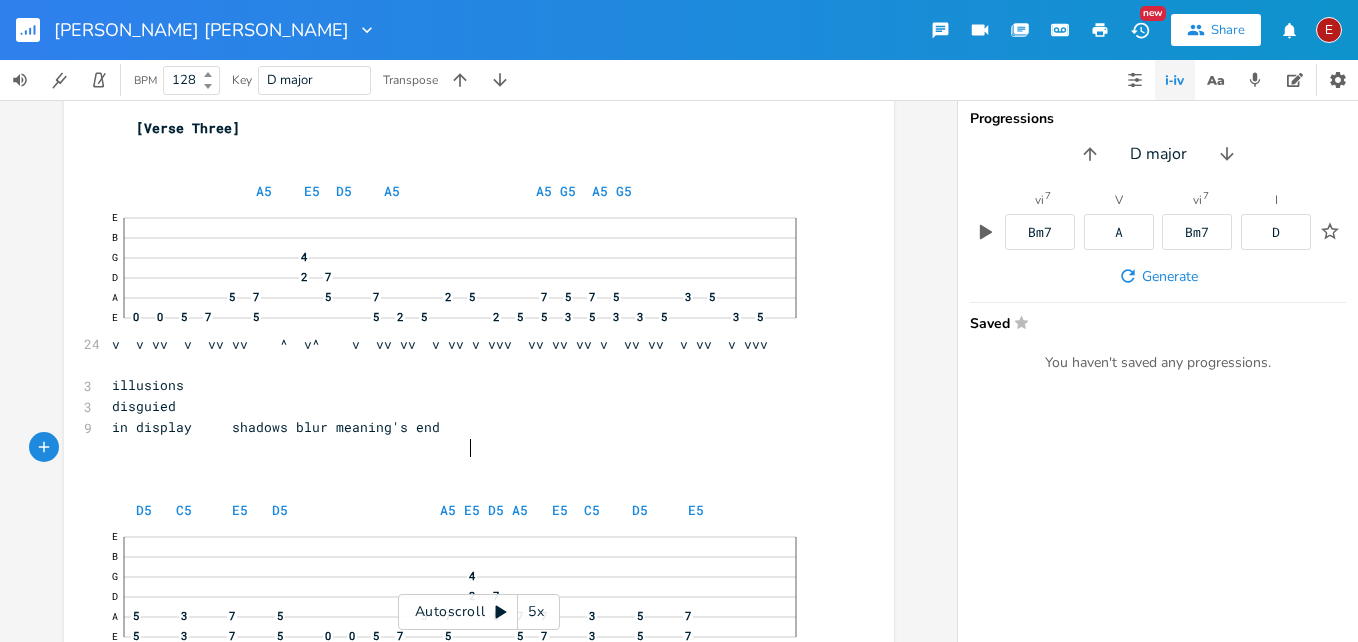 click on "in display     shadows blur meaning's end" at bounding box center [276, 427] 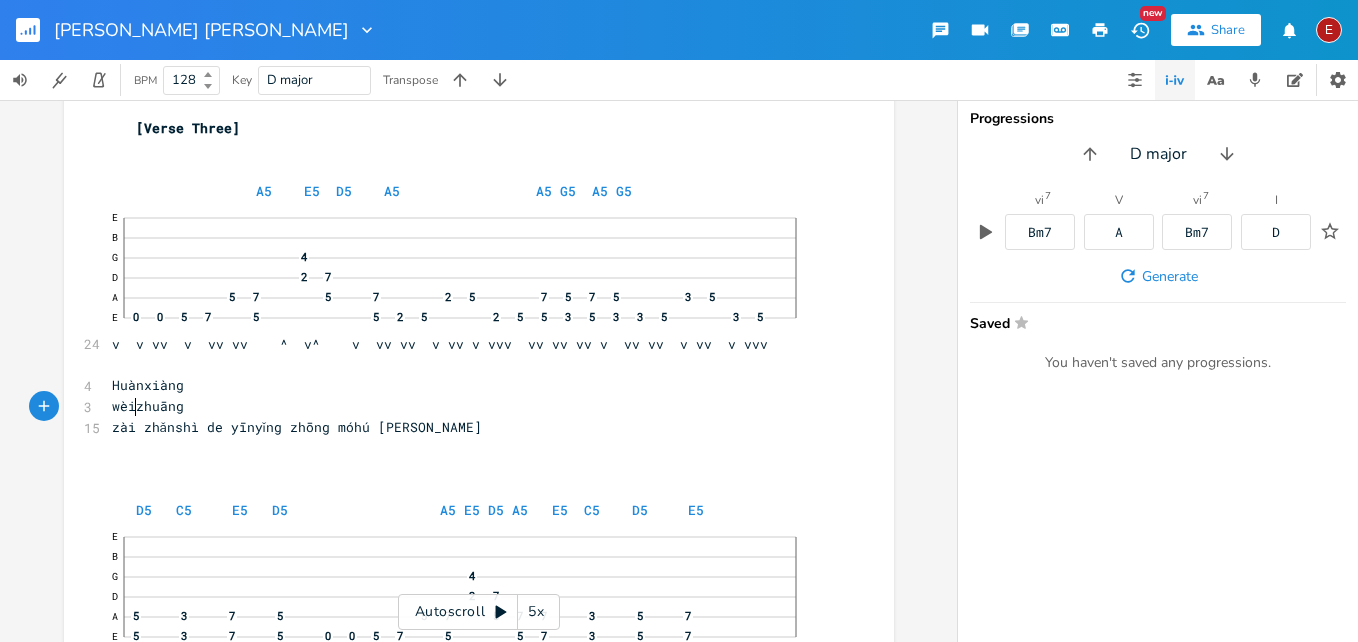 click on "Huànxiàng" at bounding box center [148, 385] 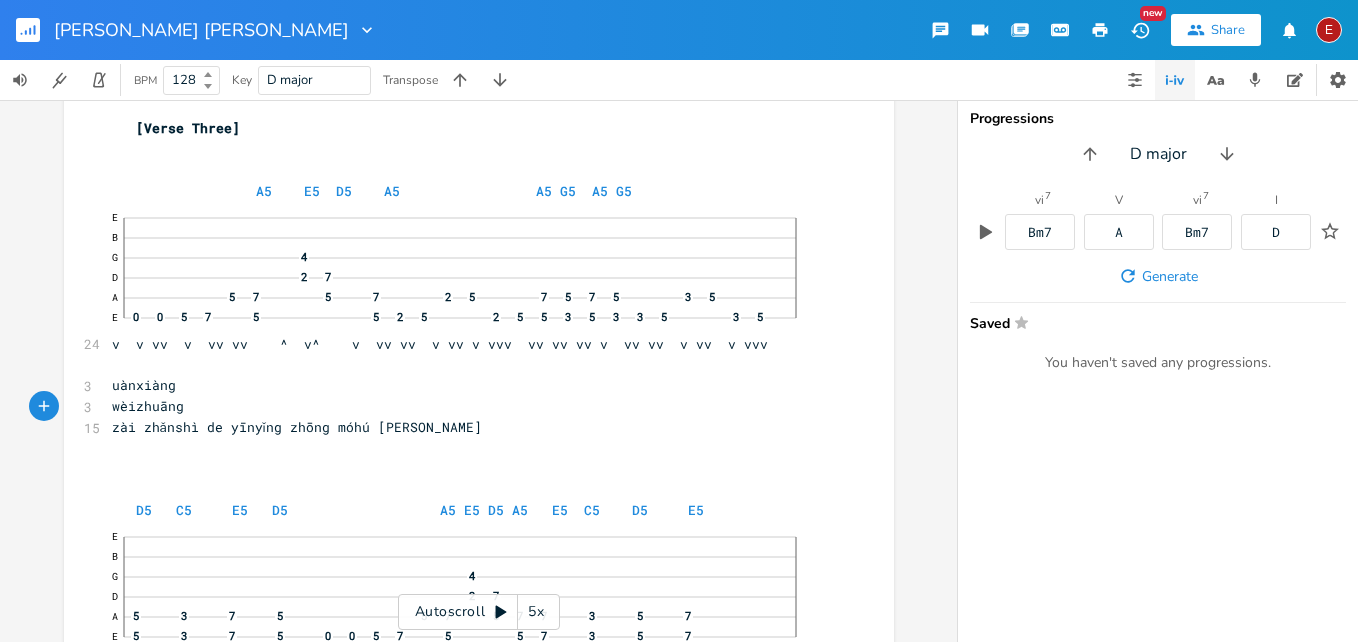 type on "h" 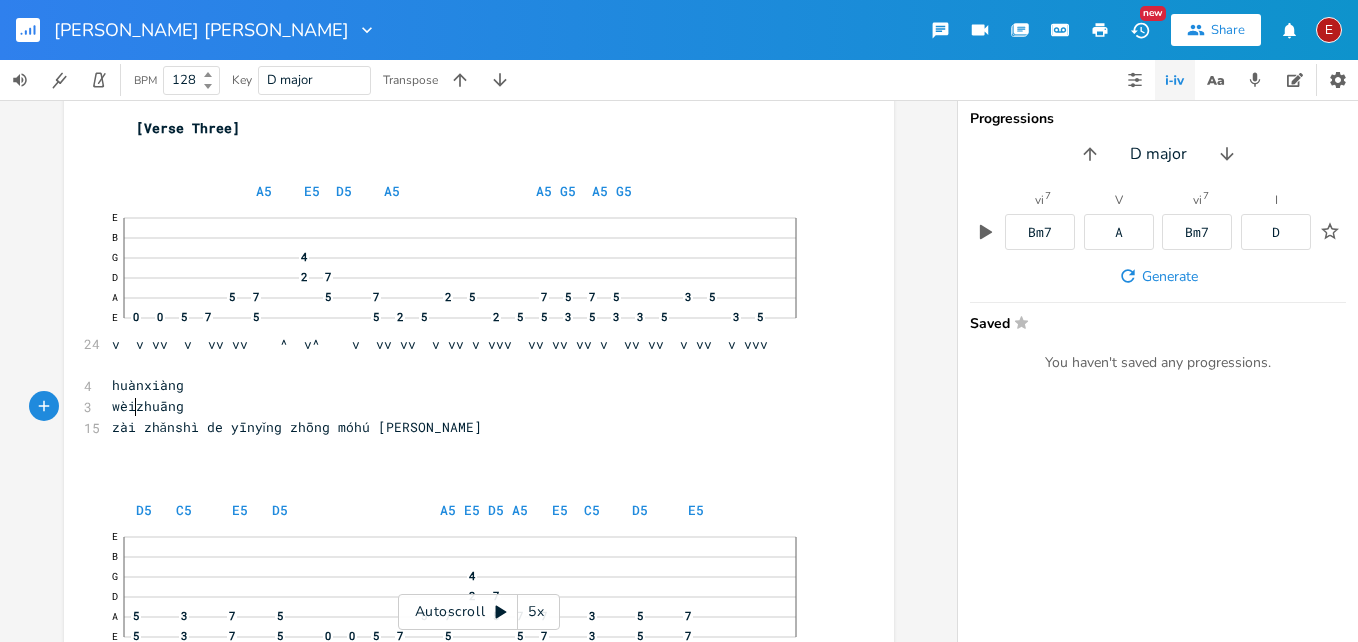 scroll, scrollTop: 0, scrollLeft: 6, axis: horizontal 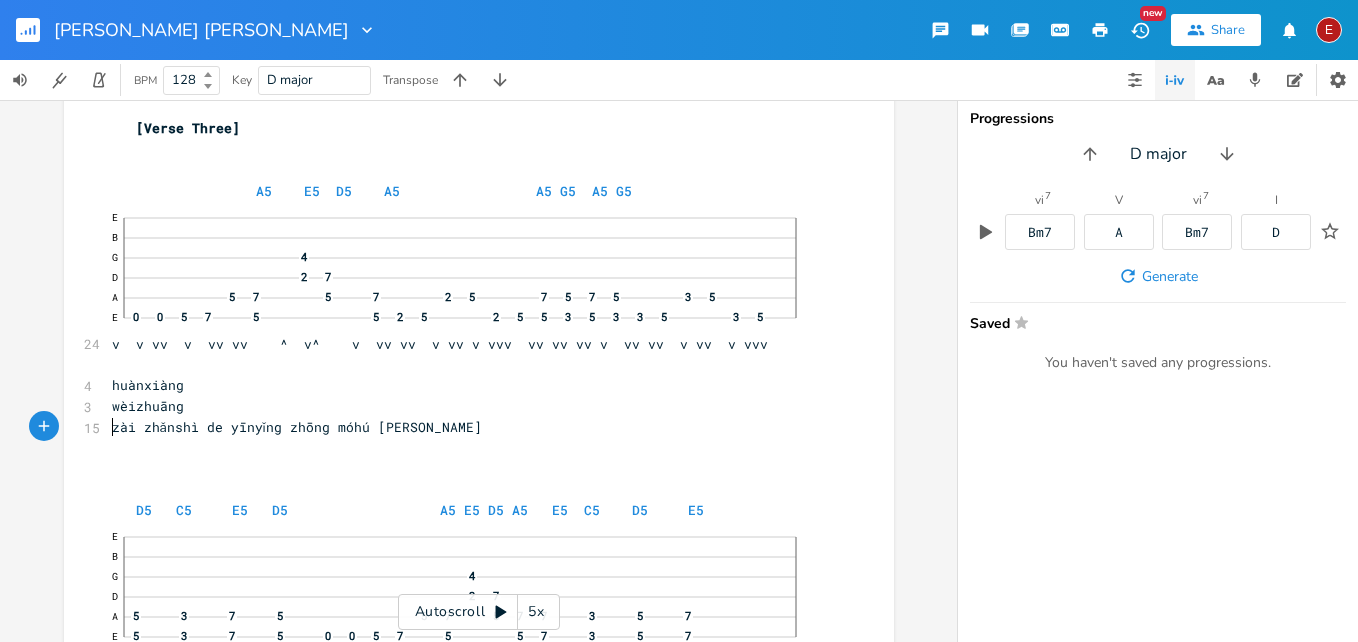 click on "wèizhuāng" at bounding box center [148, 406] 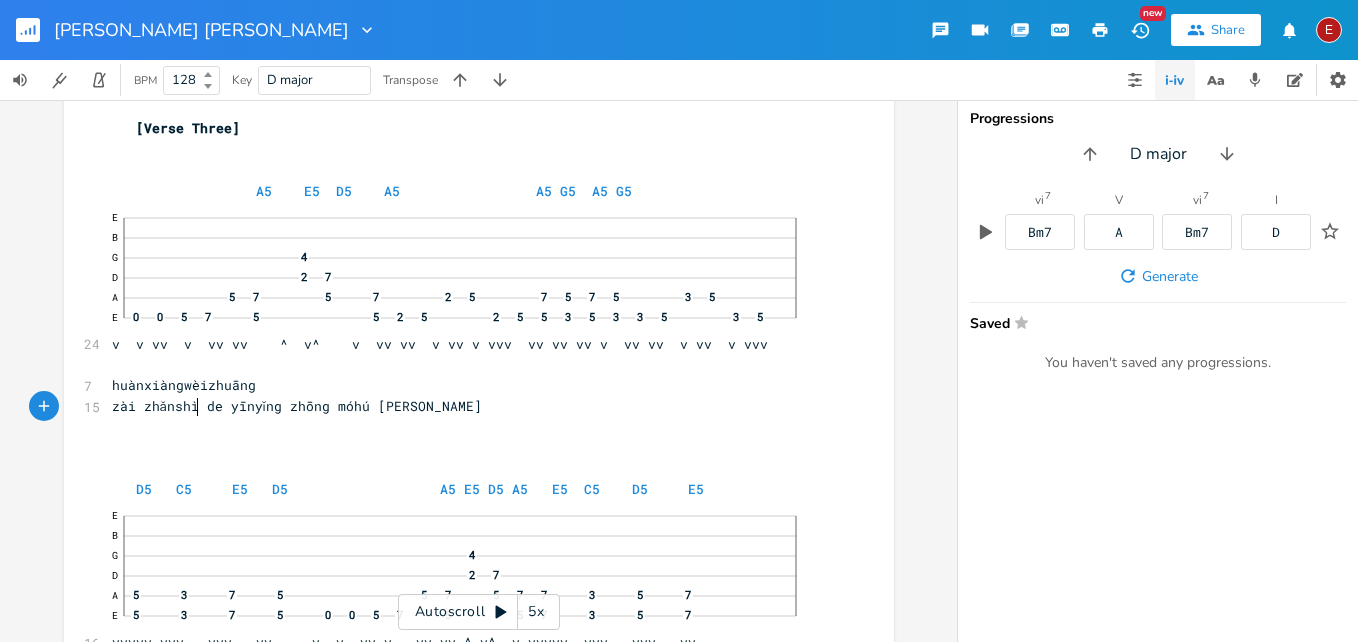 scroll, scrollTop: 0, scrollLeft: 4, axis: horizontal 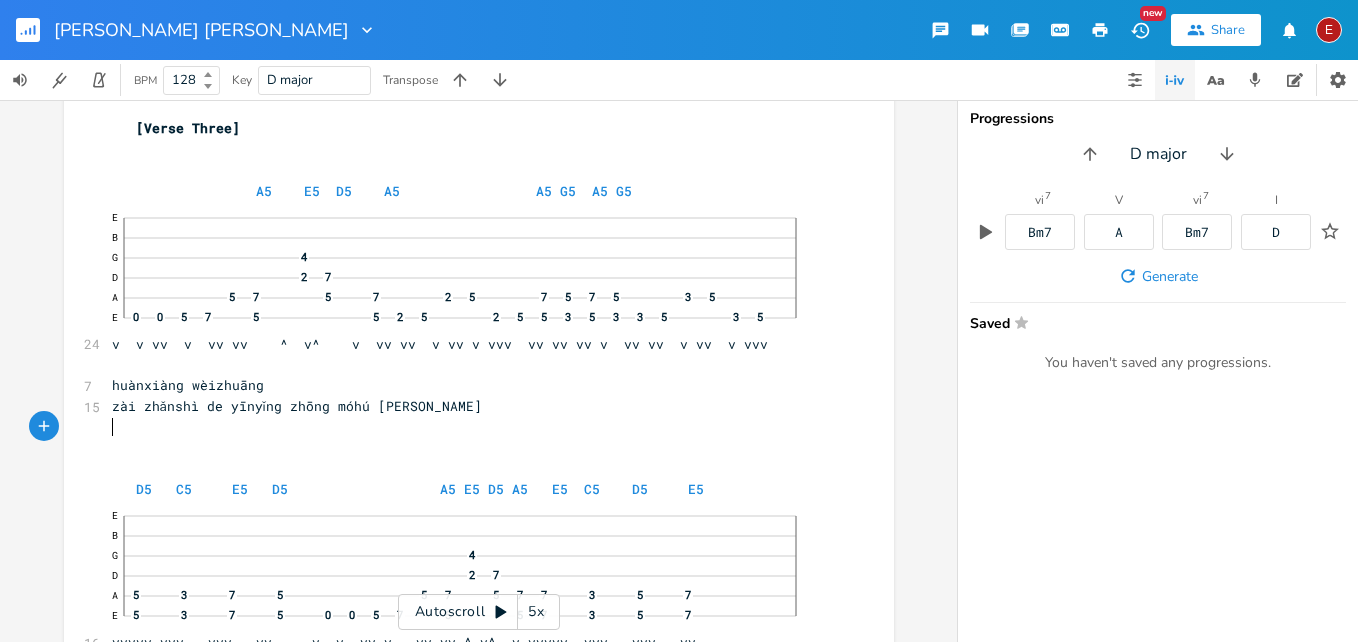 click on "zài zhǎnshì de yīnyǐng zhōng móhú [PERSON_NAME]" at bounding box center (297, 406) 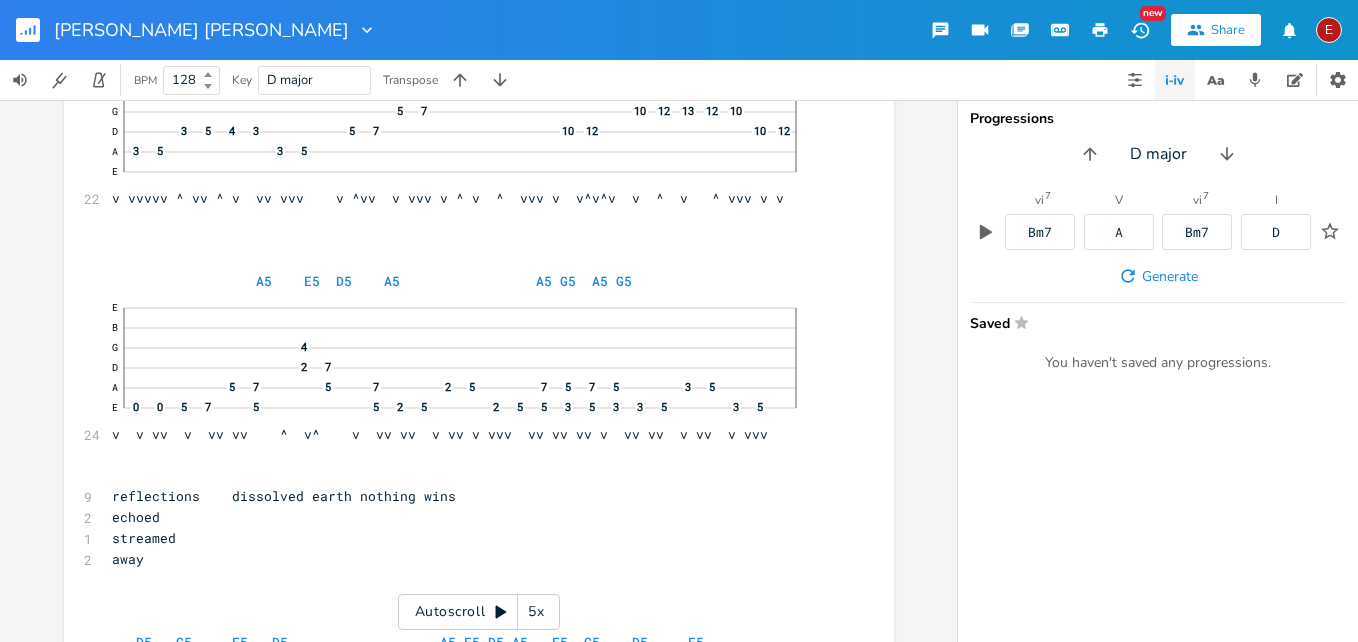 scroll, scrollTop: 11406, scrollLeft: 0, axis: vertical 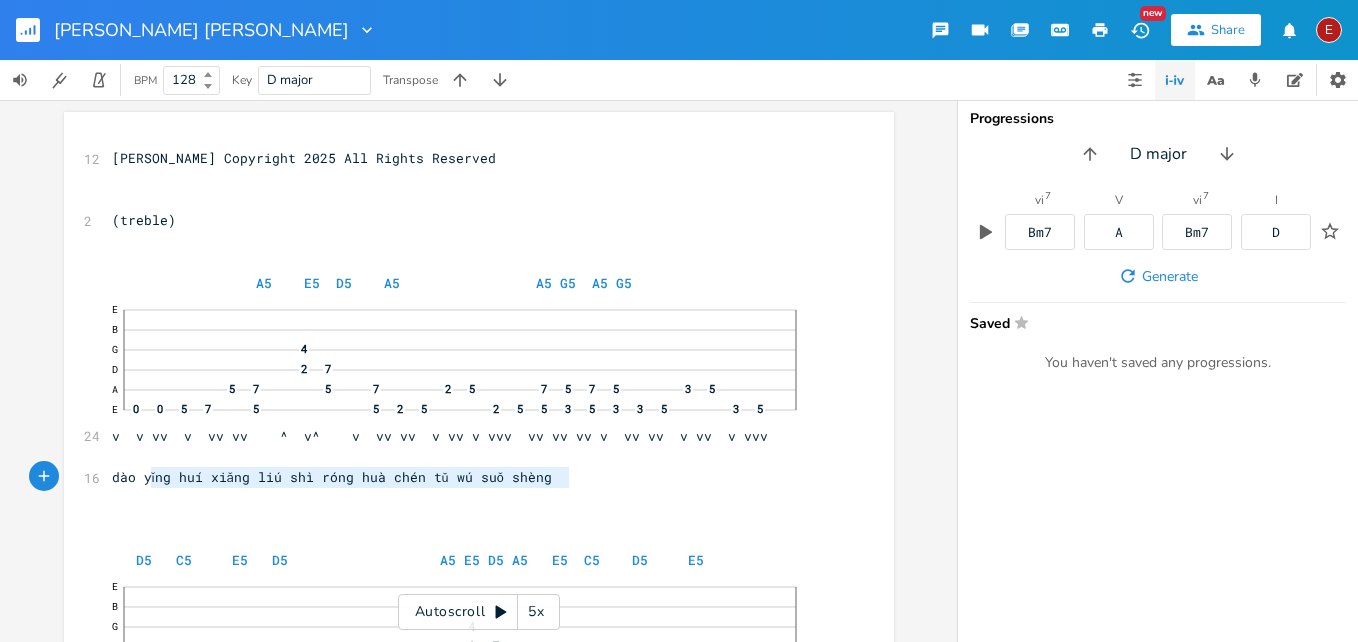 type on "dào yǐng huí xiǎng liú shì róng huà chén tǔ wú suǒ shèng" 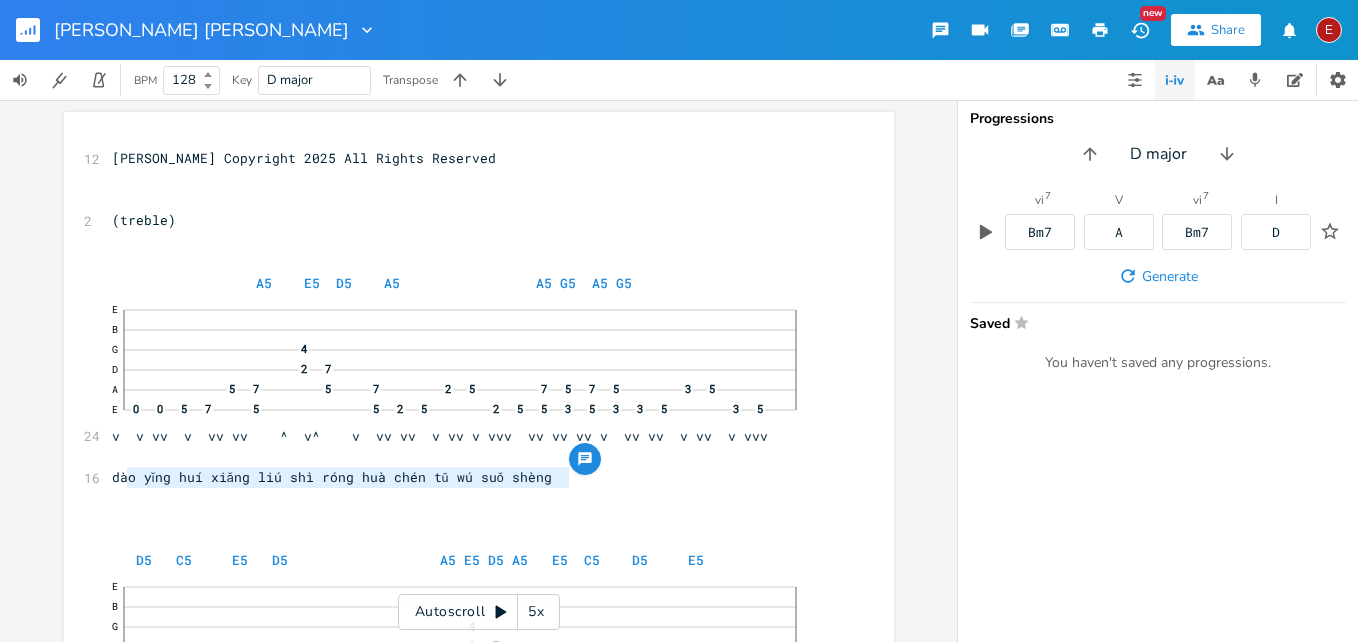 drag, startPoint x: 515, startPoint y: 481, endPoint x: 123, endPoint y: 480, distance: 392.00128 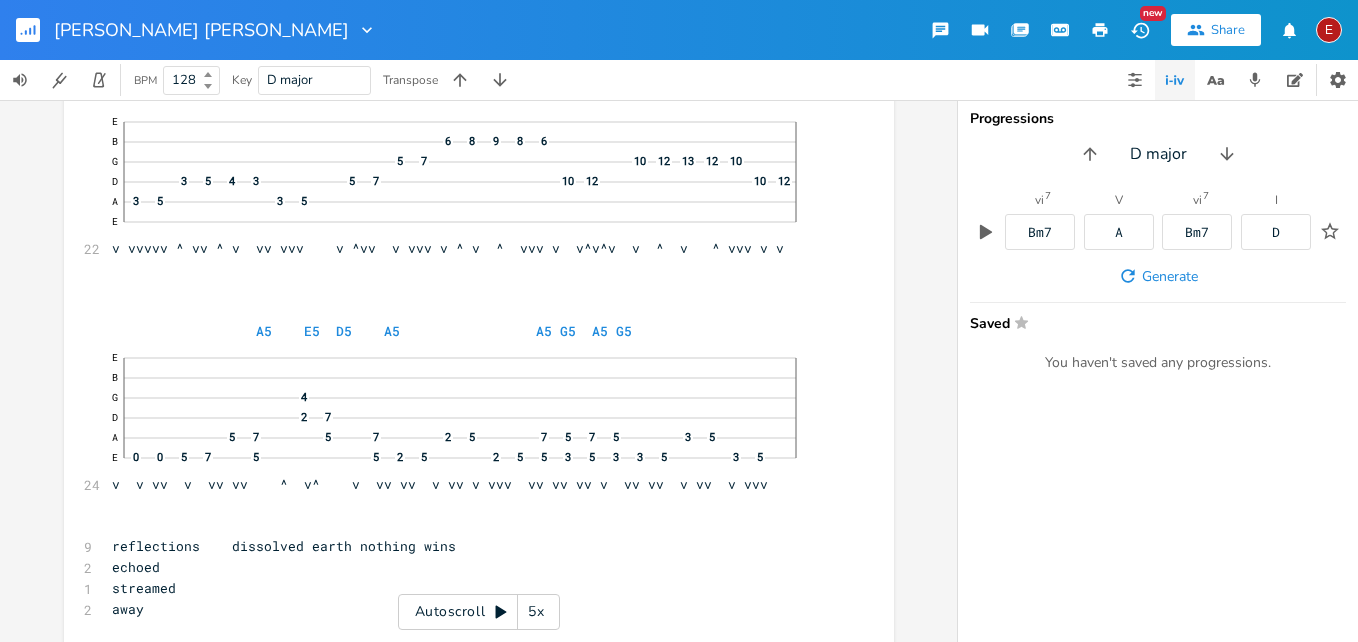scroll, scrollTop: 11307, scrollLeft: 0, axis: vertical 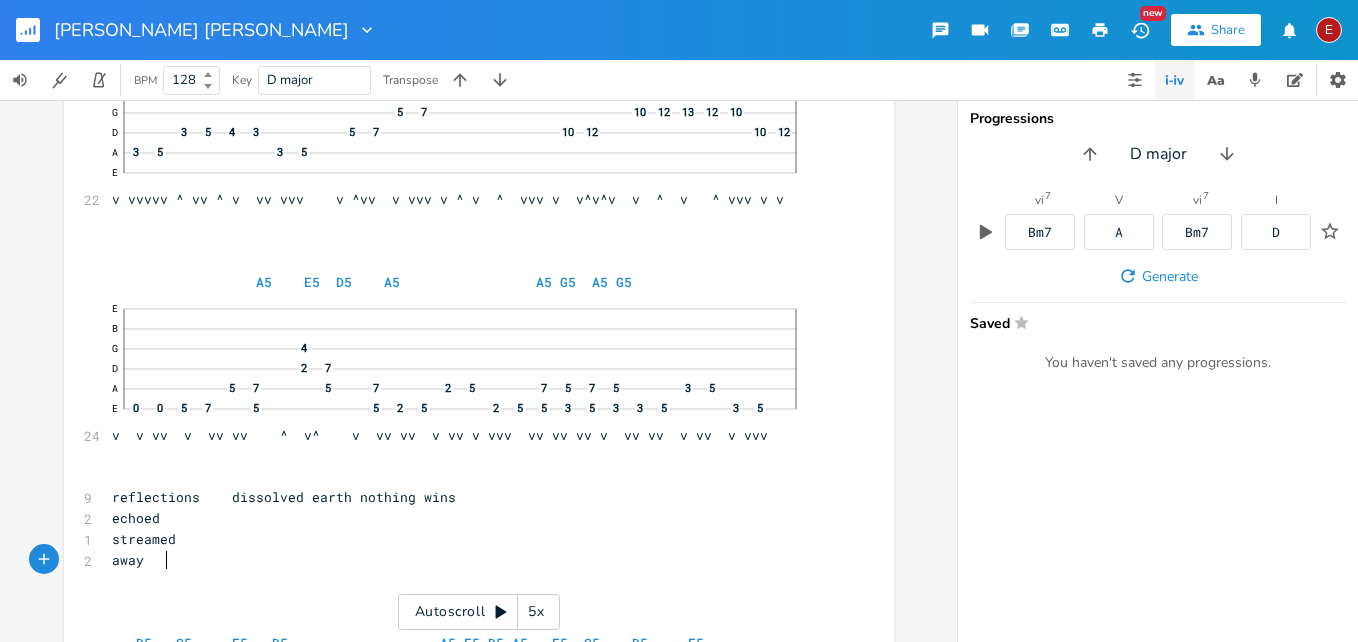 click on "away" at bounding box center [469, 560] 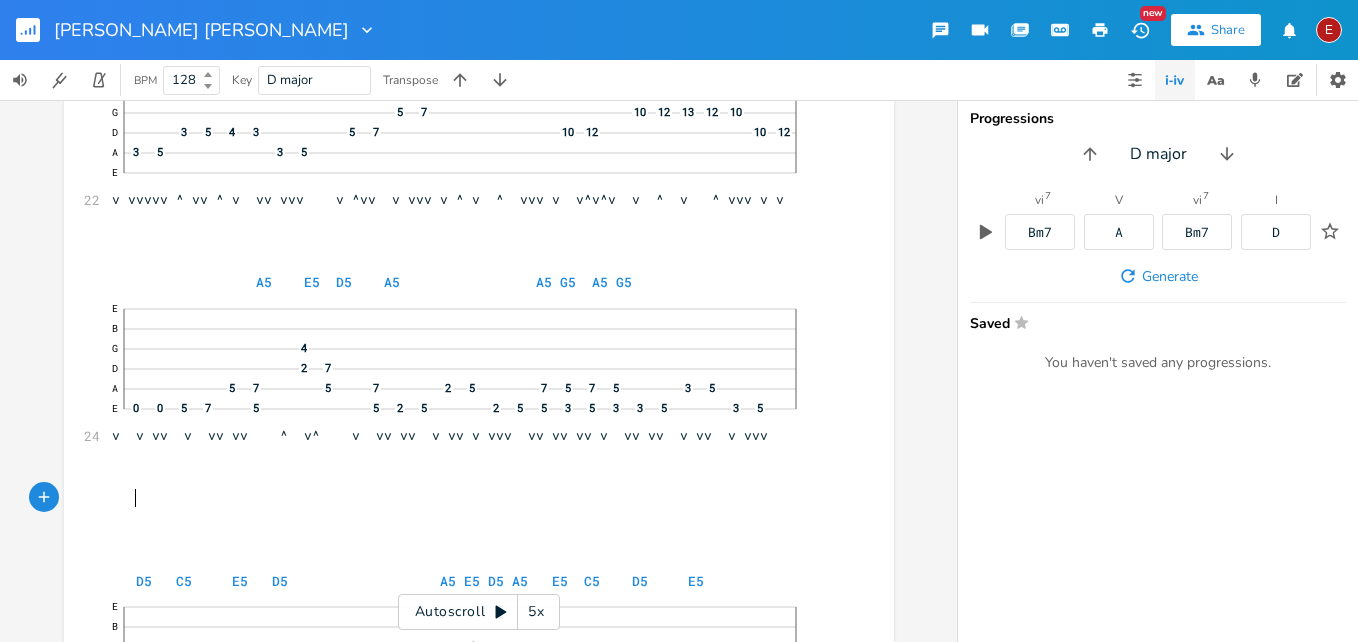 scroll, scrollTop: 0, scrollLeft: 3, axis: horizontal 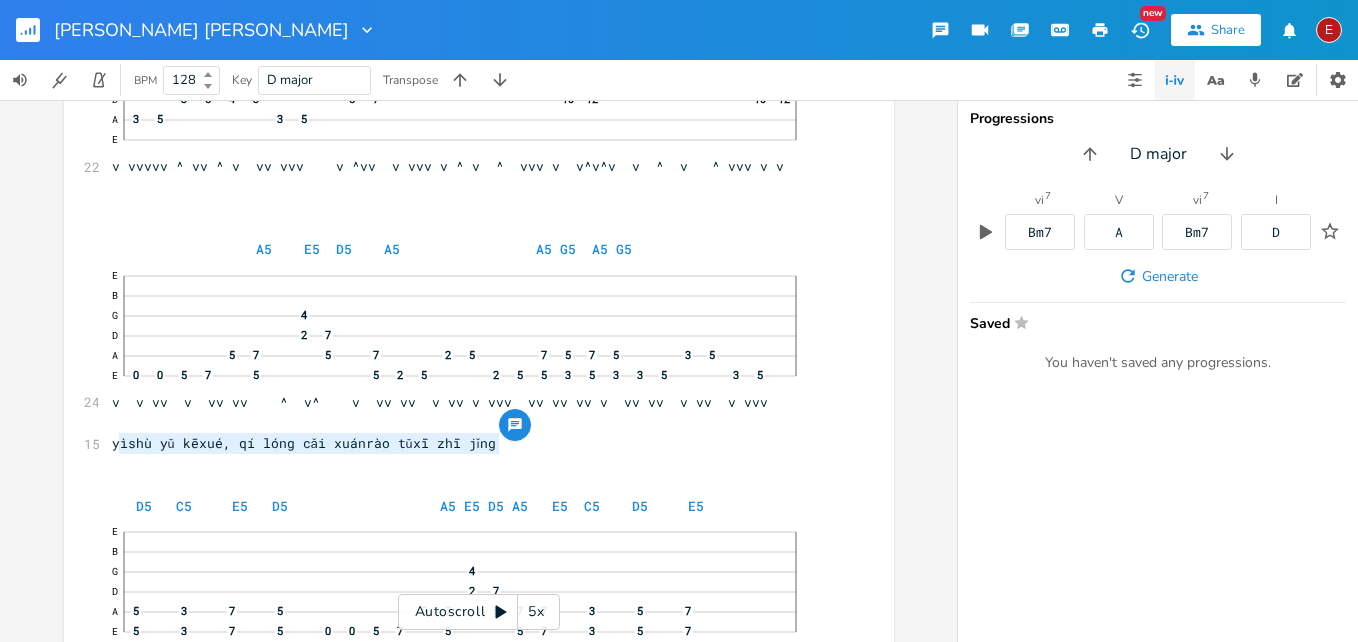 type on "yìshù yǔ kēxué, qí lóng cǎi xuánrào tǔxī zhī jǐng" 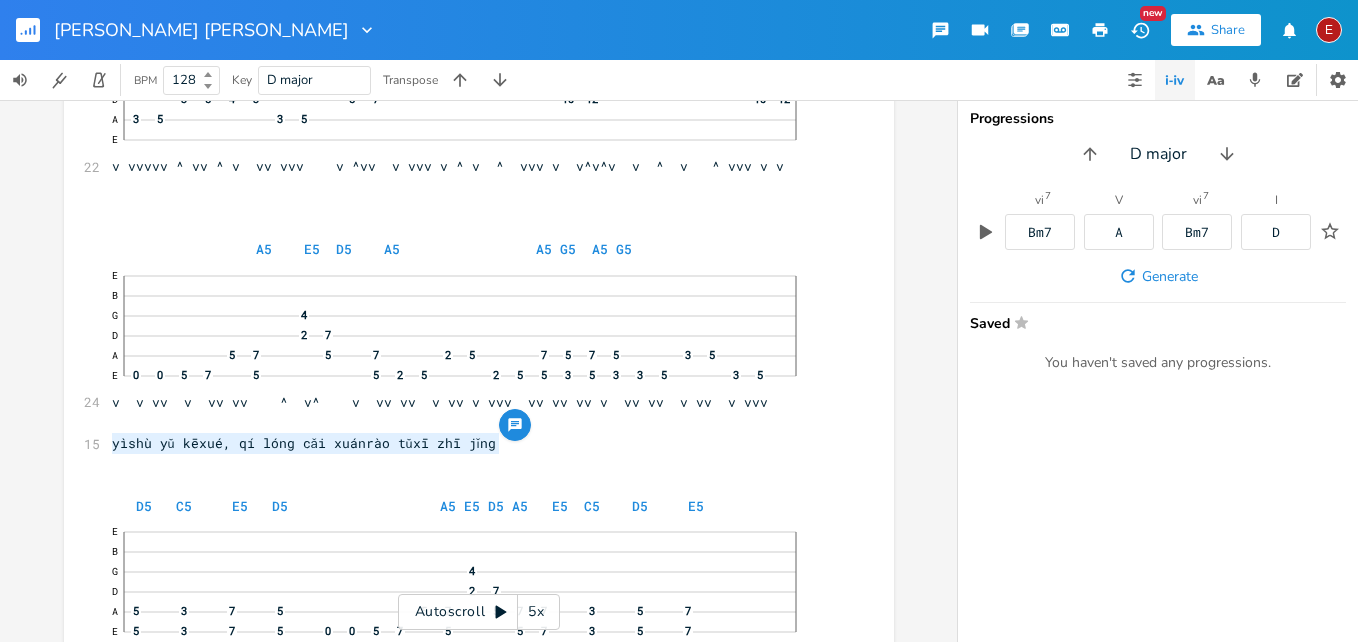 drag, startPoint x: 494, startPoint y: 443, endPoint x: 107, endPoint y: 438, distance: 387.0323 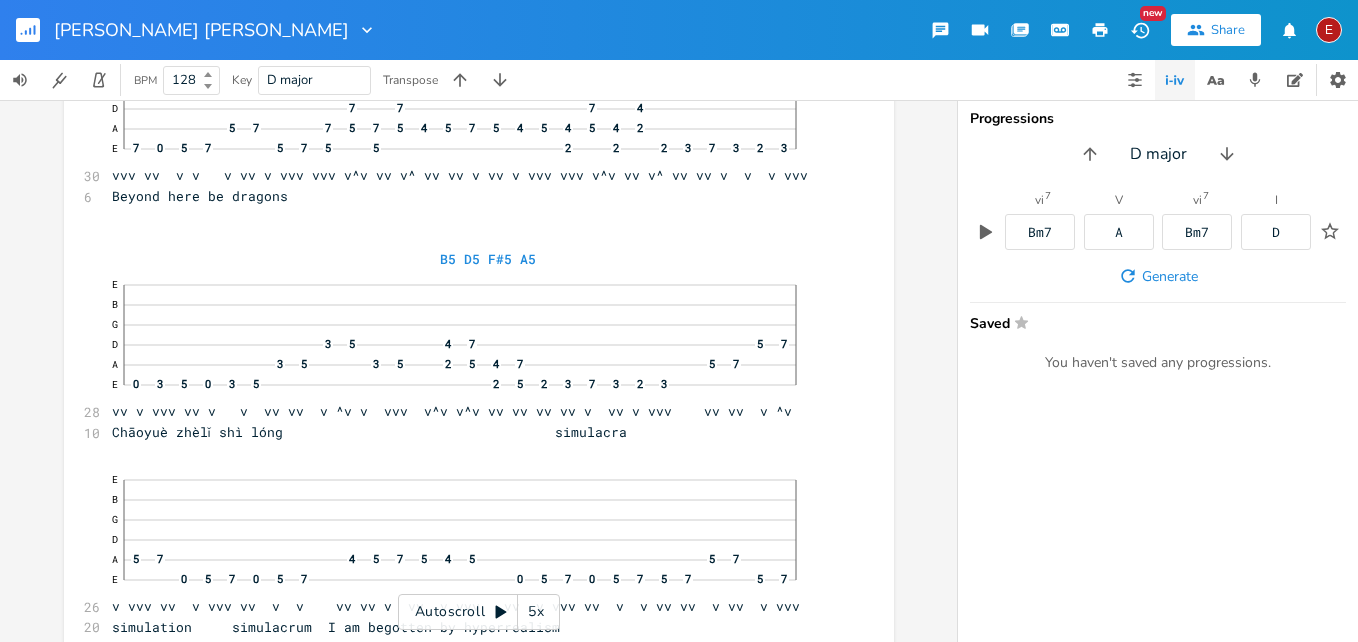 scroll, scrollTop: 6896, scrollLeft: 0, axis: vertical 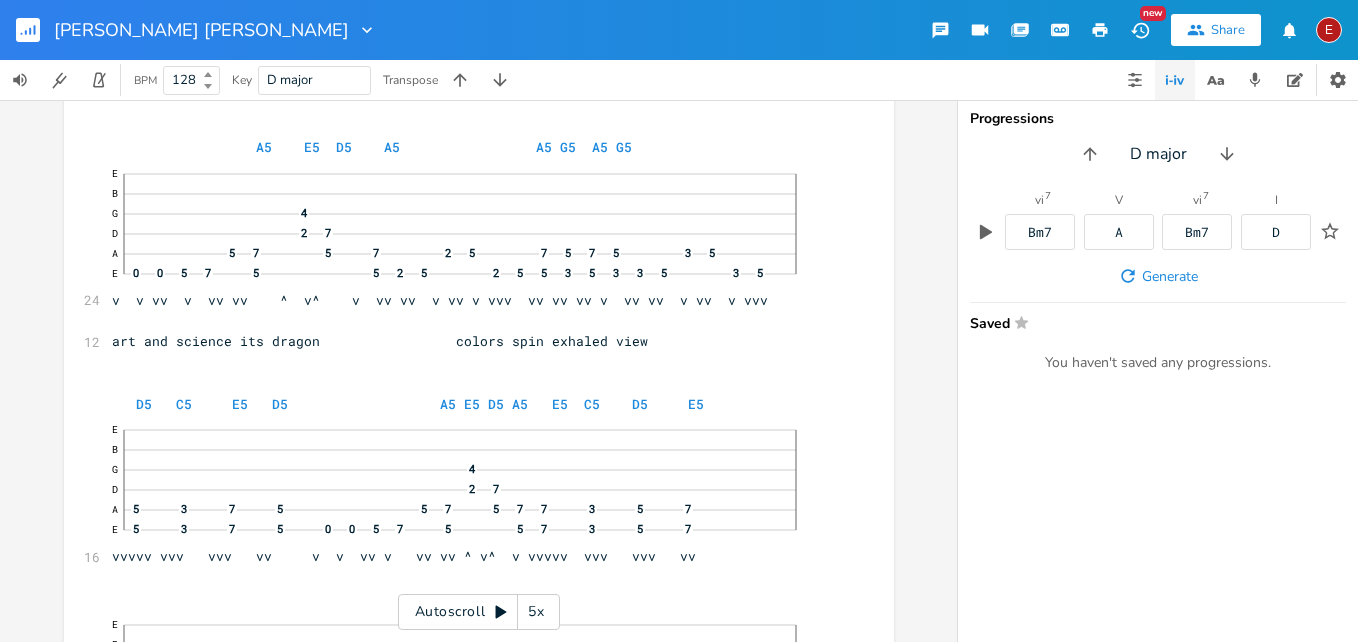 click on "art and science its dragon                 colors spin exhaled view" at bounding box center [380, 341] 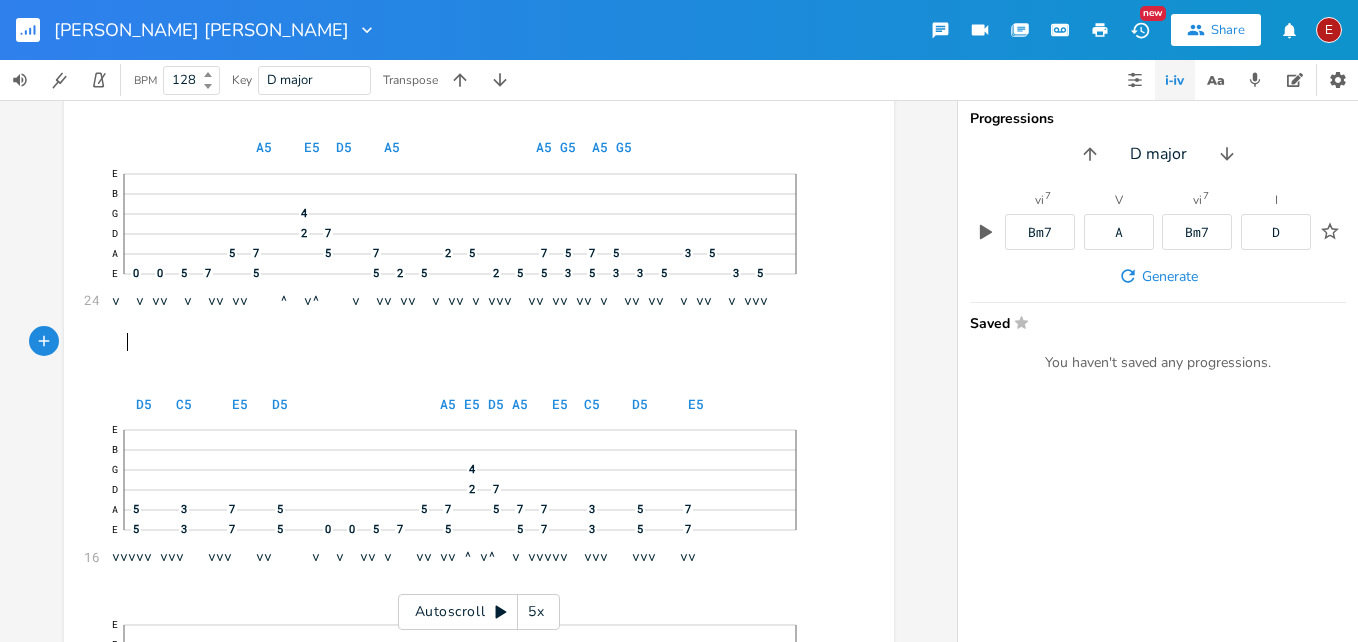 scroll, scrollTop: 0, scrollLeft: 6, axis: horizontal 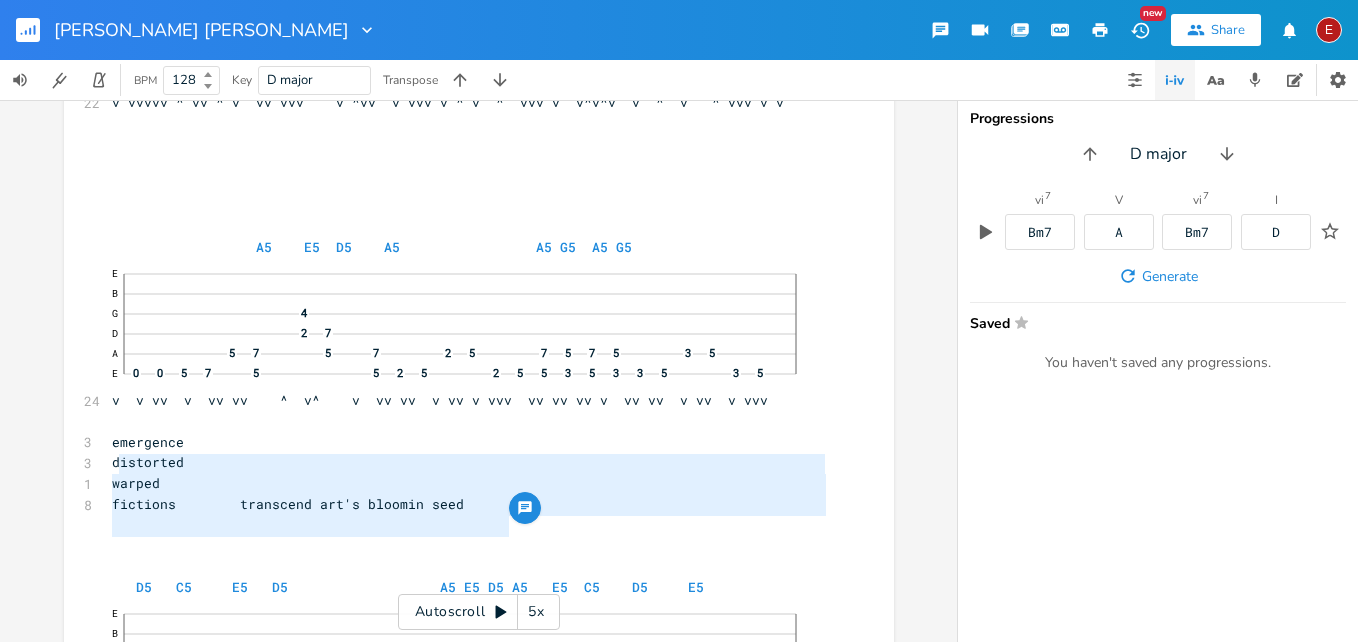 drag, startPoint x: 501, startPoint y: 532, endPoint x: 114, endPoint y: 467, distance: 392.4207 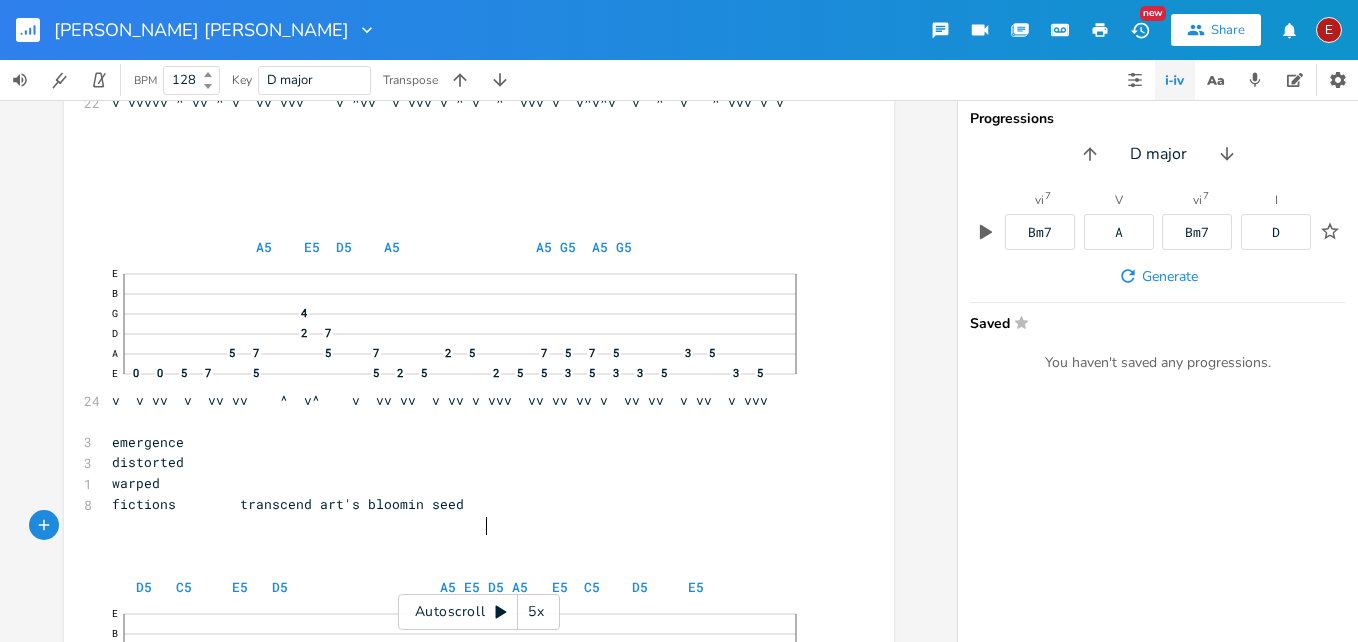 scroll, scrollTop: 0, scrollLeft: 0, axis: both 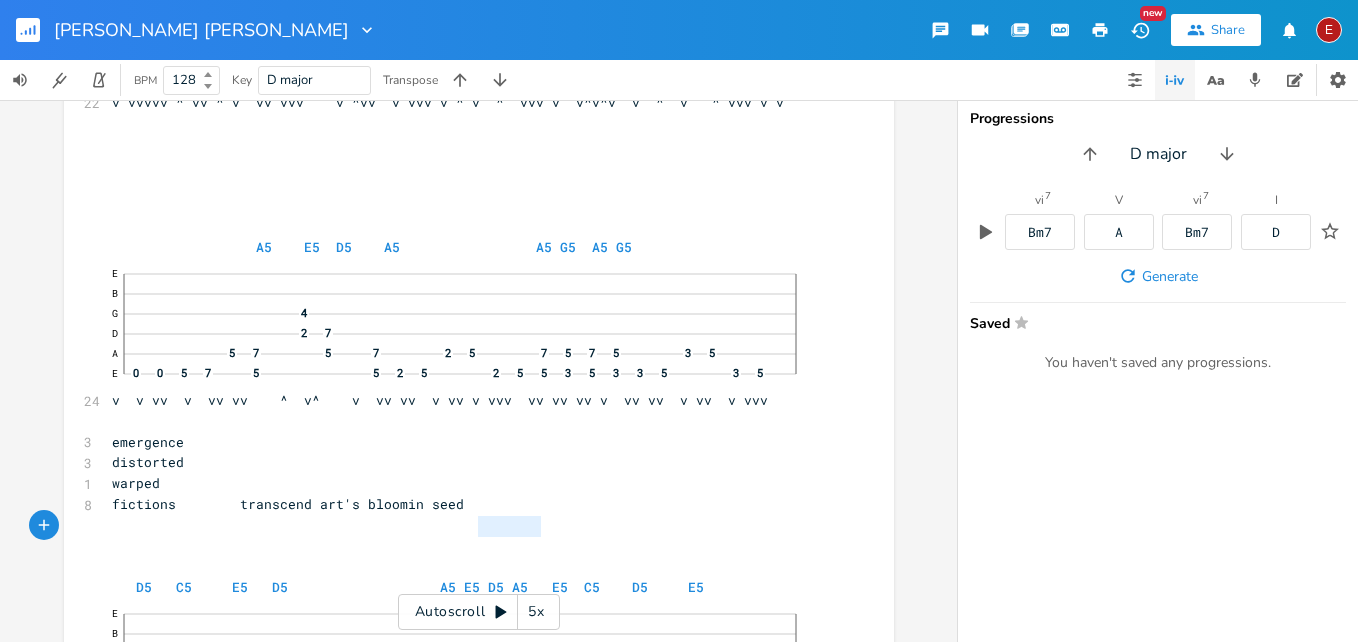 click on "fictions        transcend art's bloomin seed" at bounding box center (288, 504) 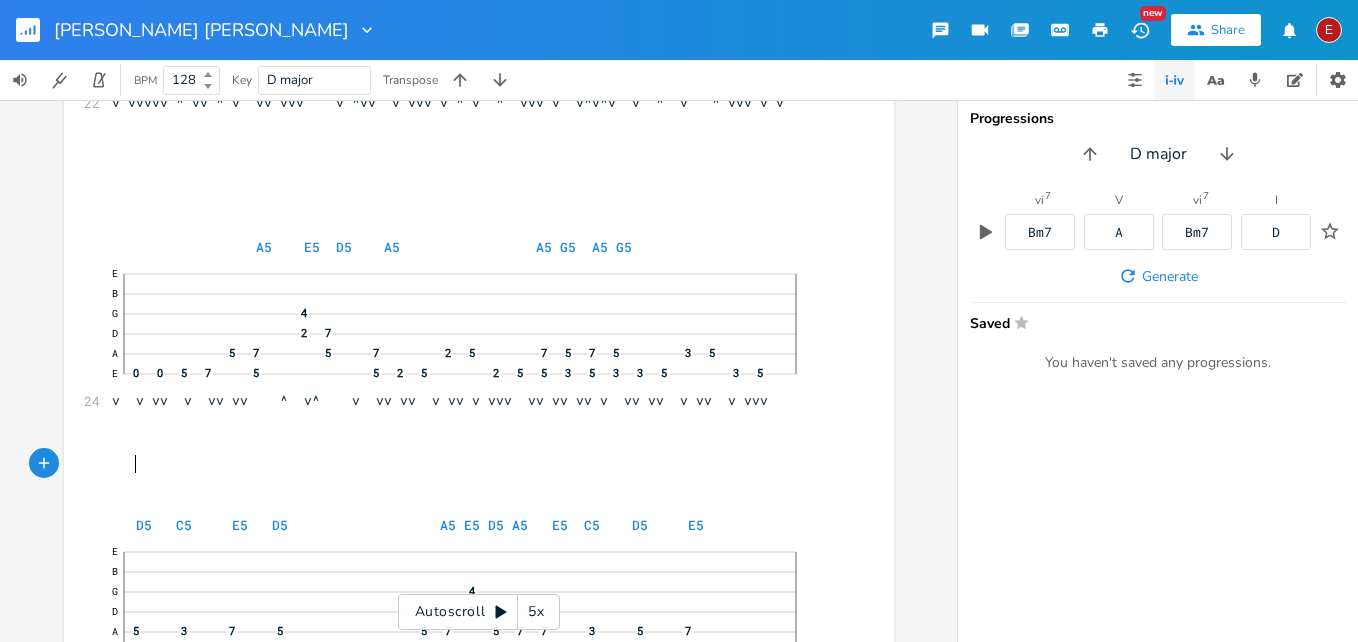 scroll, scrollTop: 0, scrollLeft: 2, axis: horizontal 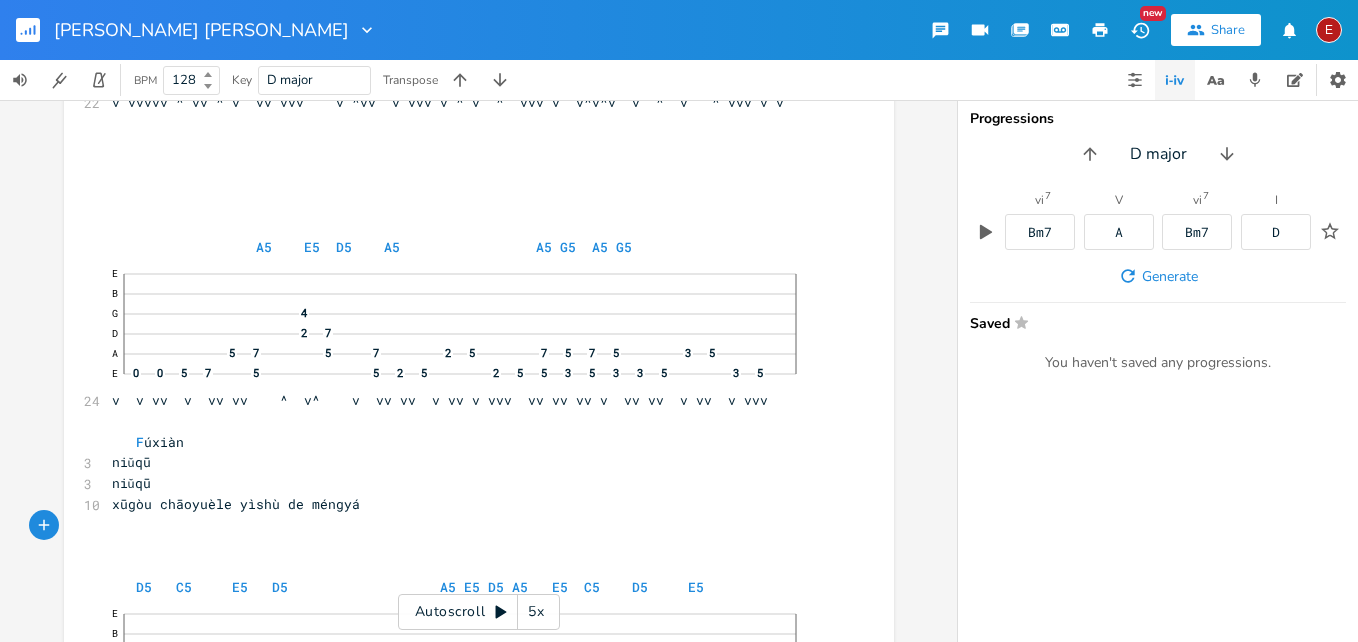 click on "F úxiàn" at bounding box center [148, 442] 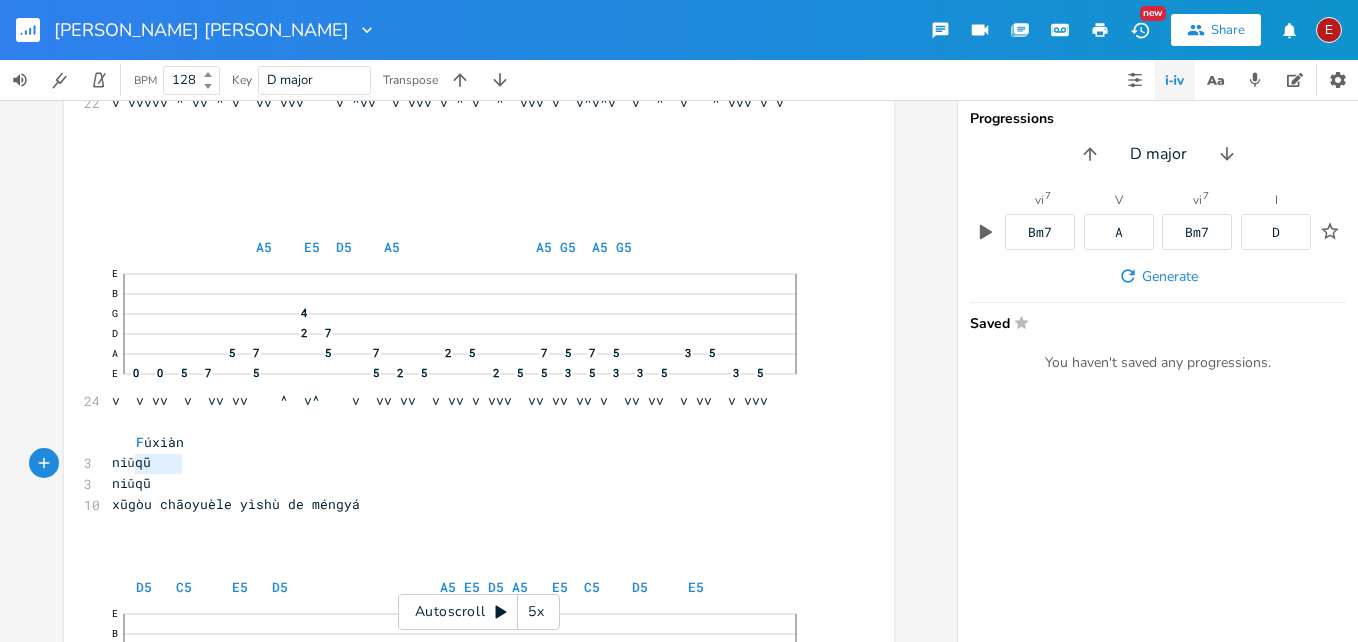click on "F úxiàn" at bounding box center (148, 442) 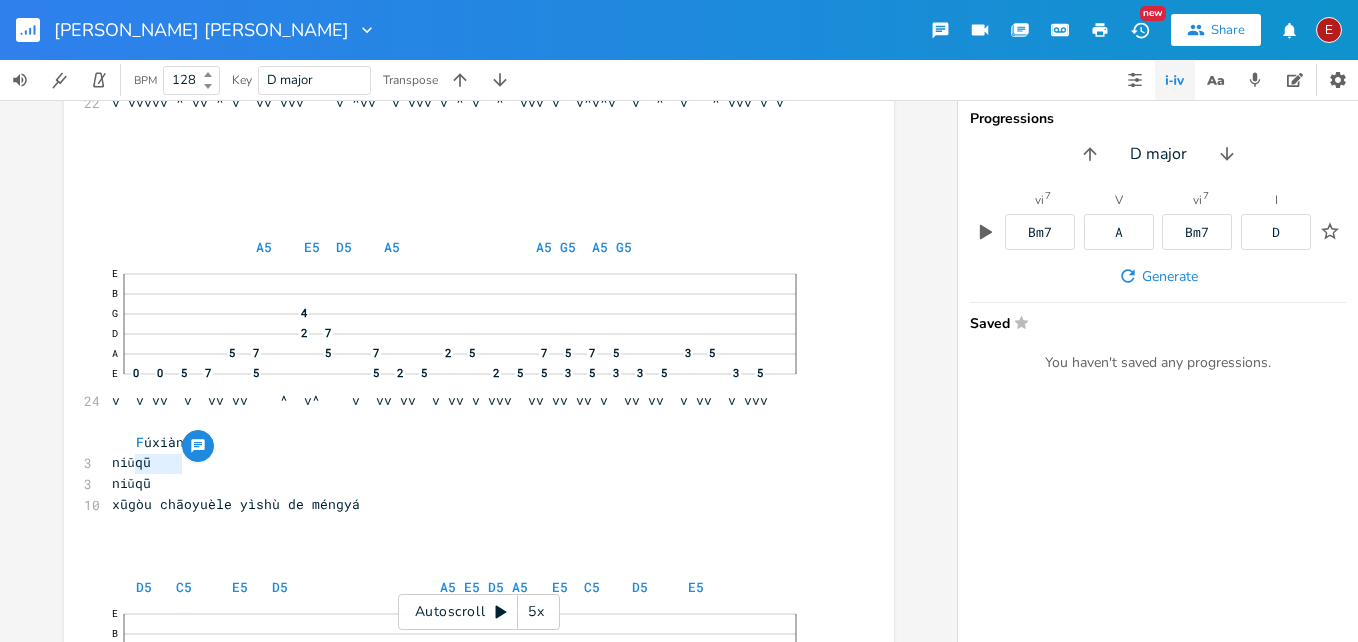 type on "Fúxiàn" 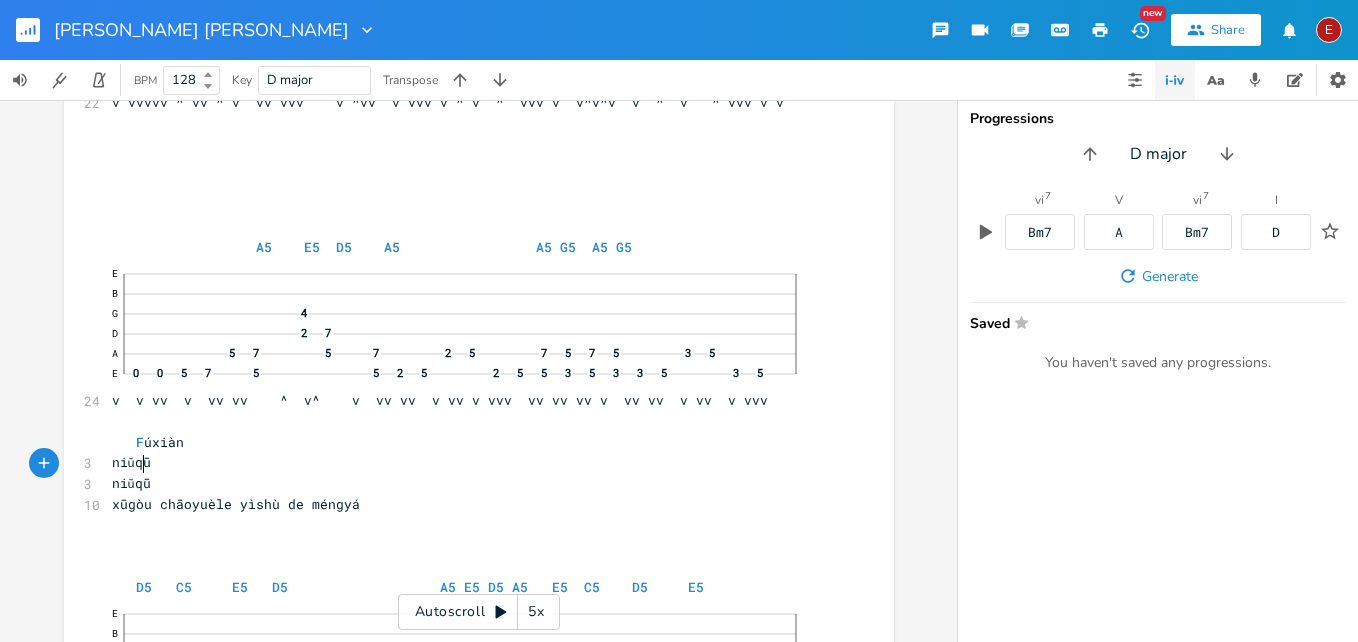scroll, scrollTop: 0, scrollLeft: 1, axis: horizontal 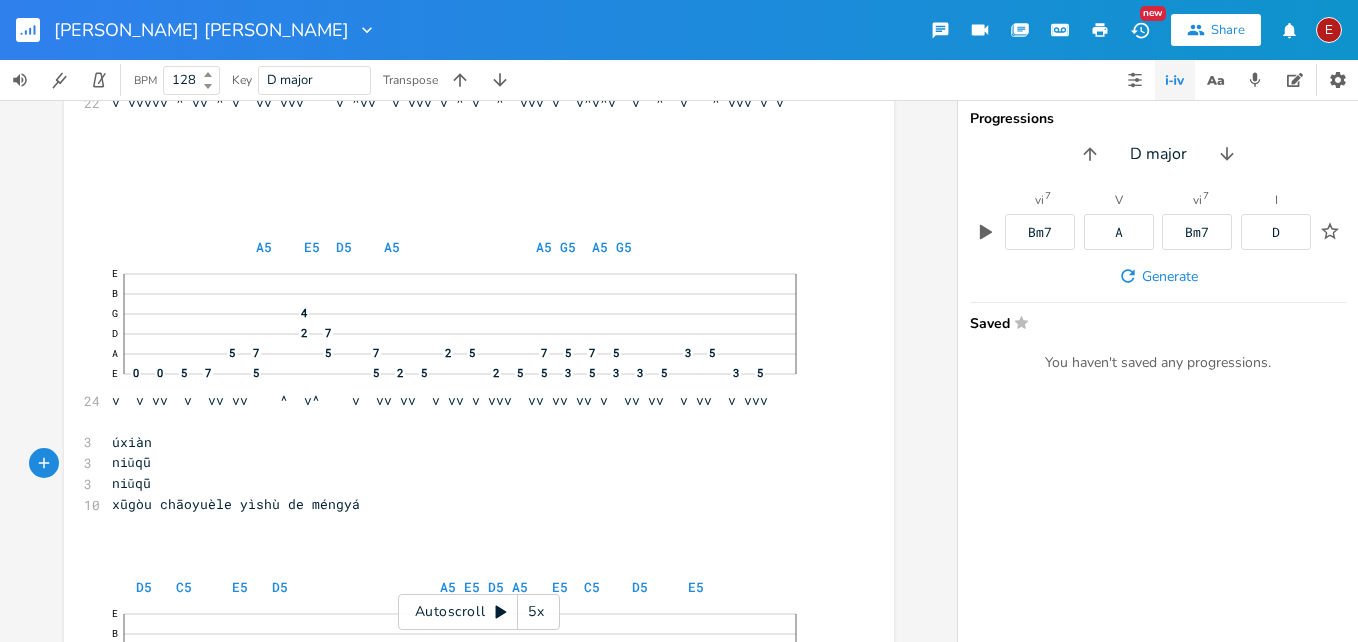 type on "f" 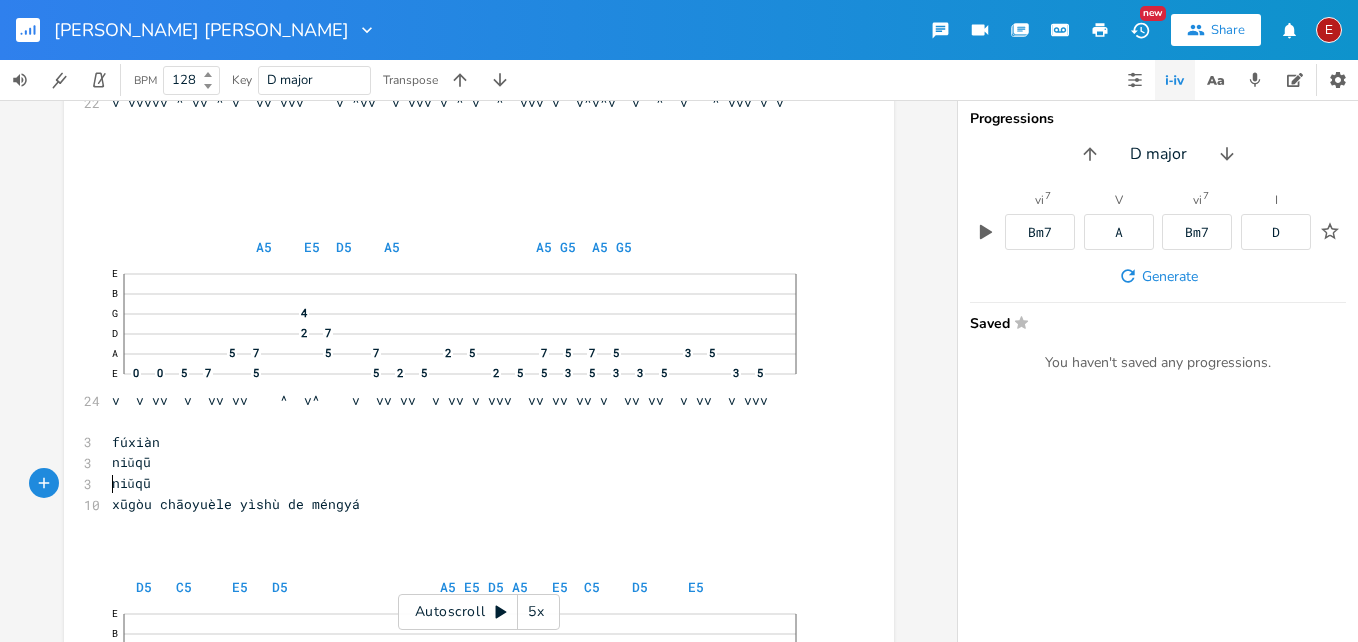 click on "niǔqū" at bounding box center [131, 462] 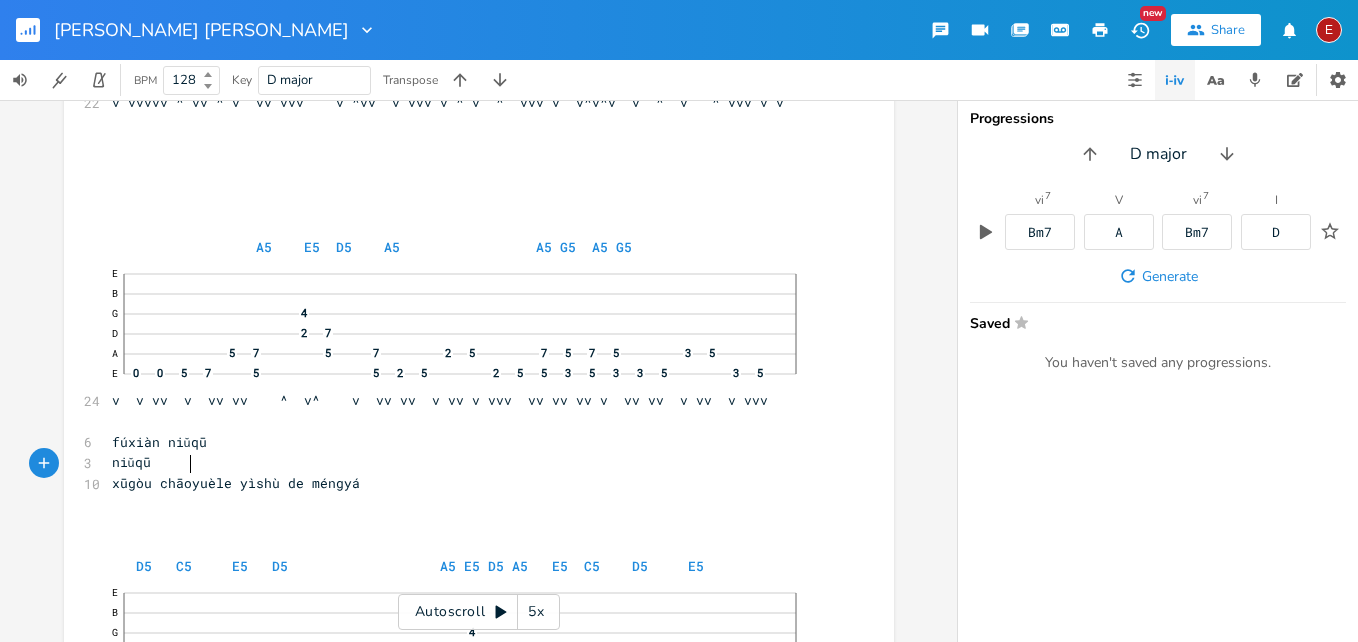 click on "niǔqū" at bounding box center (131, 462) 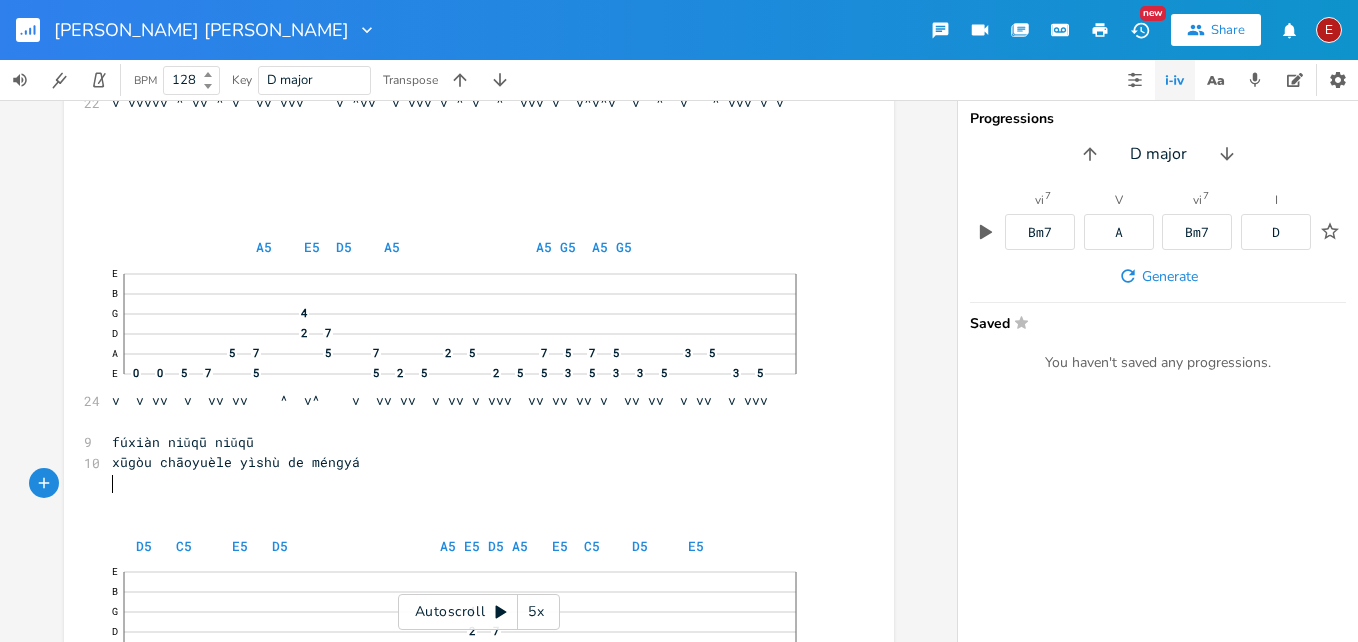 click on "xūgòu chāoyuèle yìshù de méngyá" at bounding box center [469, 462] 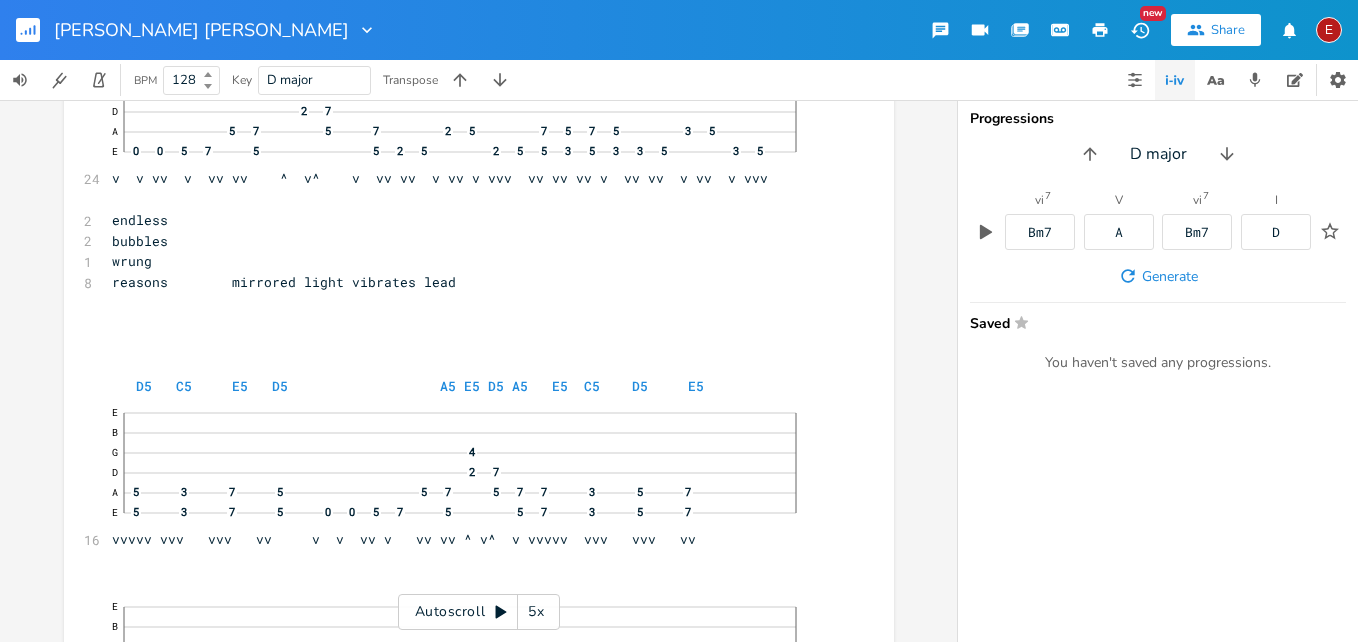 scroll, scrollTop: 21177, scrollLeft: 0, axis: vertical 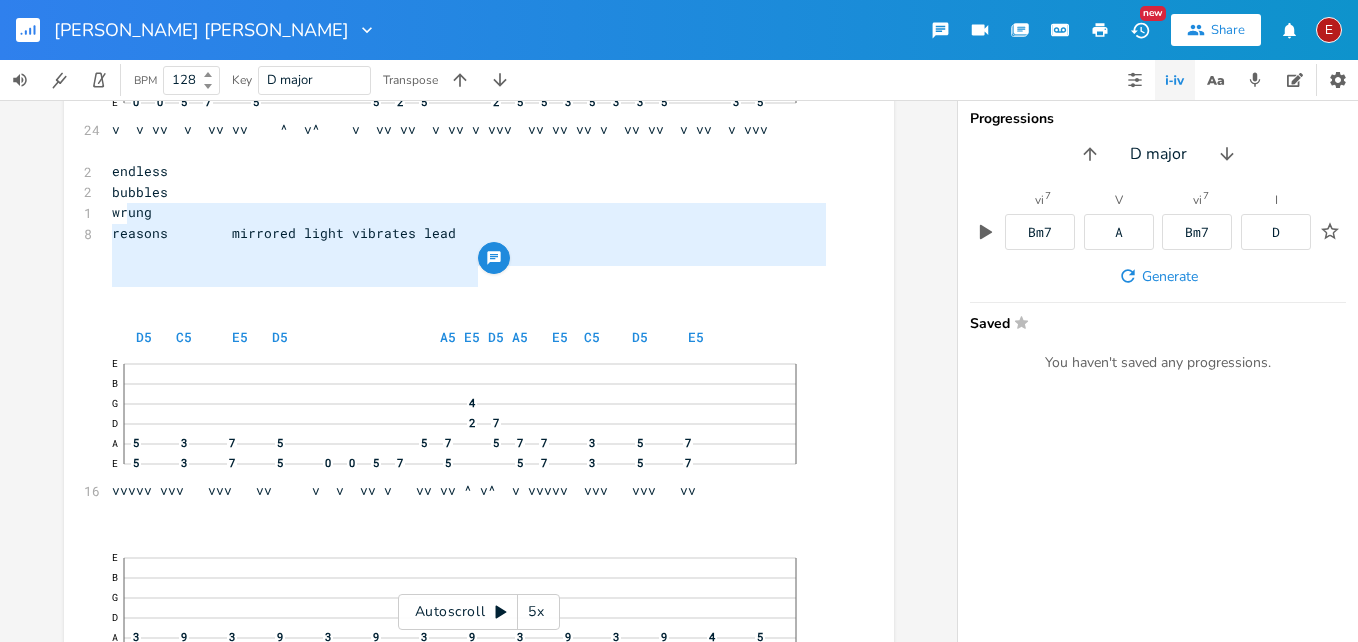 drag, startPoint x: 477, startPoint y: 285, endPoint x: 122, endPoint y: 218, distance: 361.2672 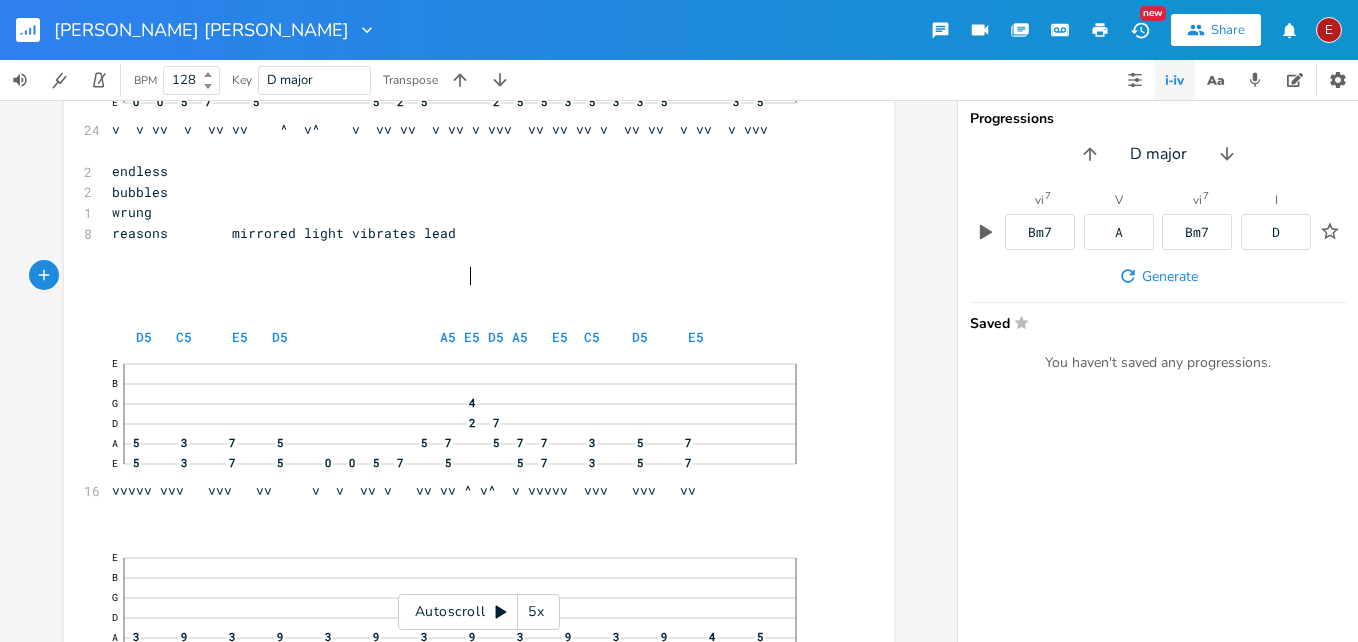 scroll, scrollTop: 0, scrollLeft: 0, axis: both 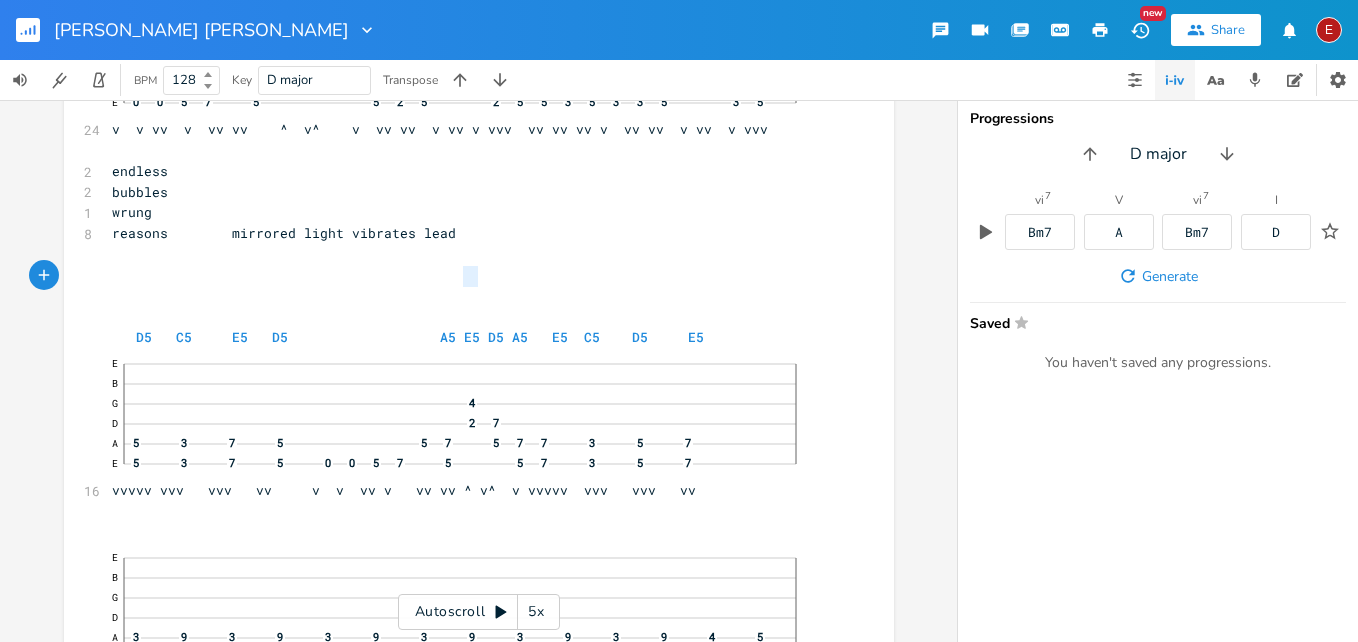 click on "reasons        mirrored light vibrates lead" at bounding box center [284, 233] 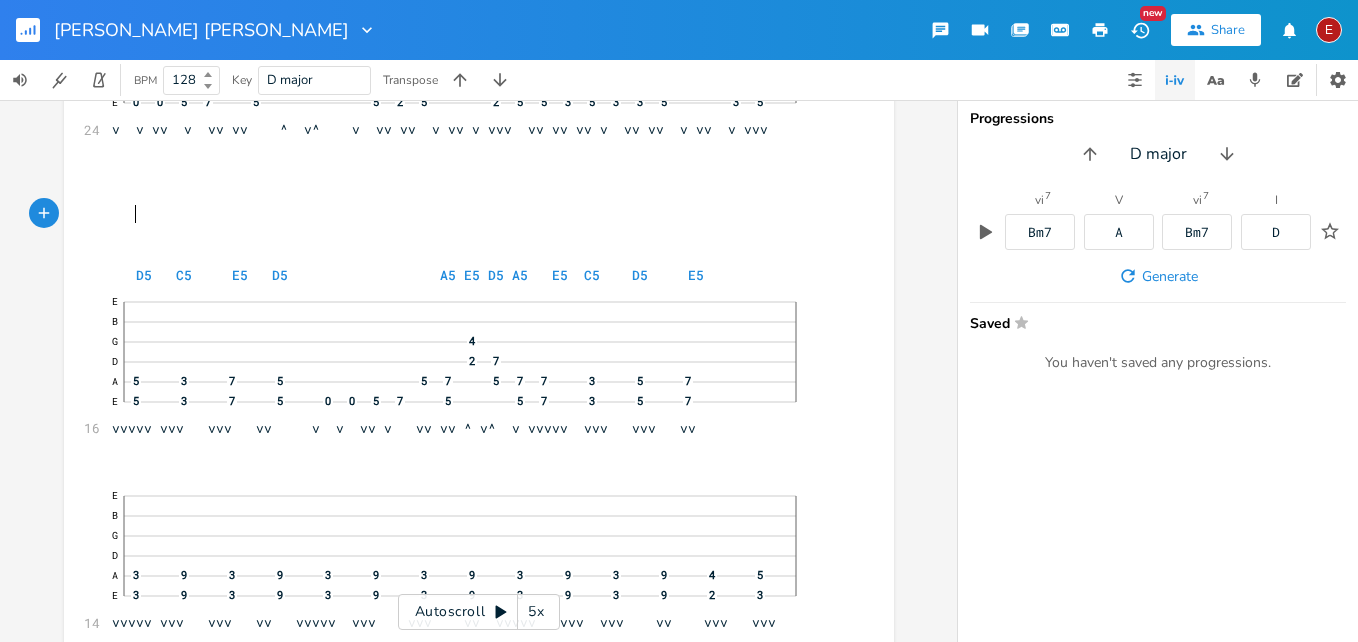 scroll, scrollTop: 0, scrollLeft: 2, axis: horizontal 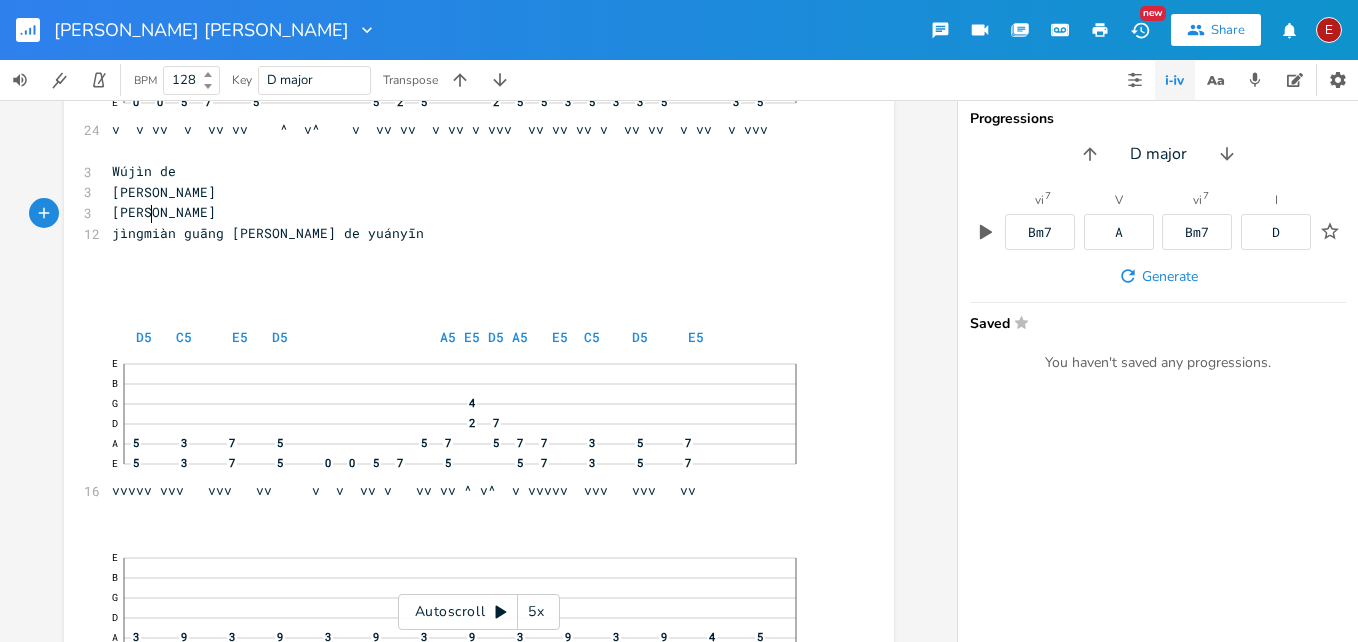click on "Wújìn de" at bounding box center (144, 171) 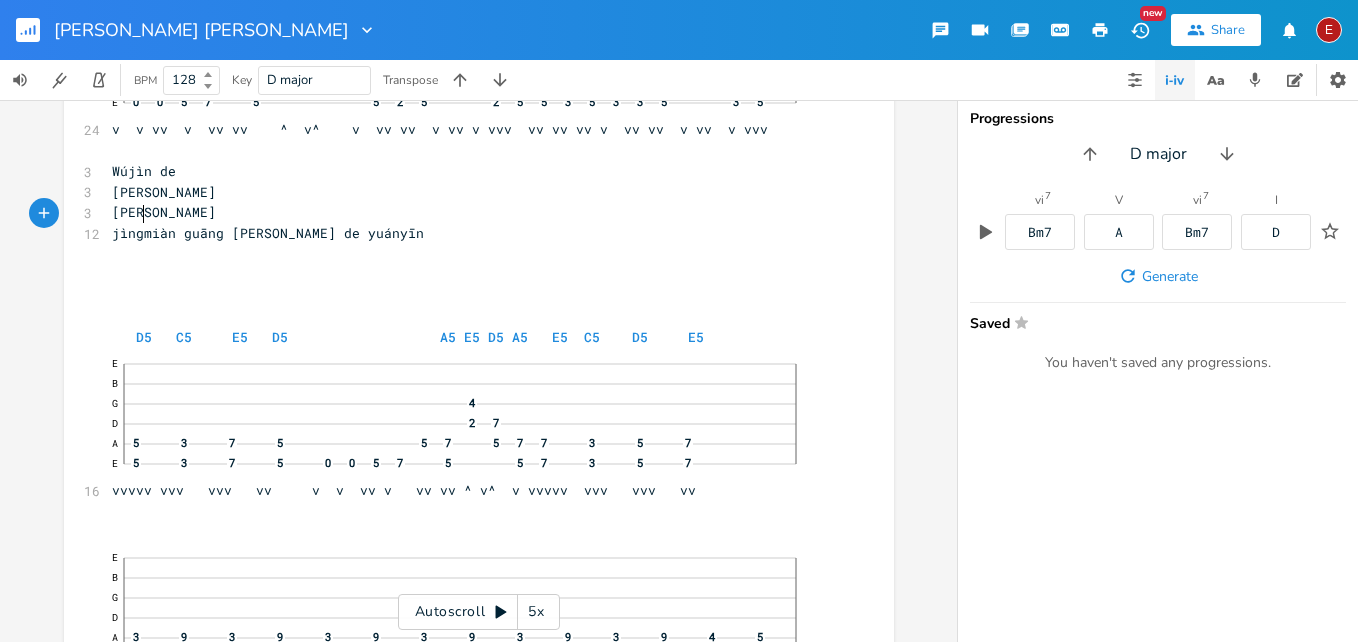 click on "Wújìn de" at bounding box center (144, 171) 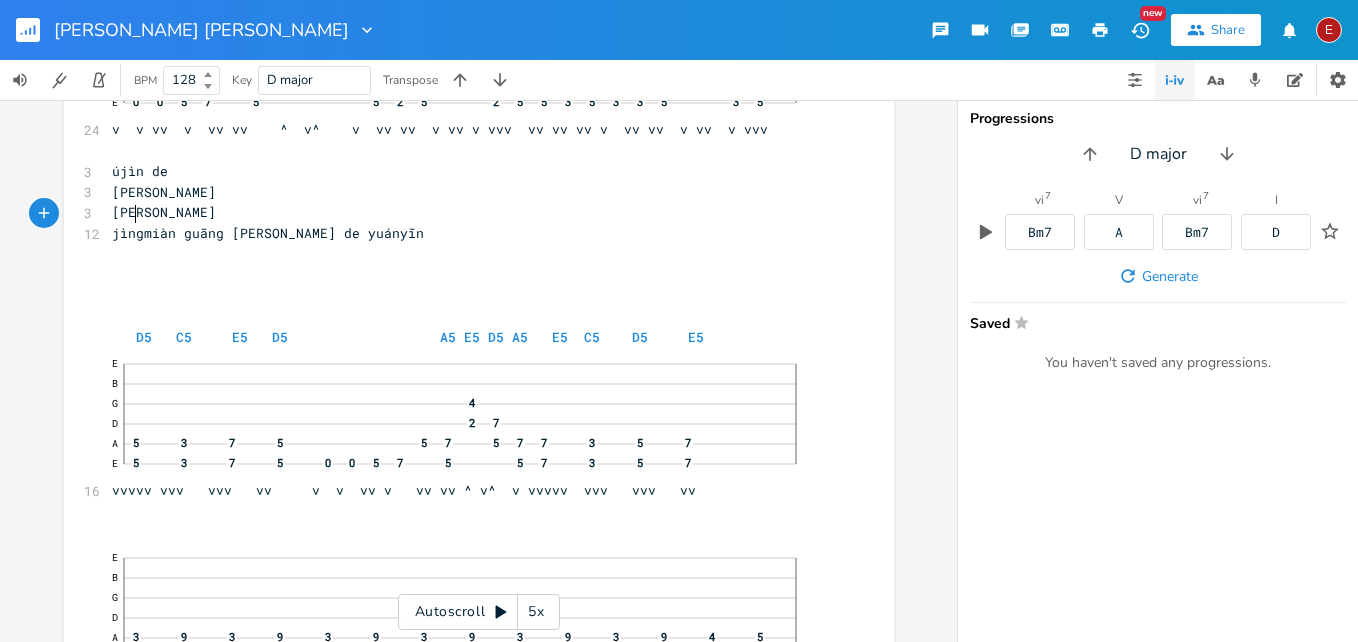 type on "w" 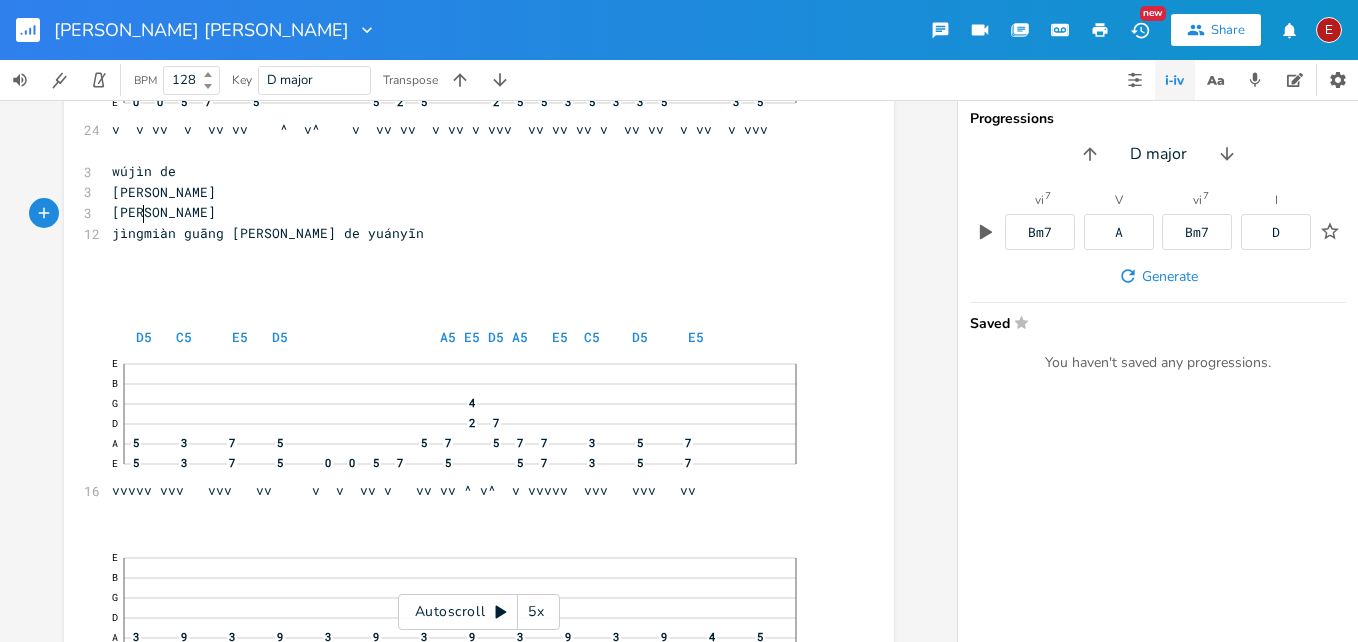 scroll, scrollTop: 0, scrollLeft: 10, axis: horizontal 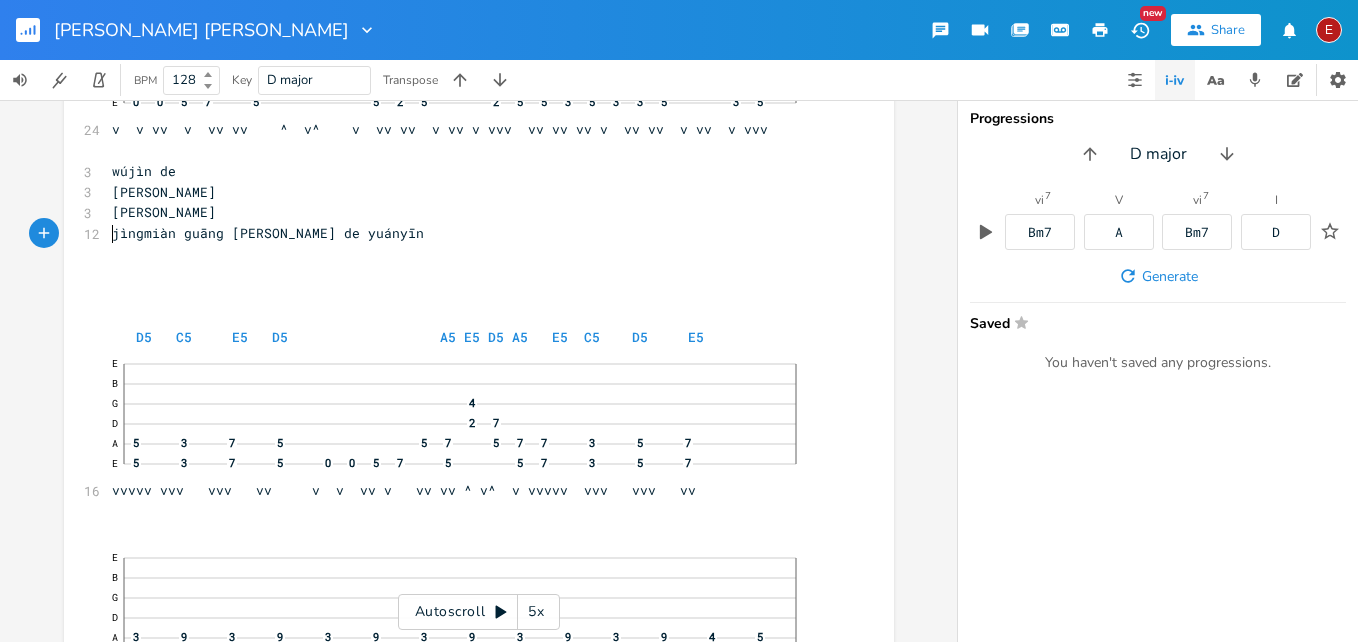 click on "[PERSON_NAME]" at bounding box center (164, 192) 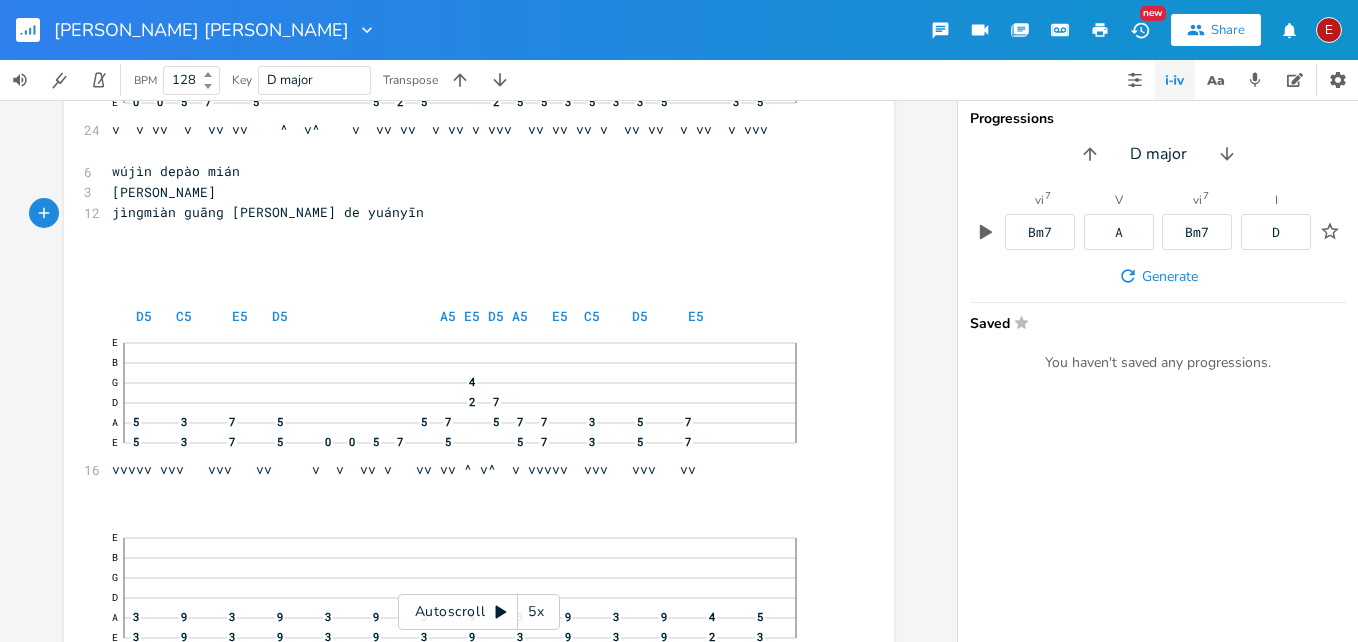 scroll, scrollTop: 0, scrollLeft: 4, axis: horizontal 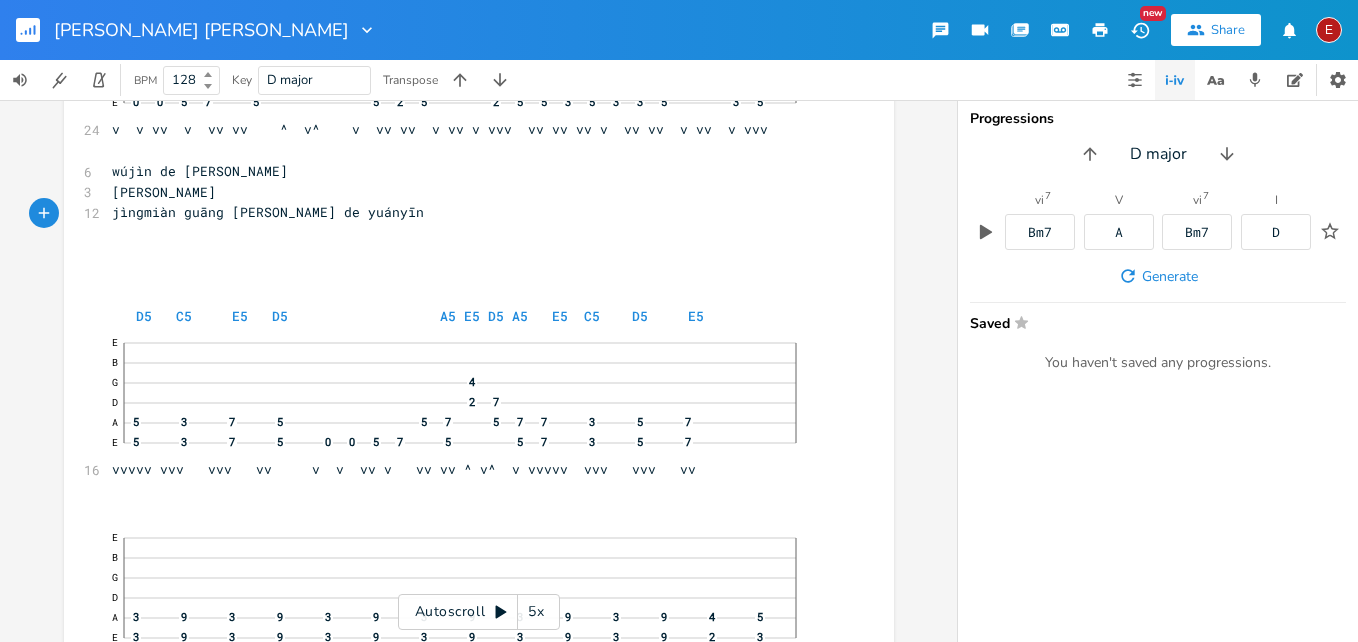 click on "[PERSON_NAME]" at bounding box center (164, 192) 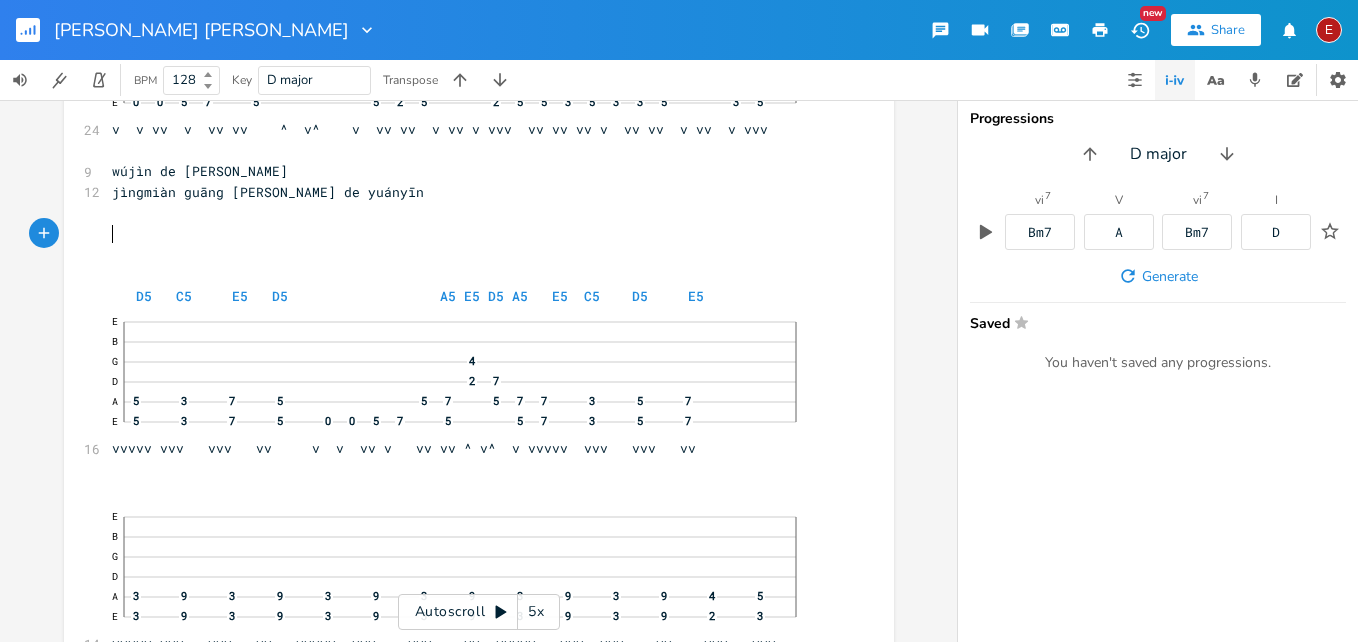 click on "jìngmiàn guāng [PERSON_NAME] de yuányīn" at bounding box center [268, 192] 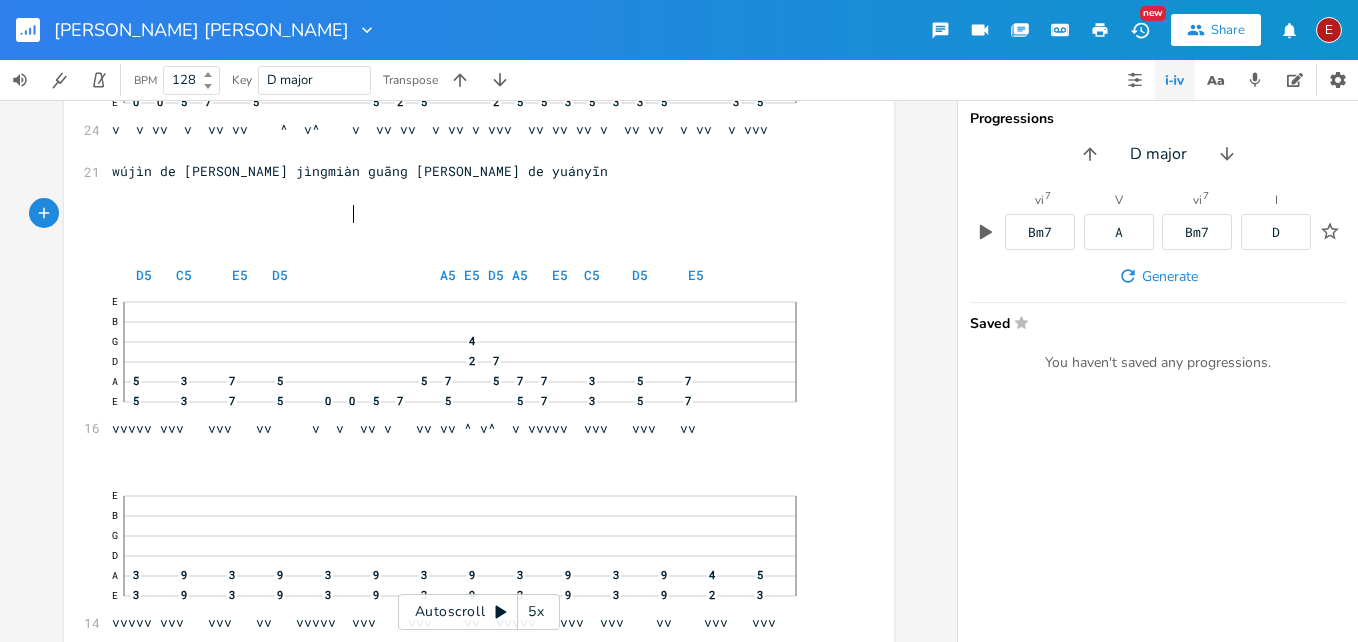 click on "​" at bounding box center [469, 233] 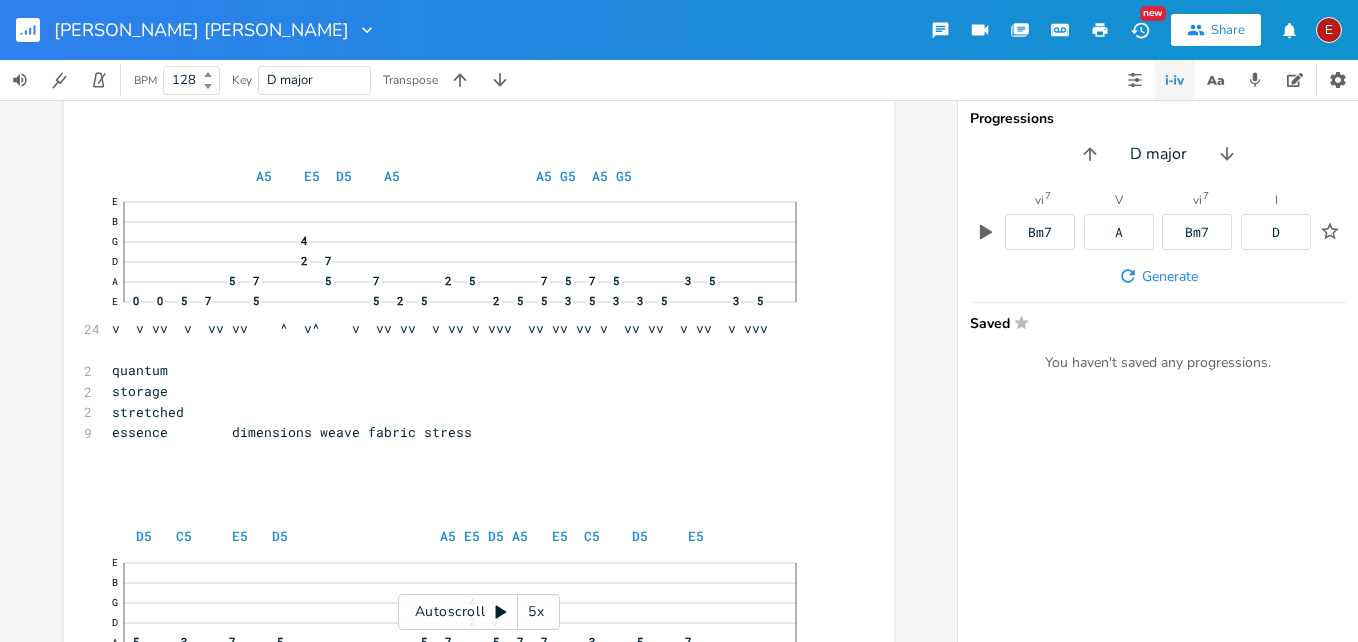 scroll, scrollTop: 23213, scrollLeft: 0, axis: vertical 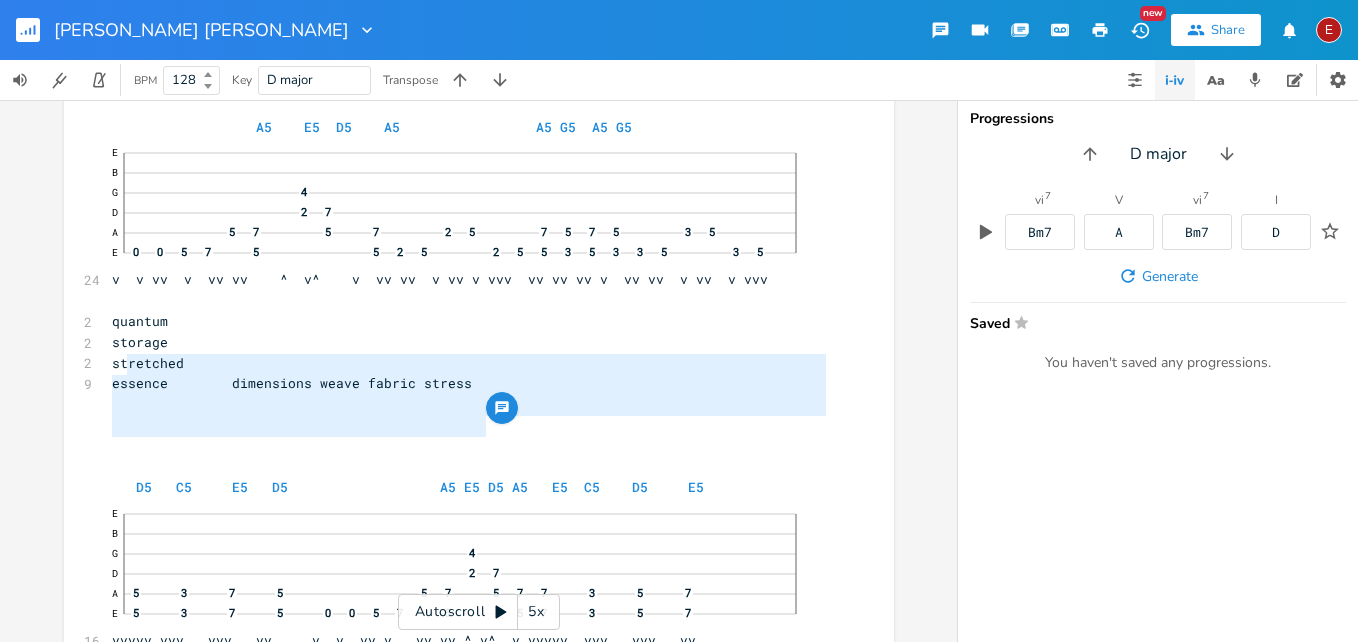 drag, startPoint x: 496, startPoint y: 424, endPoint x: 120, endPoint y: 366, distance: 380.4471 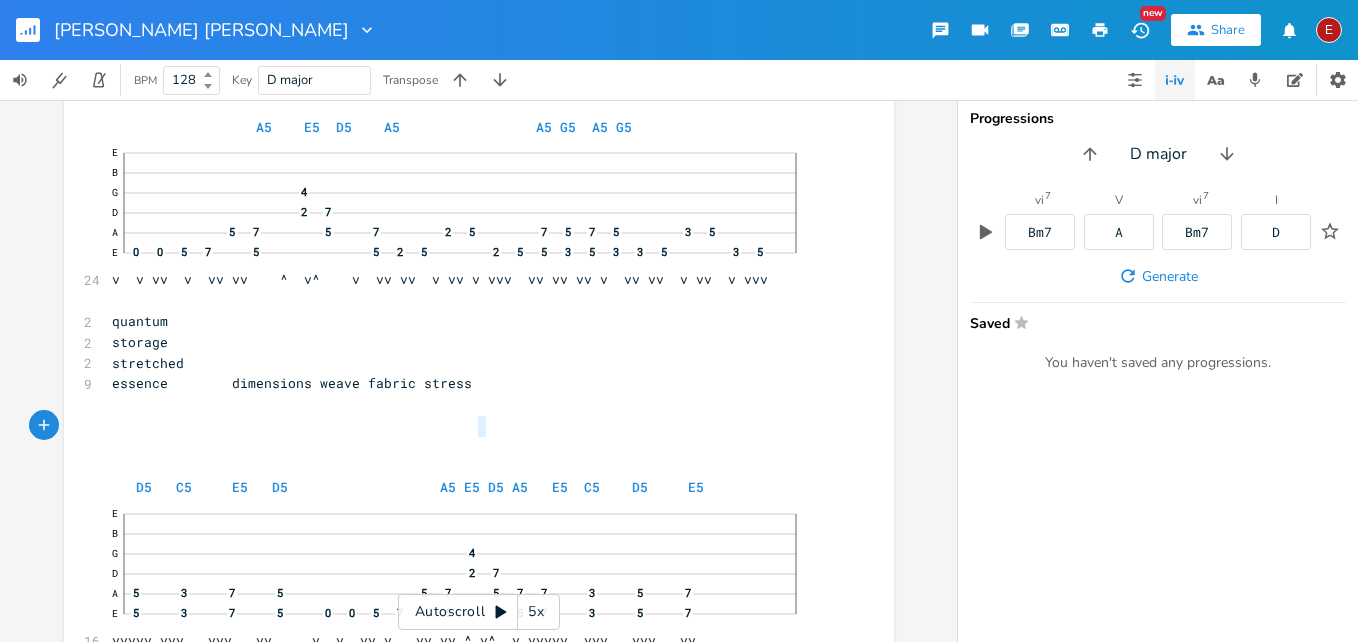 scroll, scrollTop: 0, scrollLeft: 0, axis: both 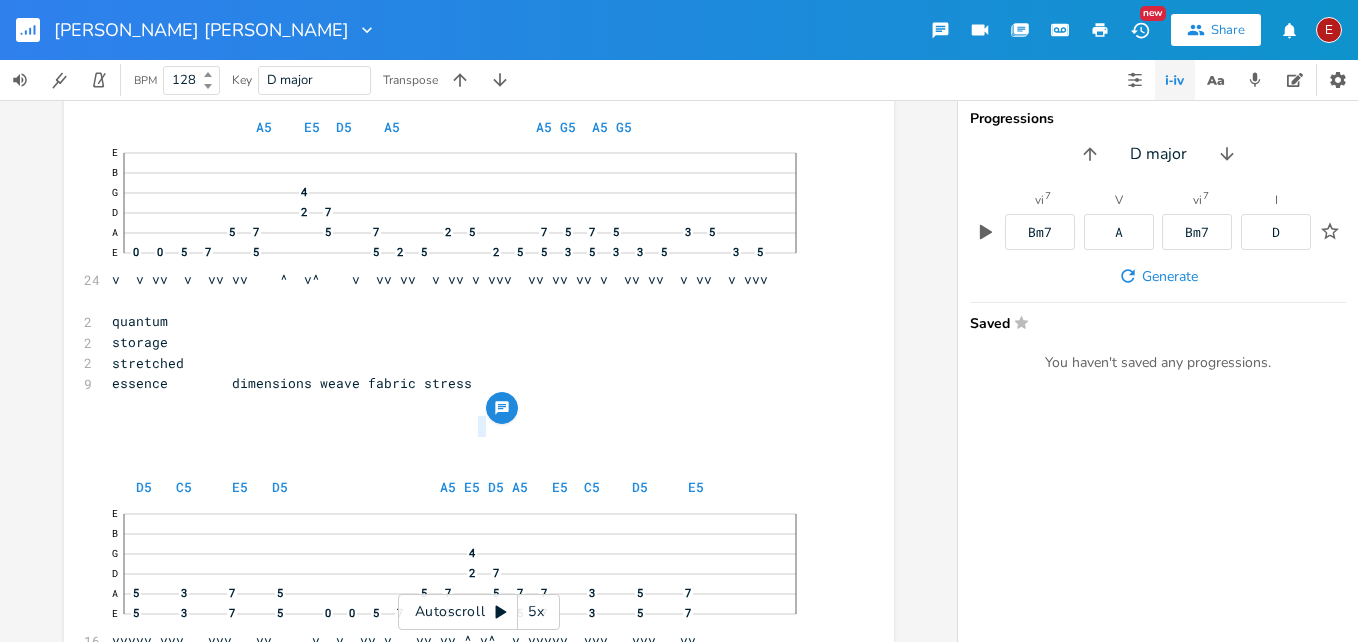 drag, startPoint x: 479, startPoint y: 430, endPoint x: 500, endPoint y: 433, distance: 21.213203 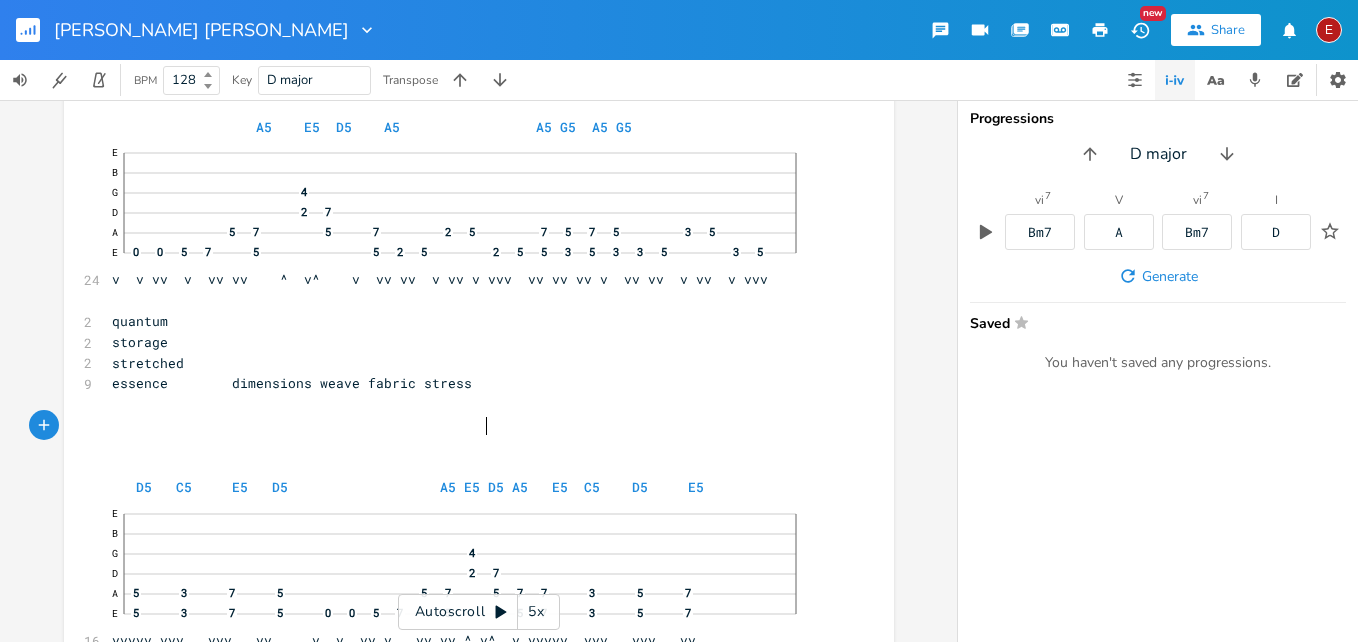click on "essence        dimensions weave fabric stress" at bounding box center [469, 383] 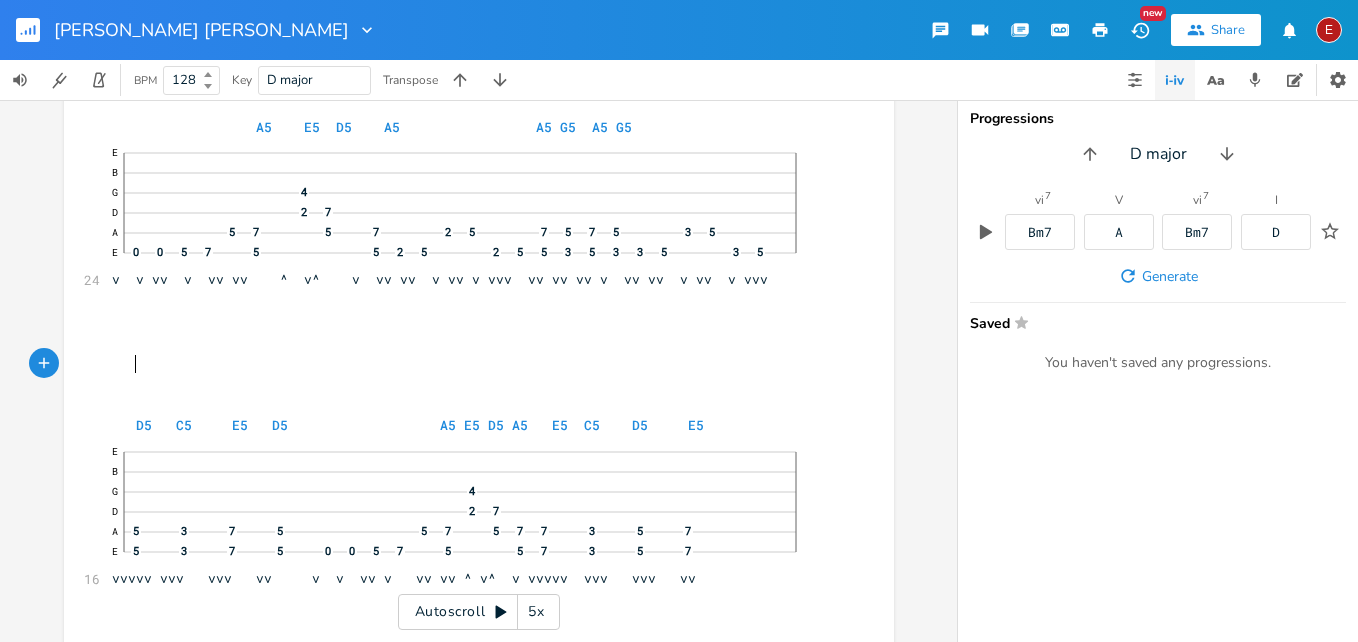 scroll, scrollTop: 0, scrollLeft: 2, axis: horizontal 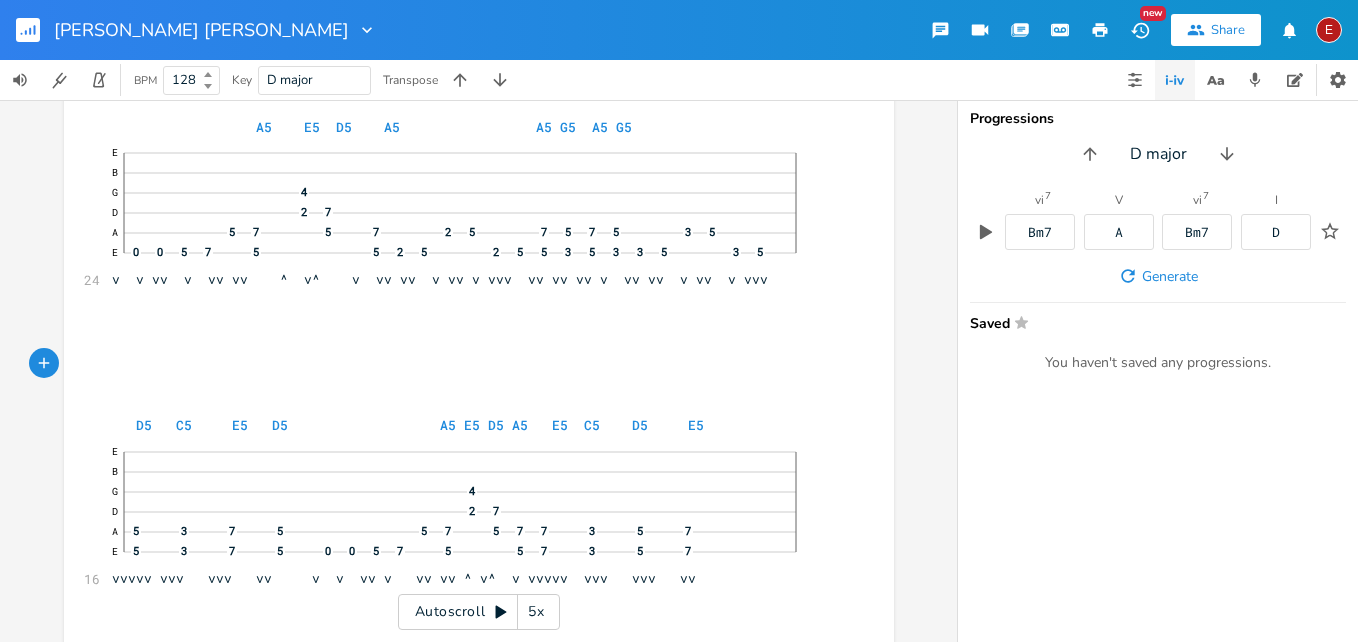 paste 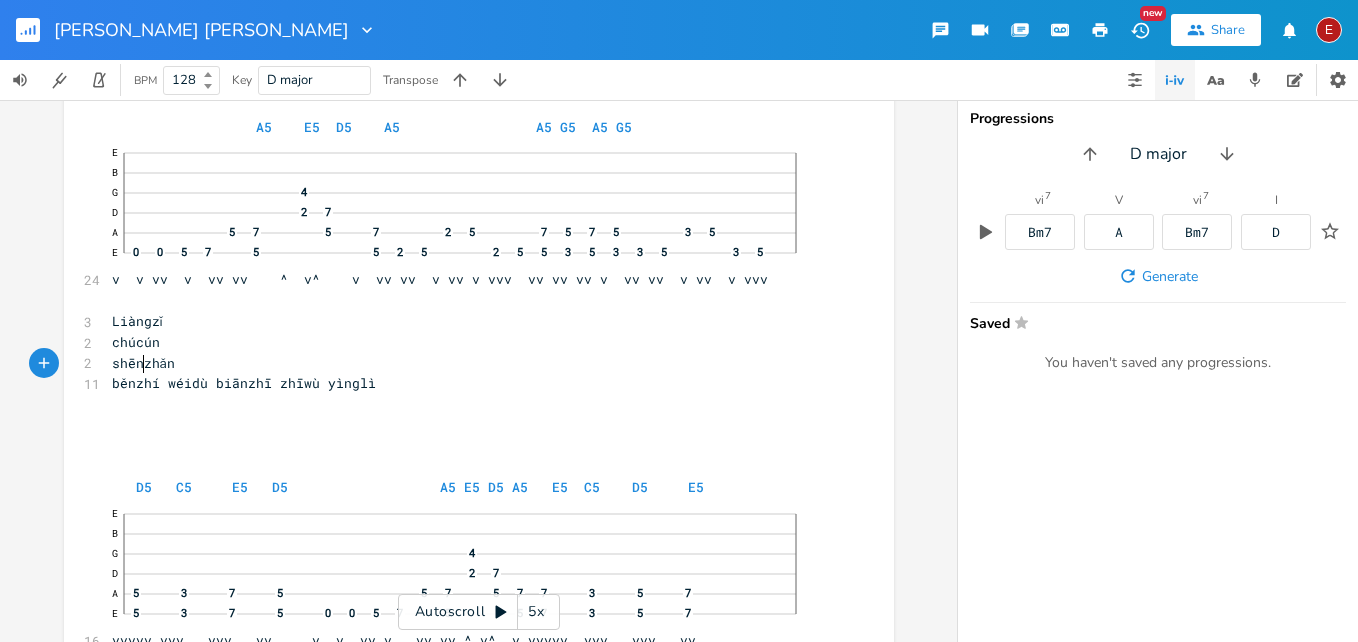 click on "Liàngzǐ" at bounding box center [137, 321] 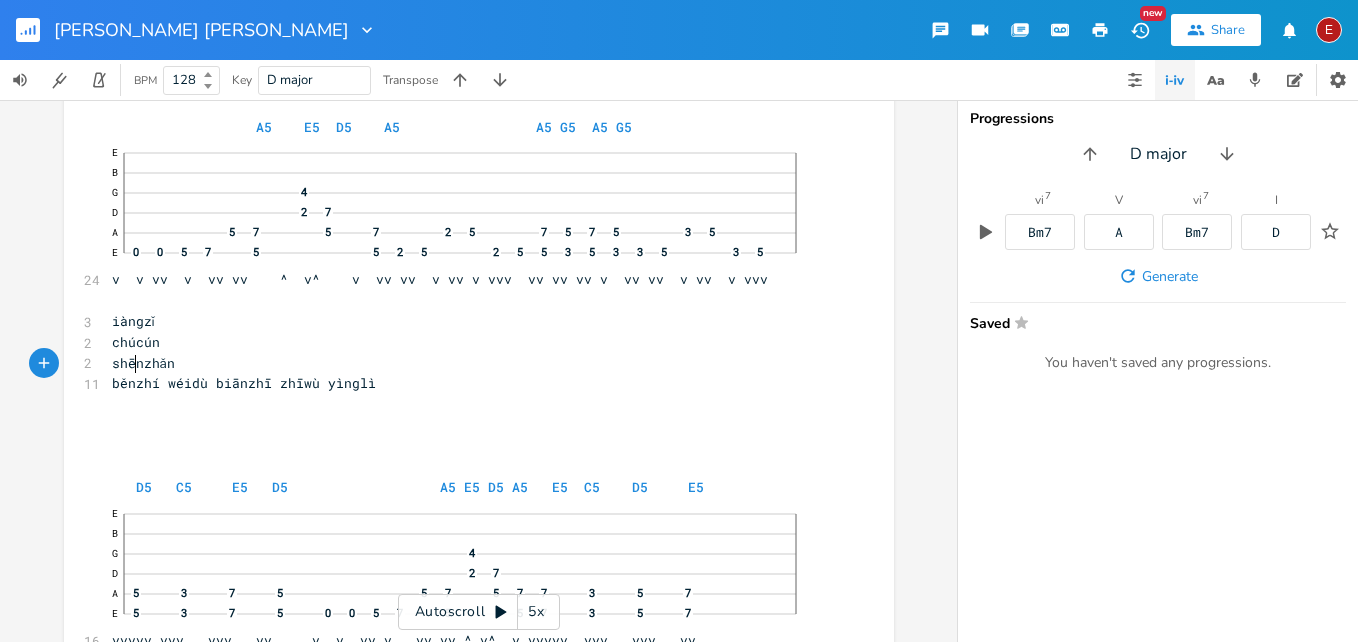 type on "l" 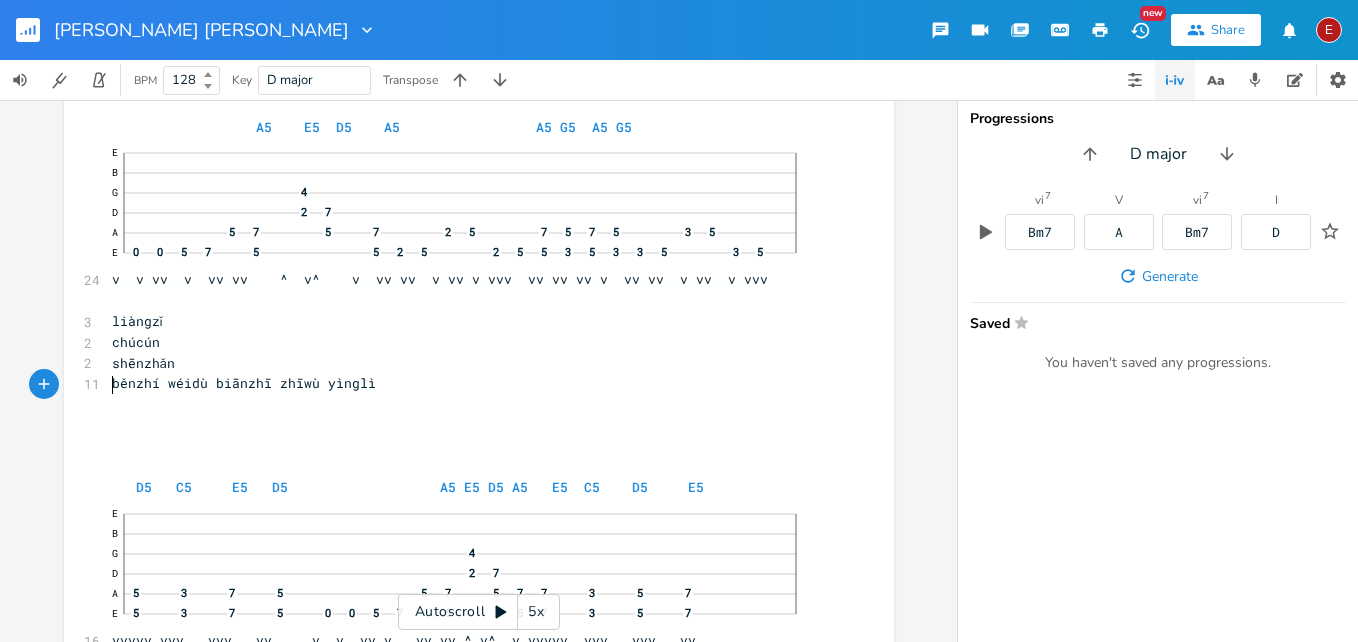 click on "chúcún" at bounding box center (136, 342) 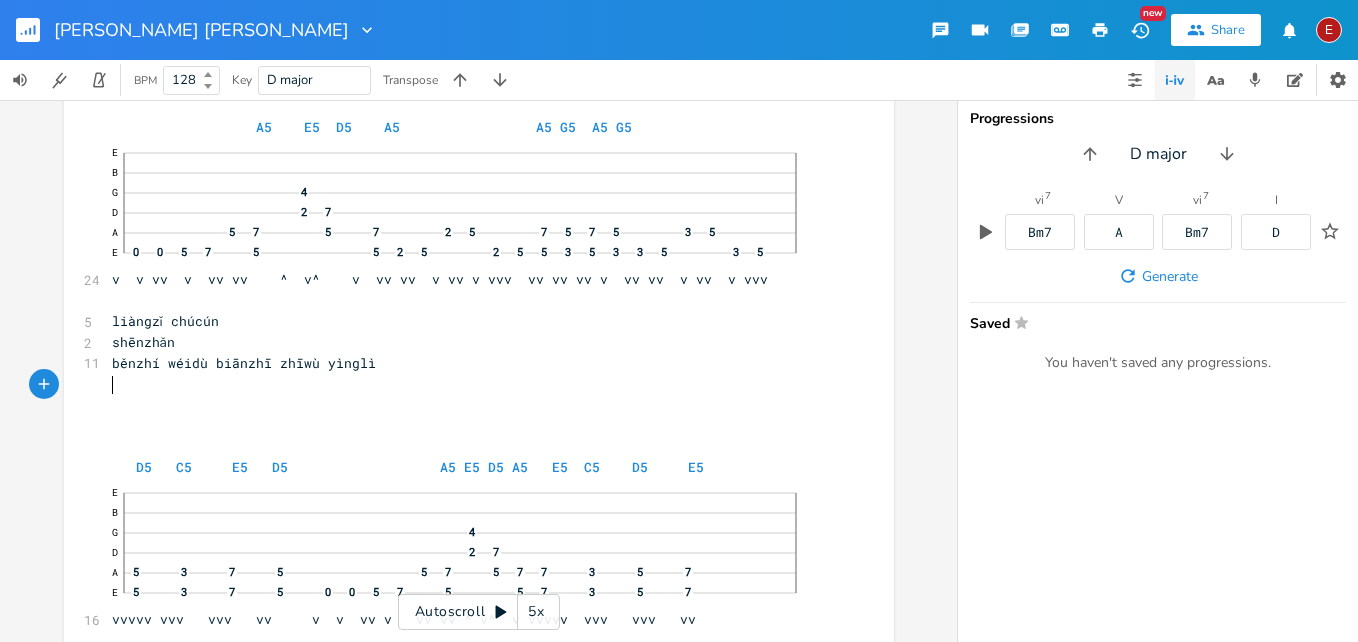 click on "shēnzhǎn" at bounding box center [143, 342] 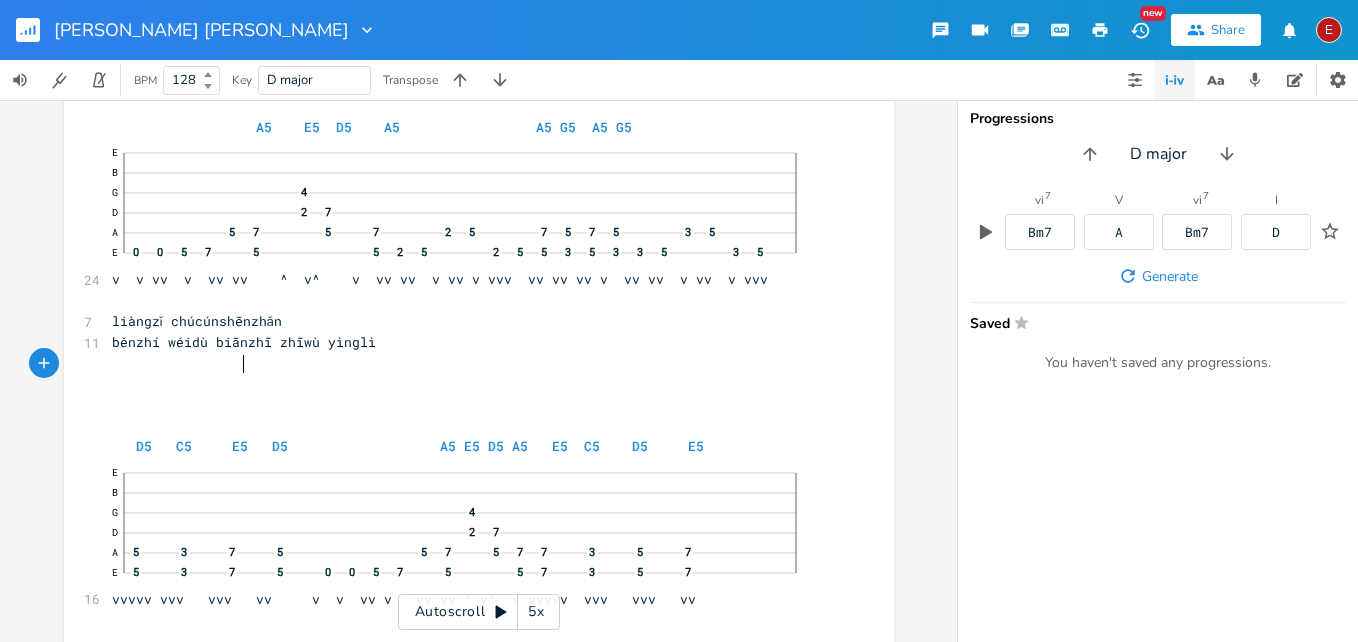 scroll, scrollTop: 0, scrollLeft: 3, axis: horizontal 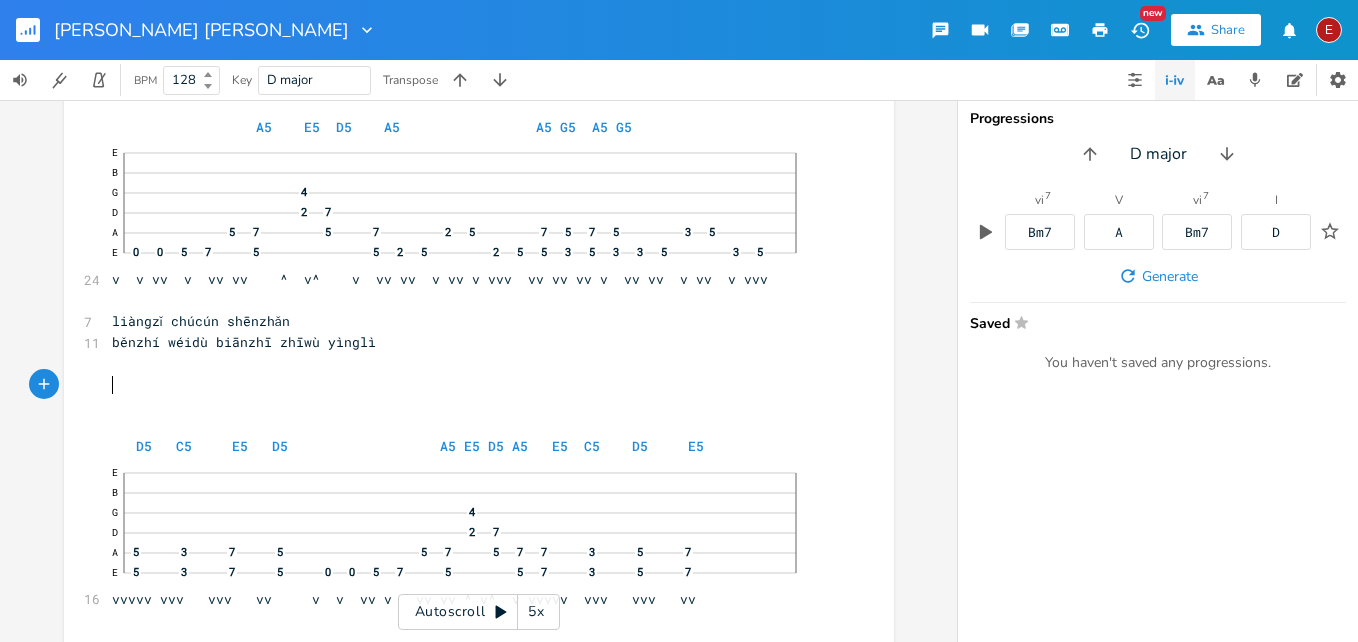 click on "běnzhí wéidù biānzhī zhīwù yìnglì" at bounding box center (244, 342) 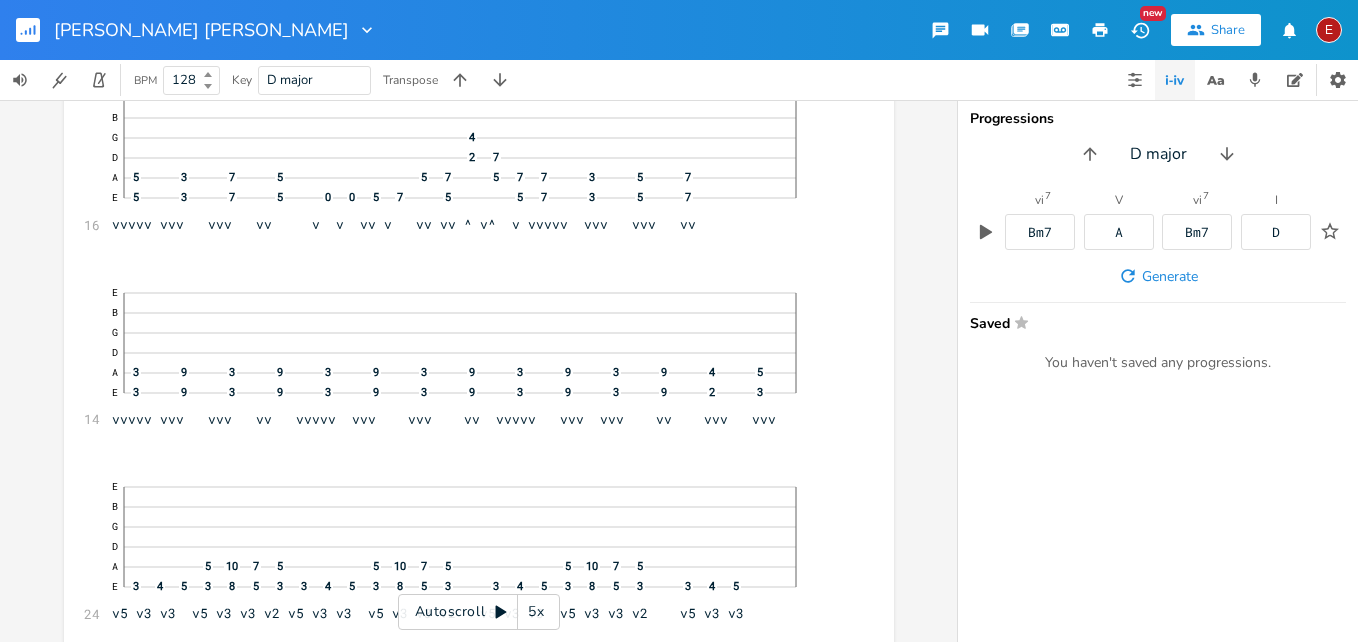 scroll, scrollTop: 0, scrollLeft: 0, axis: both 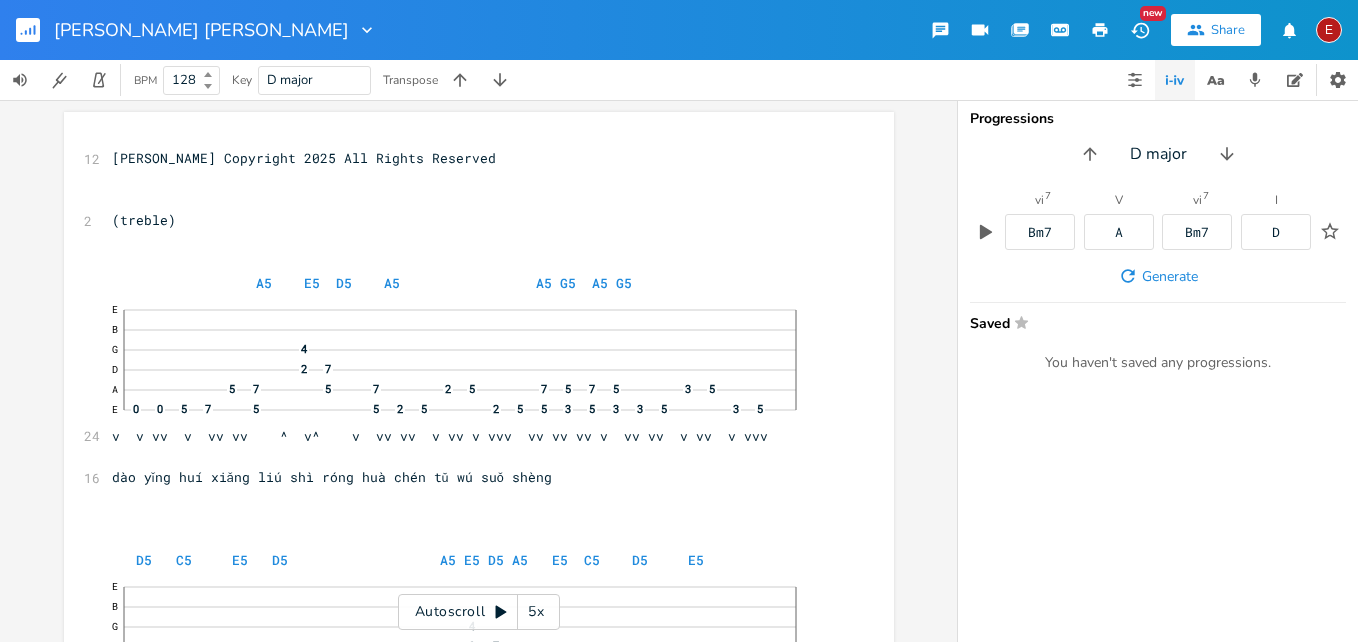 type 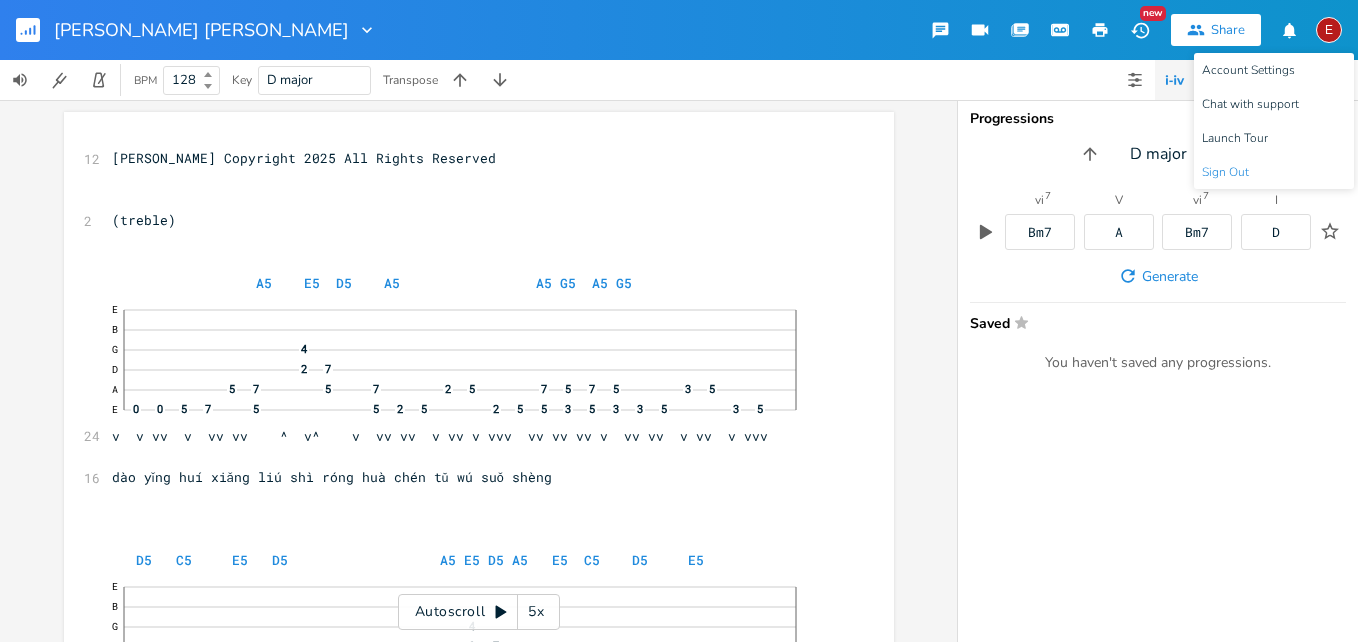 click on "Sign Out" at bounding box center [1225, 172] 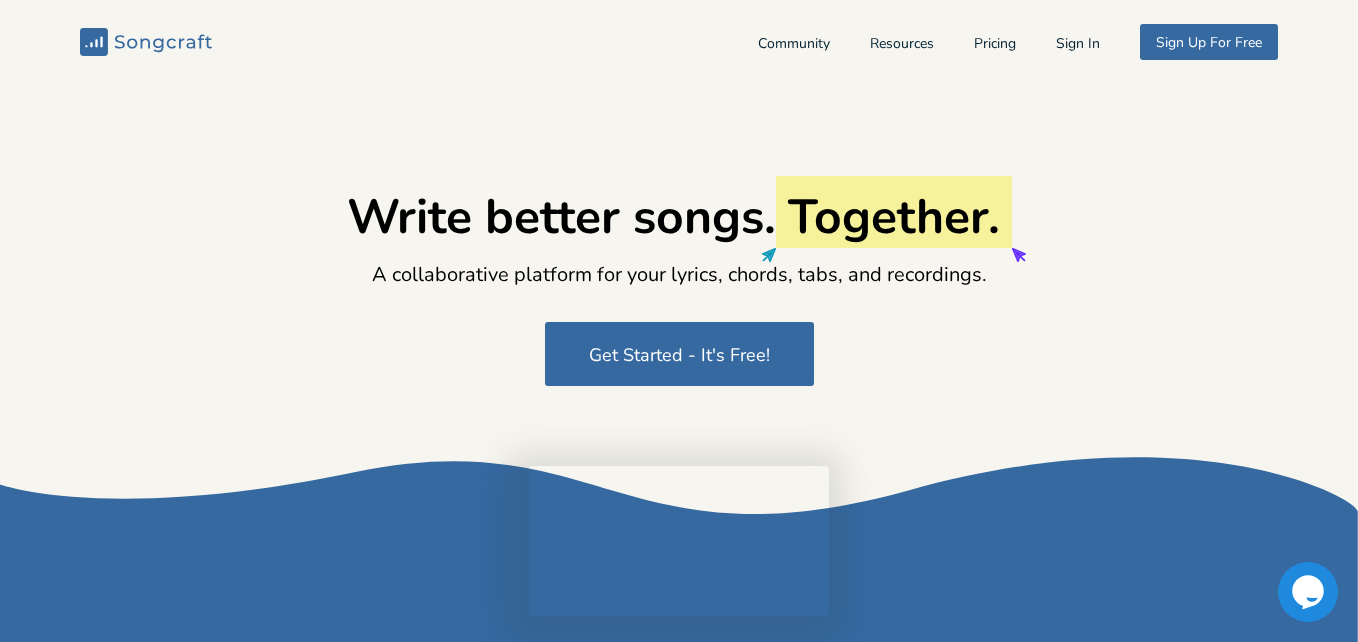 type on "[EMAIL_ADDRESS][DOMAIN_NAME]" 